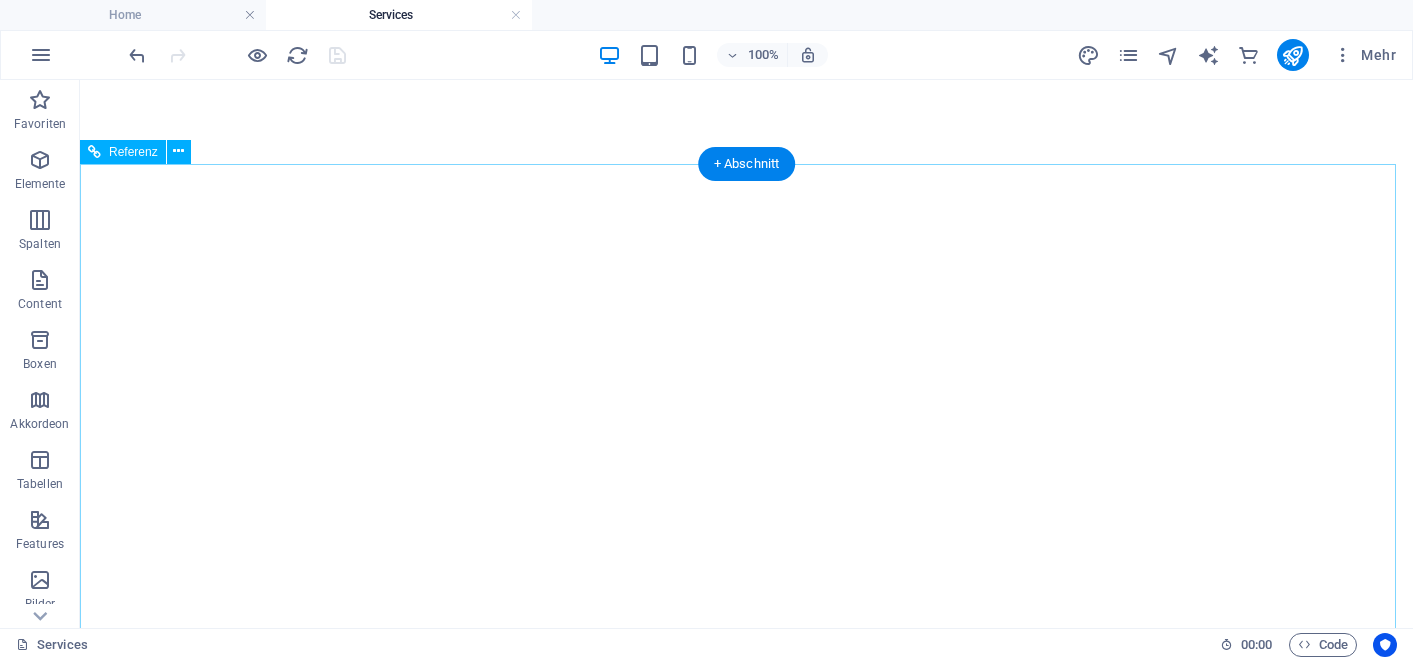scroll, scrollTop: 0, scrollLeft: 0, axis: both 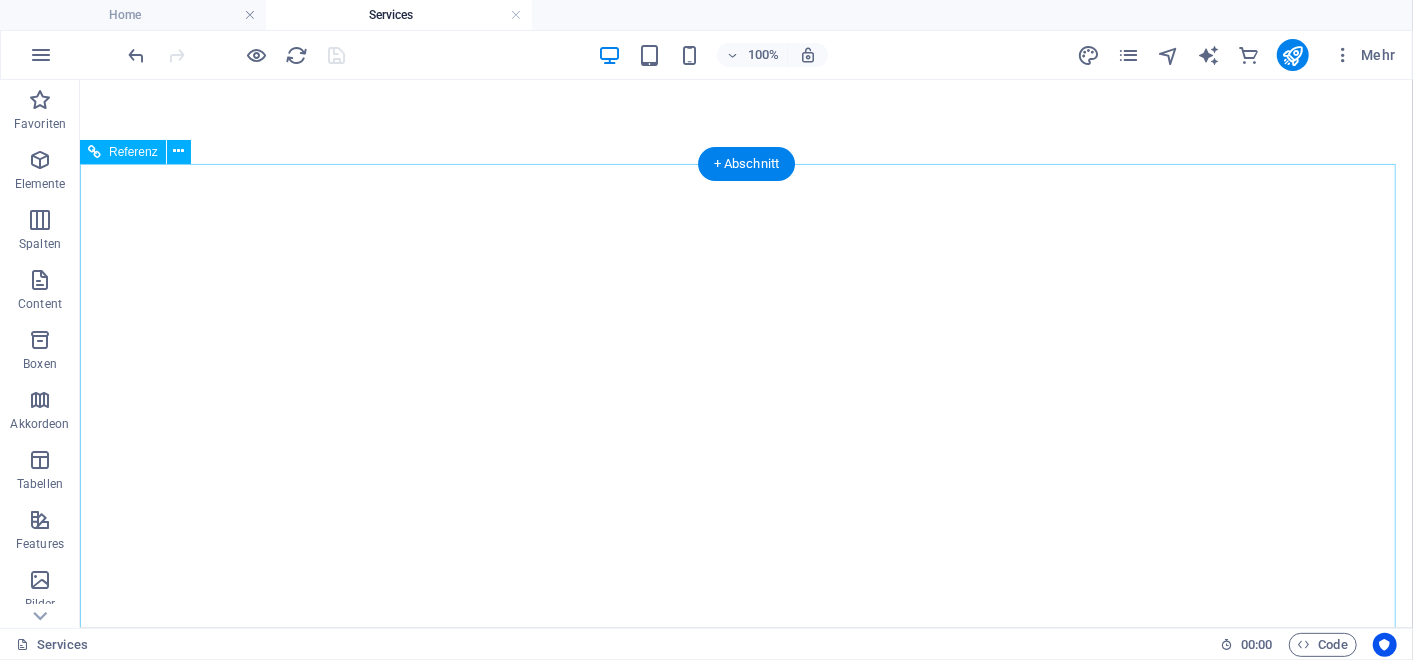 select 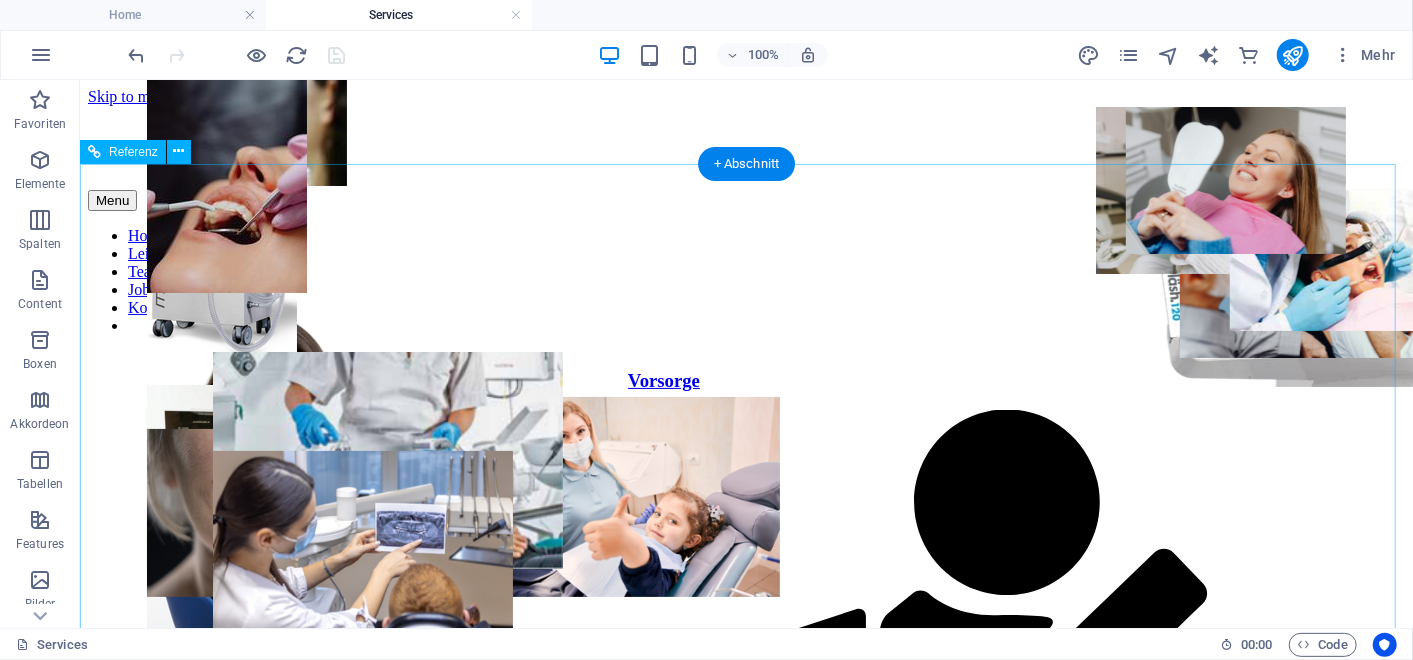 scroll, scrollTop: 0, scrollLeft: 0, axis: both 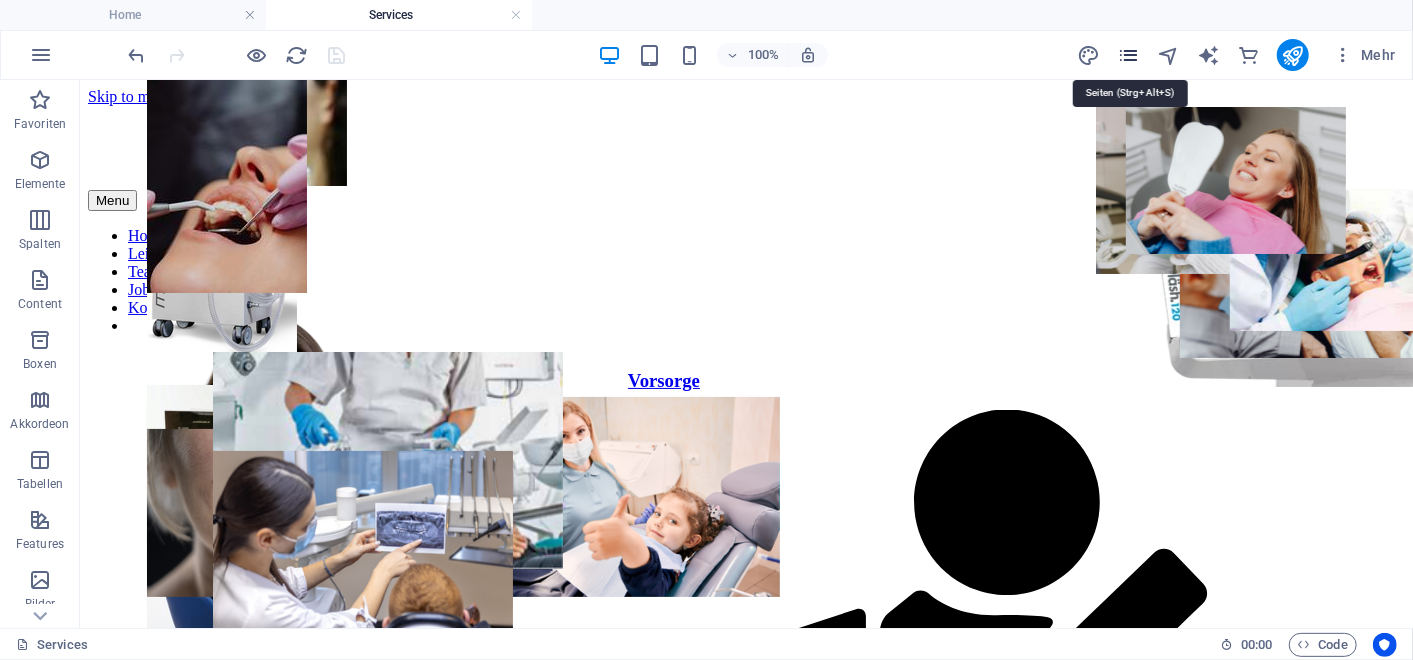 click at bounding box center [1128, 55] 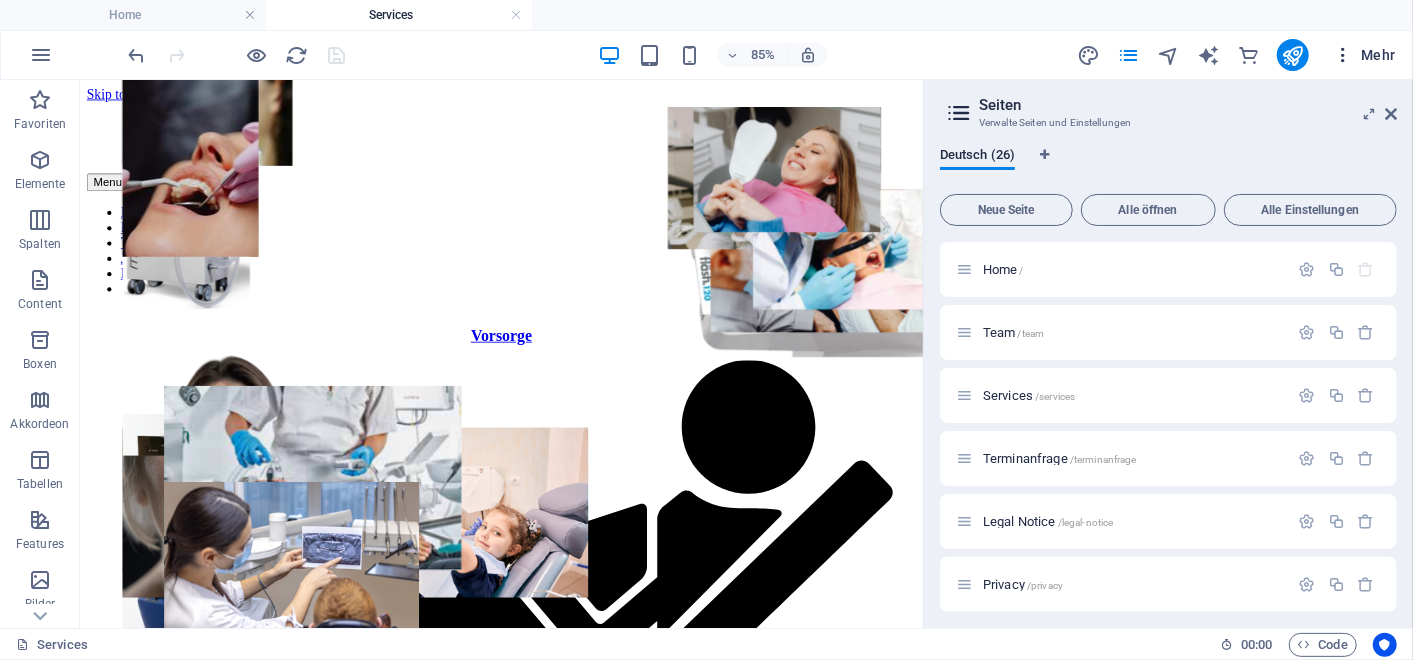 click on "Mehr" at bounding box center [1364, 55] 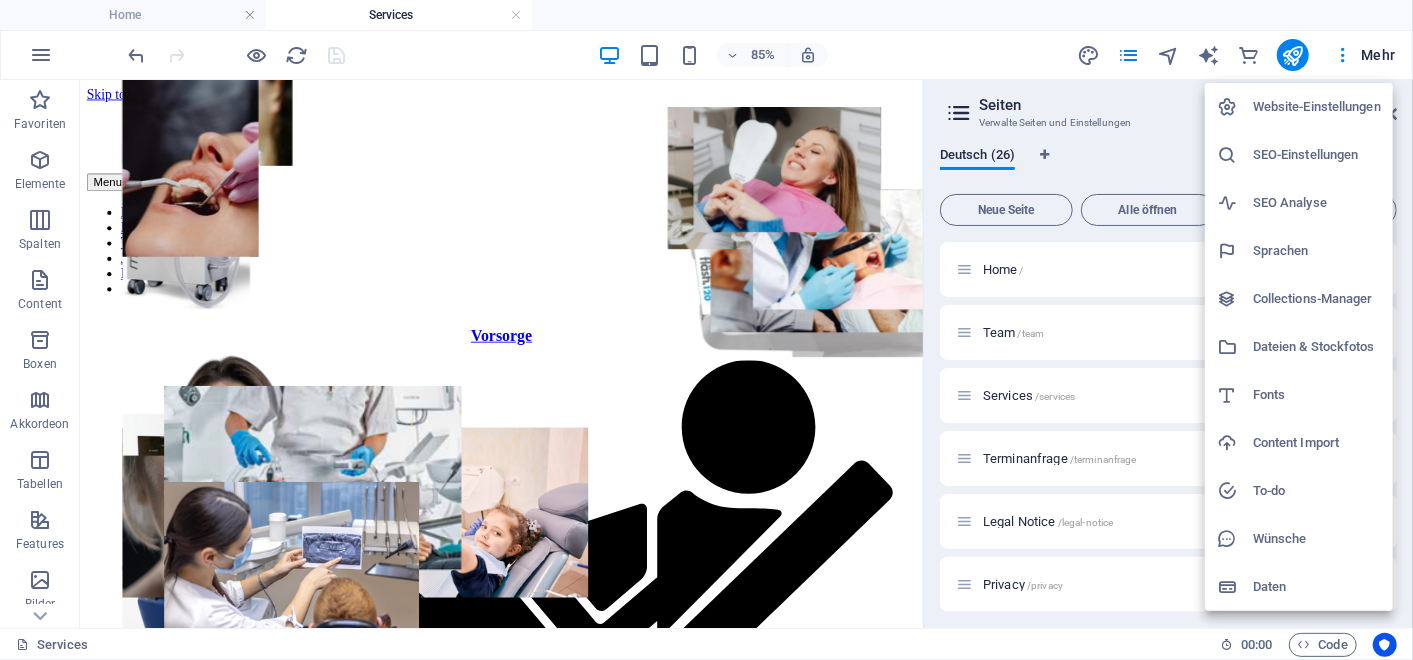click on "Collections-Manager" at bounding box center (1317, 299) 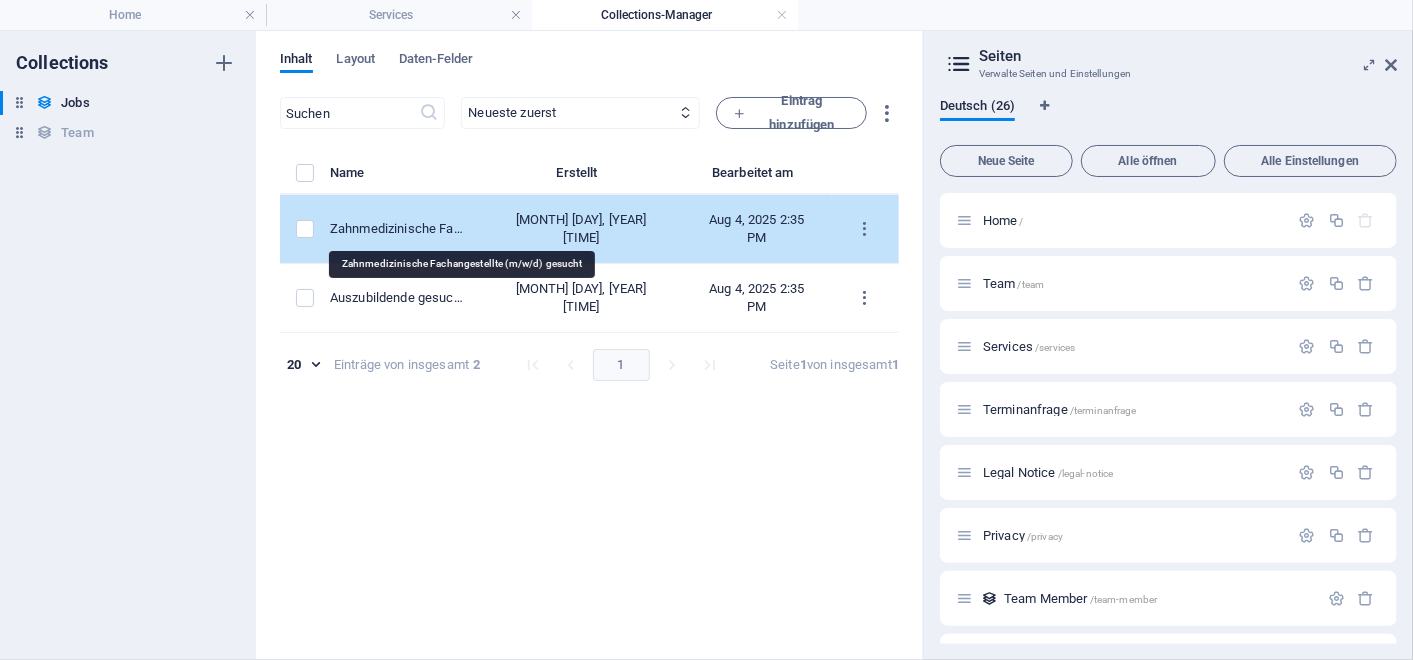 click on "Zahnmedizinische Fachangestellte (m/w/d)  gesucht" at bounding box center [397, 229] 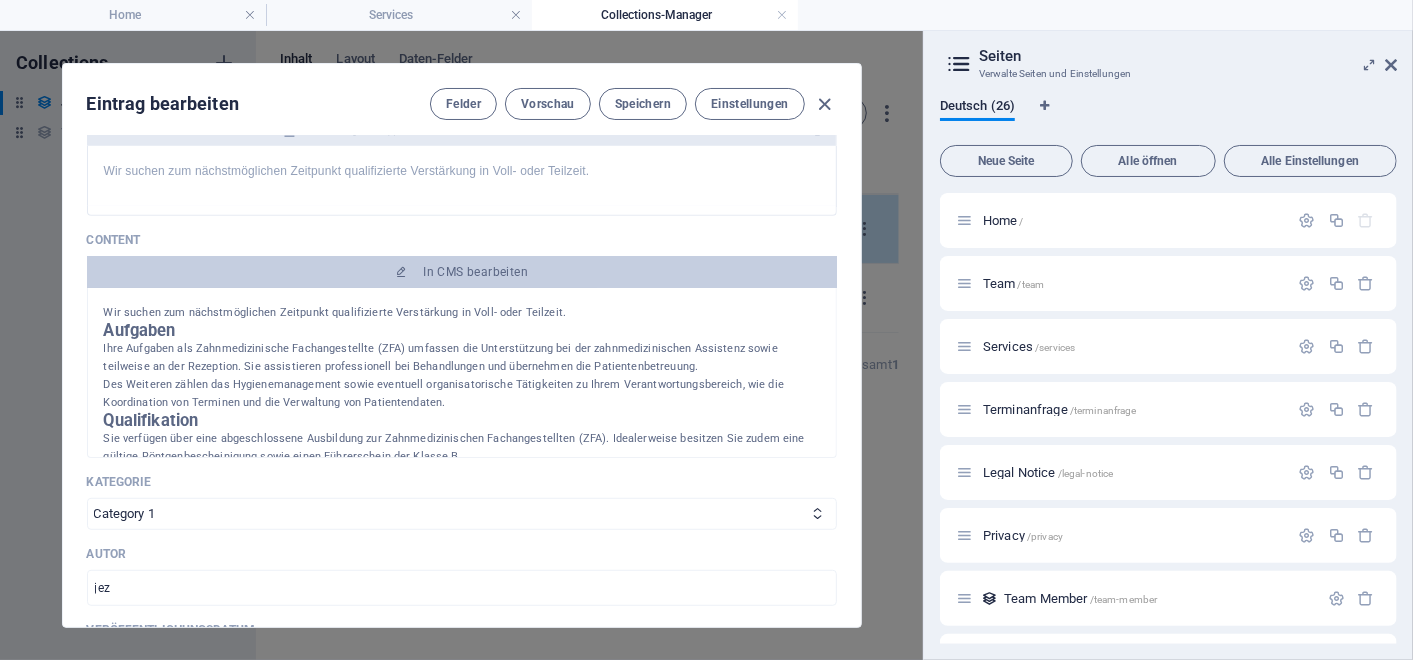 scroll, scrollTop: 521, scrollLeft: 0, axis: vertical 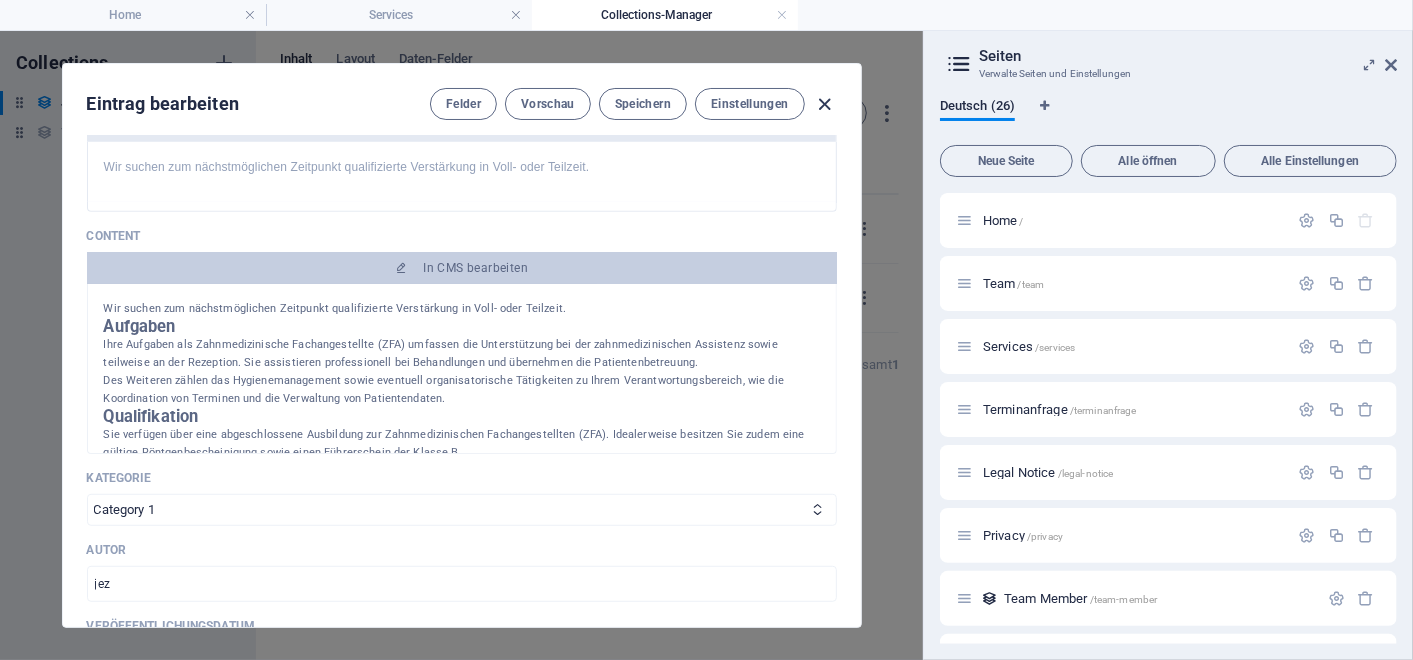 click at bounding box center [824, 104] 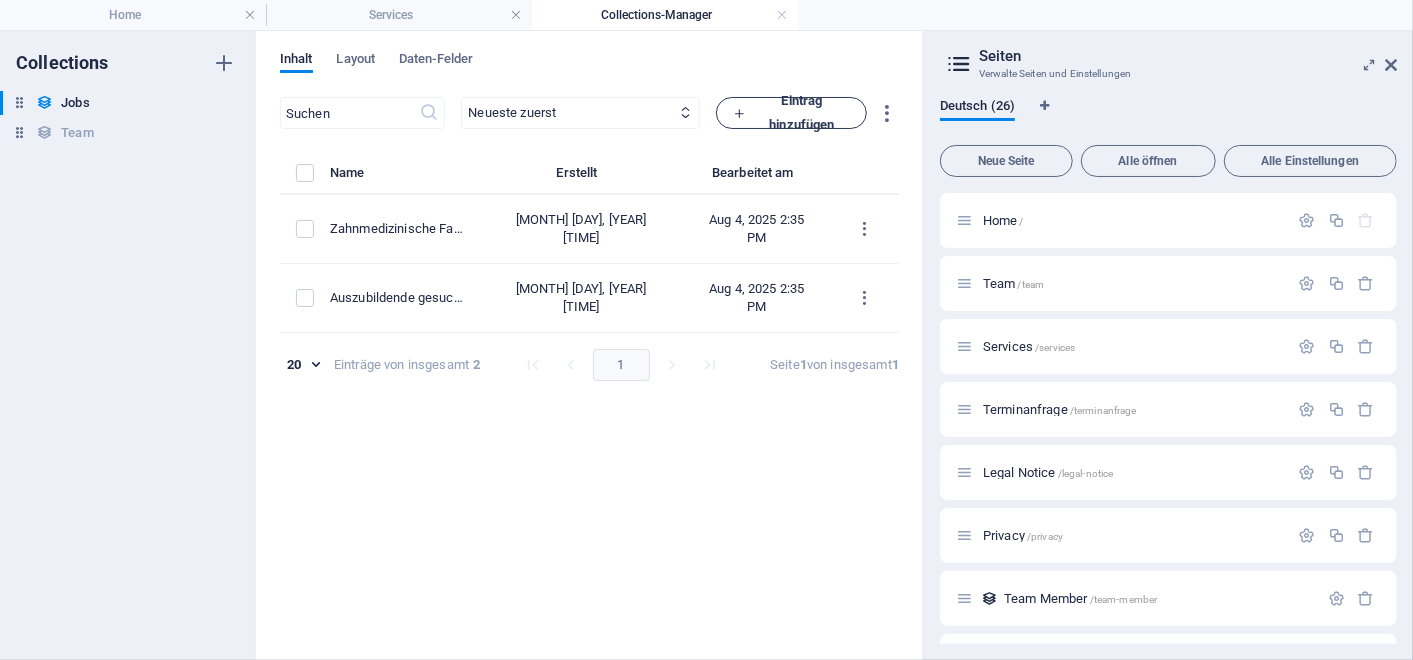 click on "Eintrag hinzufügen" at bounding box center [791, 113] 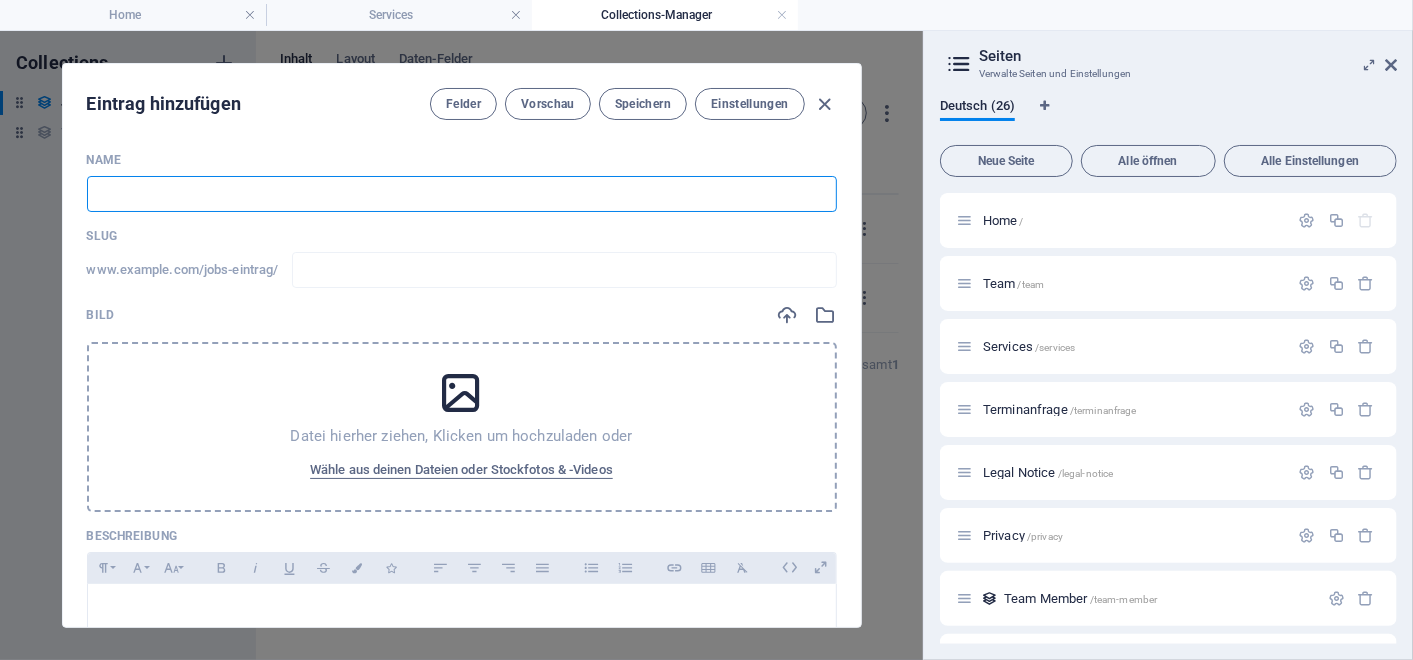 click at bounding box center (462, 194) 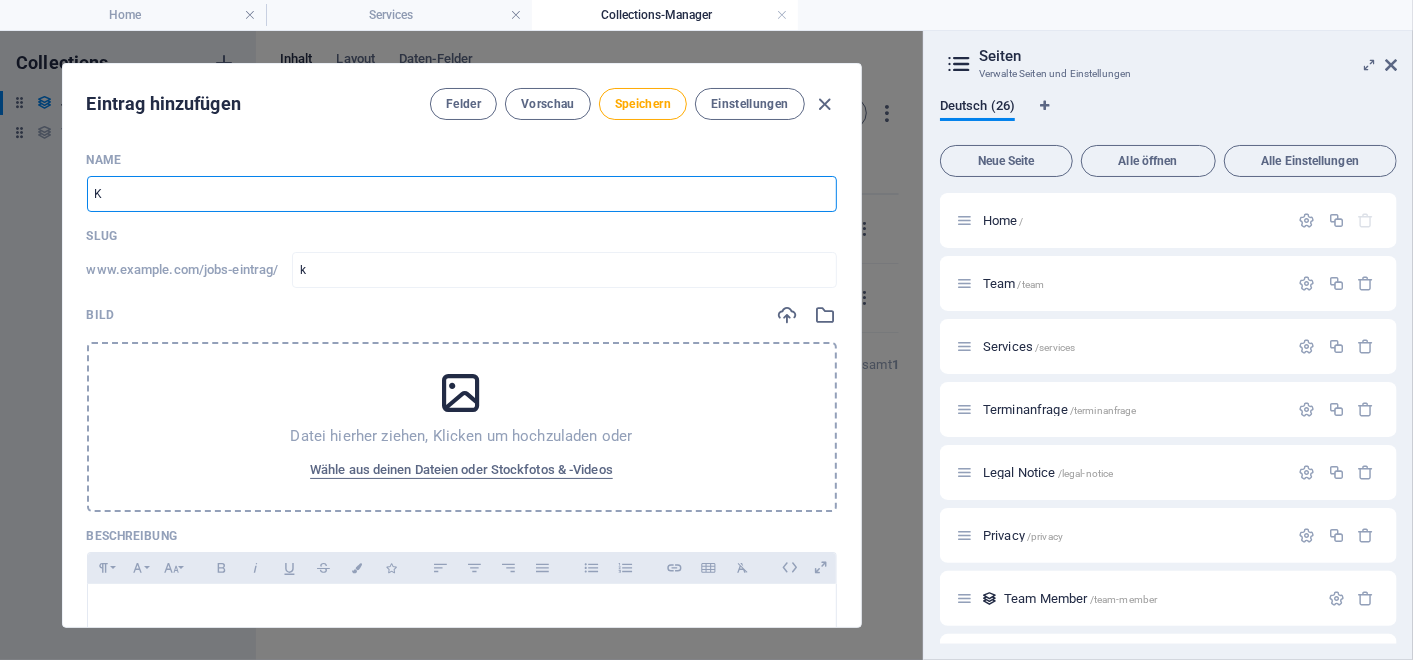 type on "Ka" 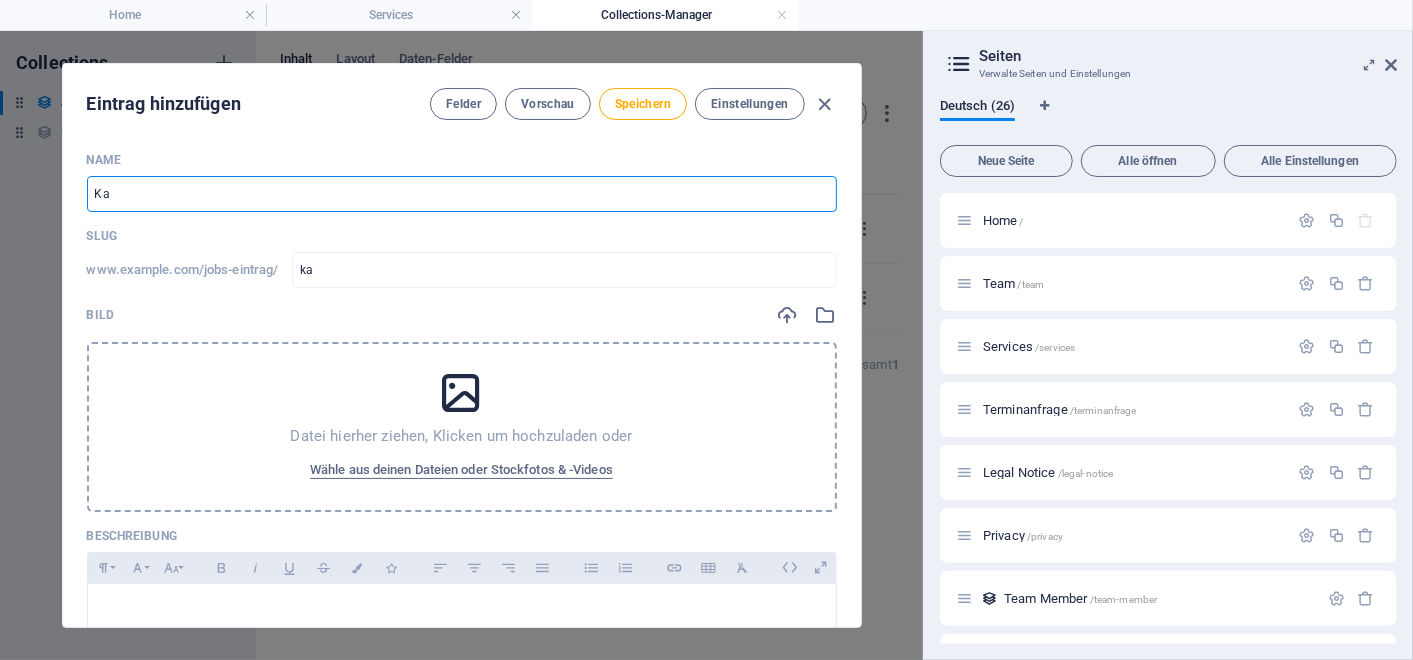 type on "Kar" 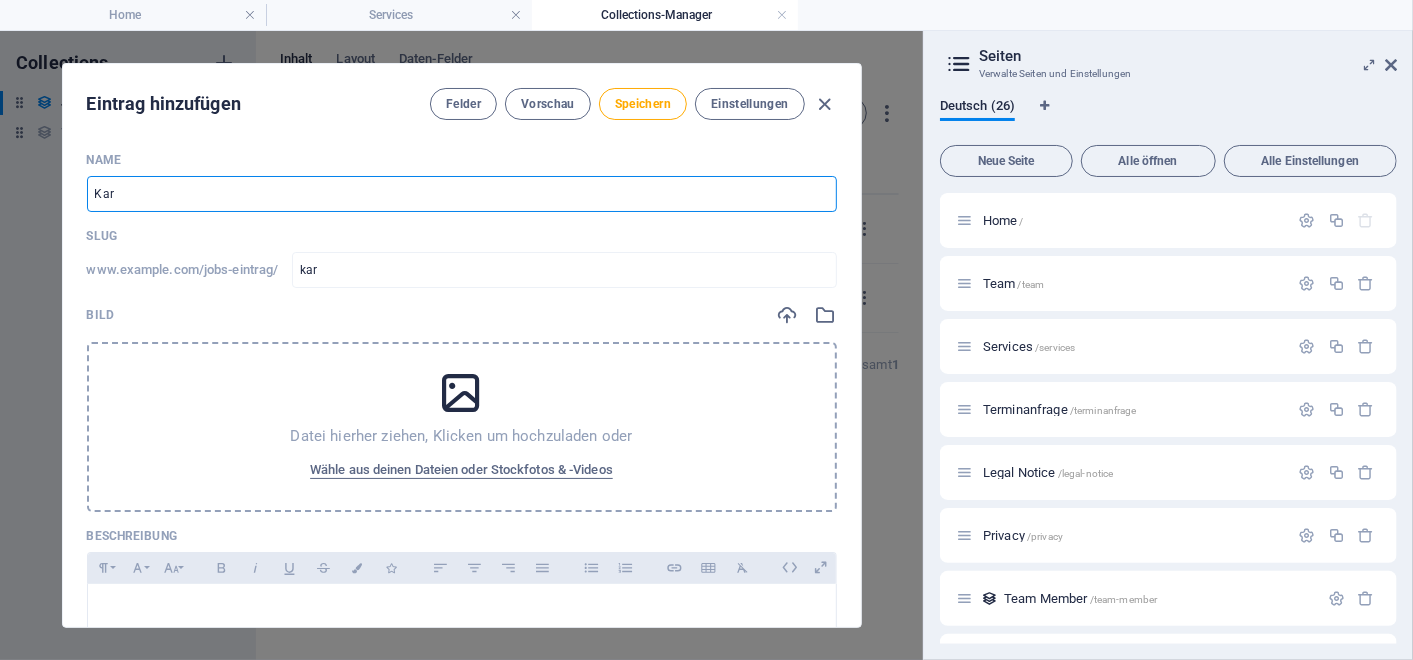 type on "Karr" 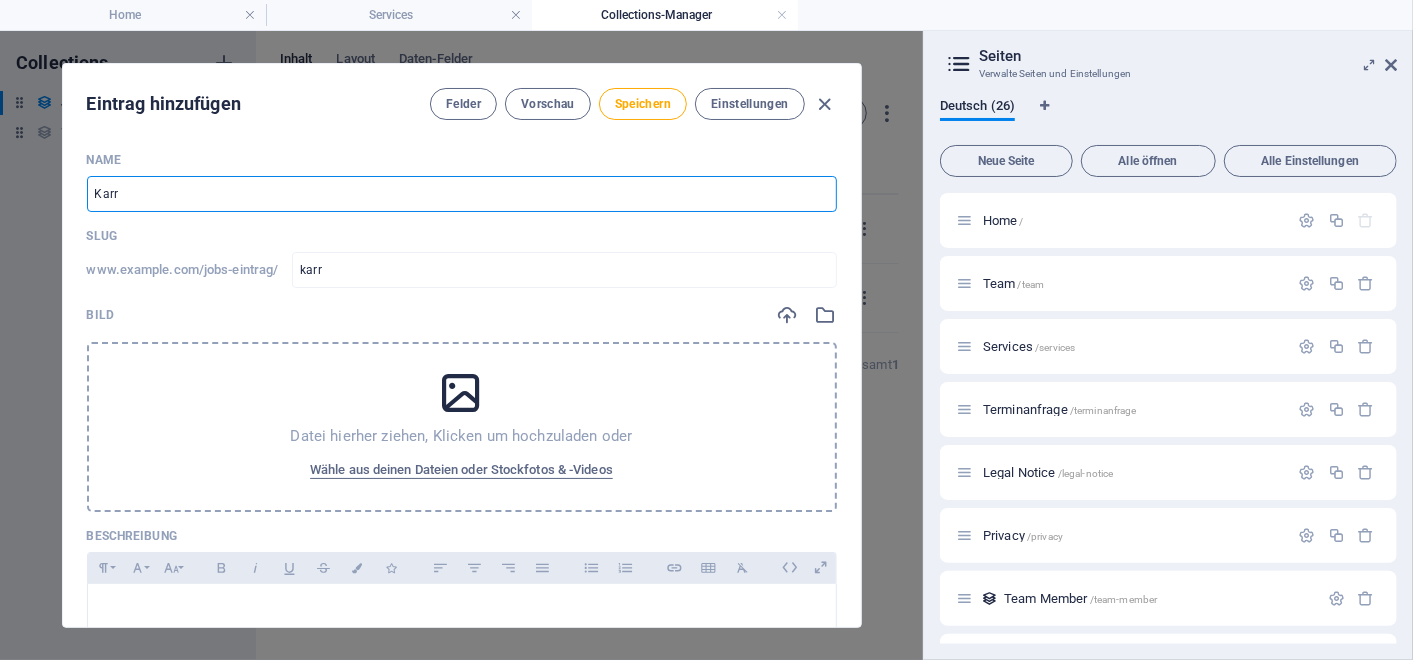 type on "Karri" 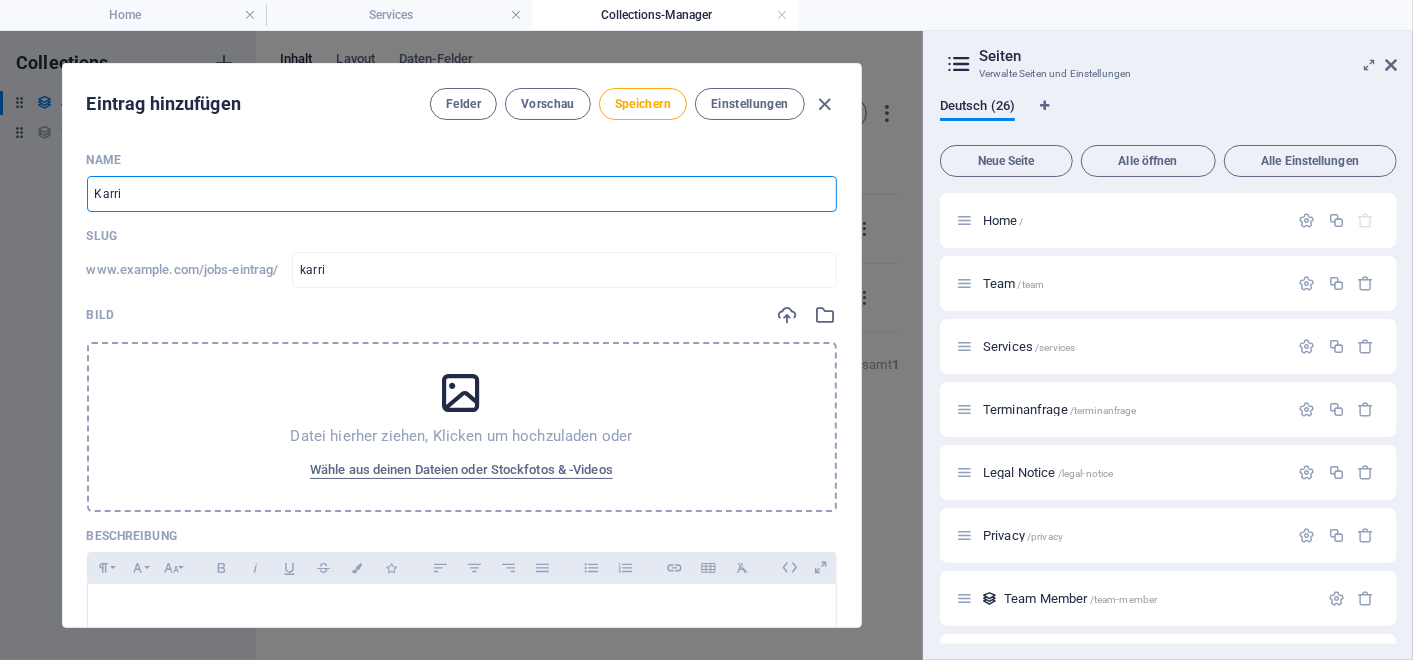 type on "Karrie" 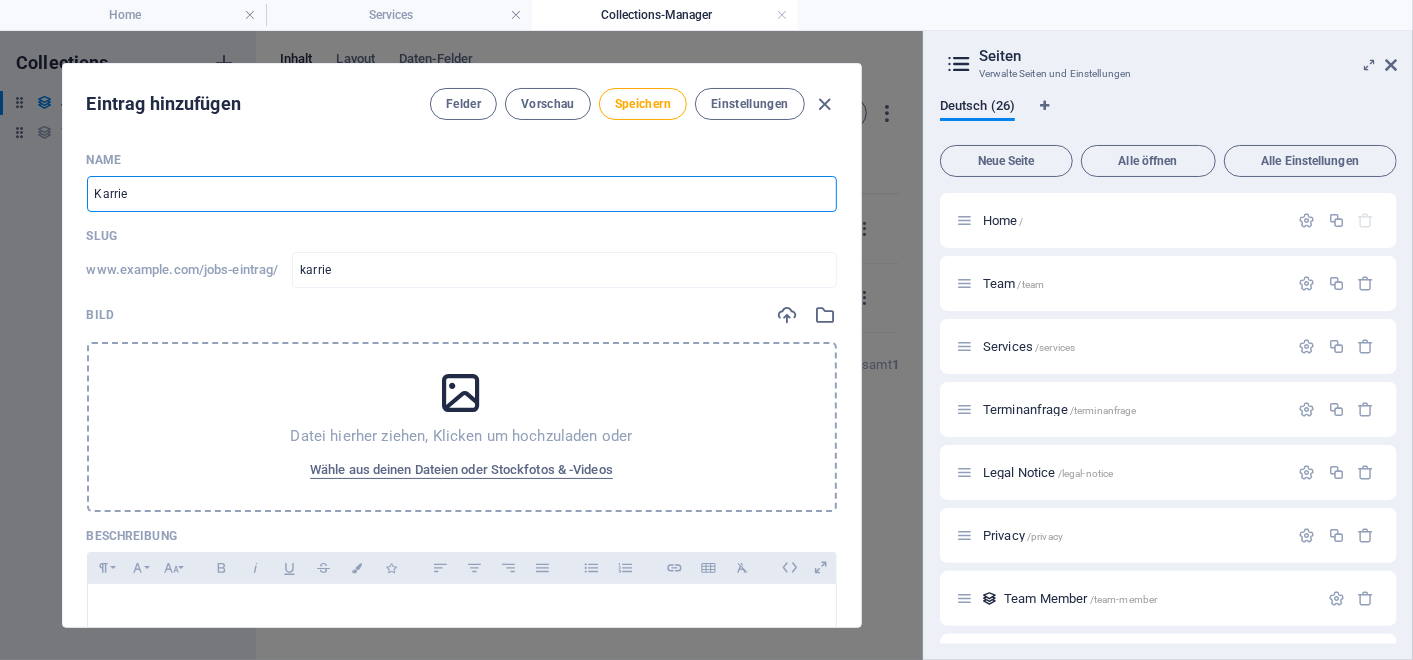 type on "Karrier" 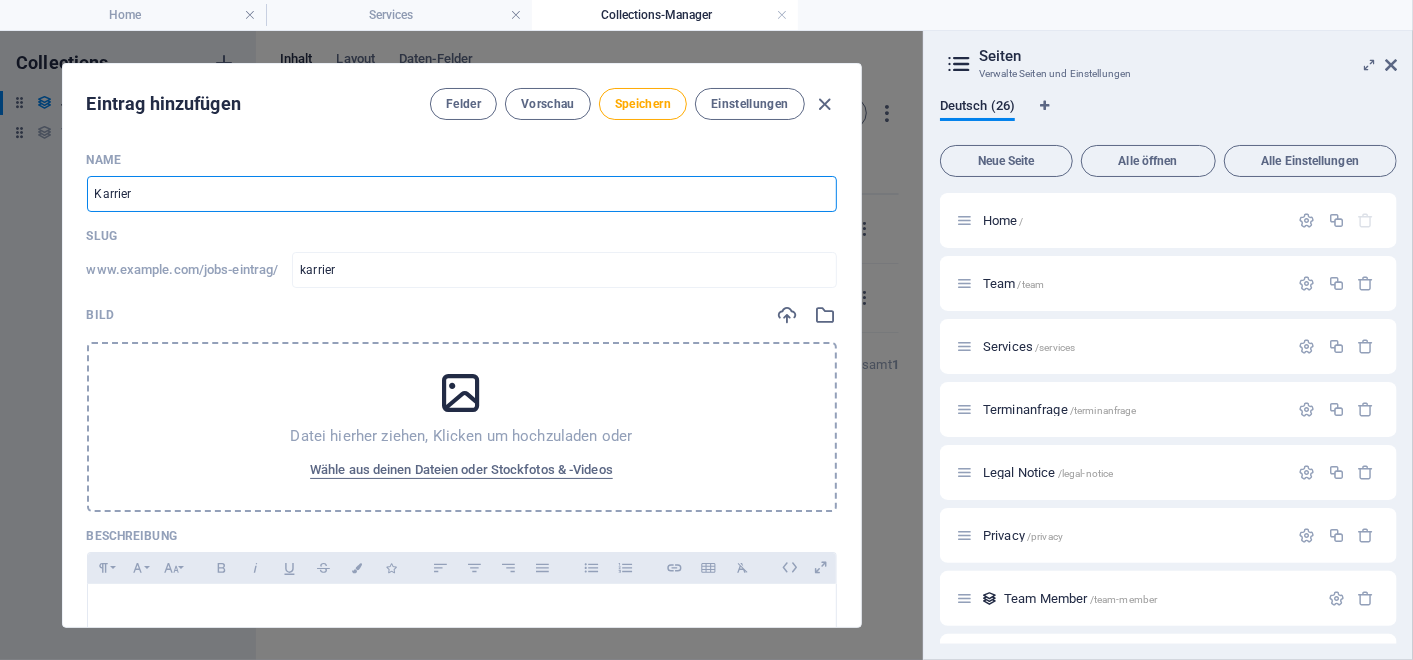 type on "Karriere" 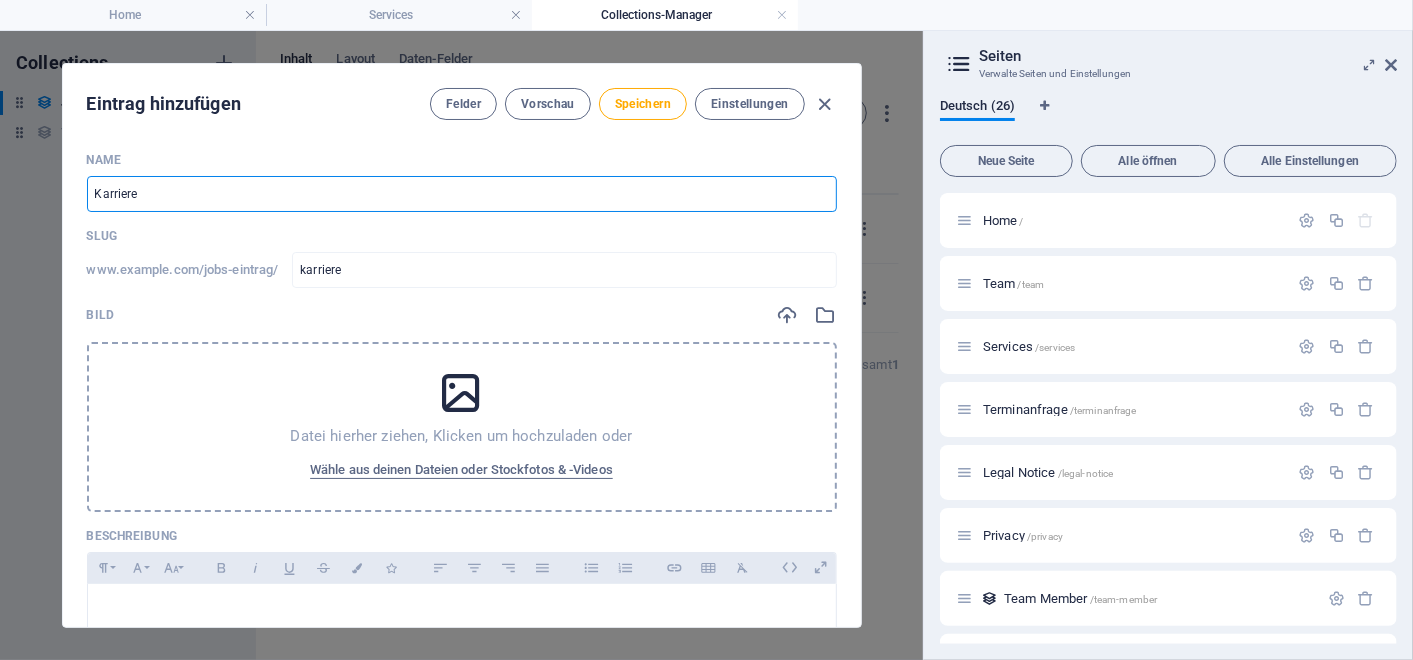 type on "Karrierec" 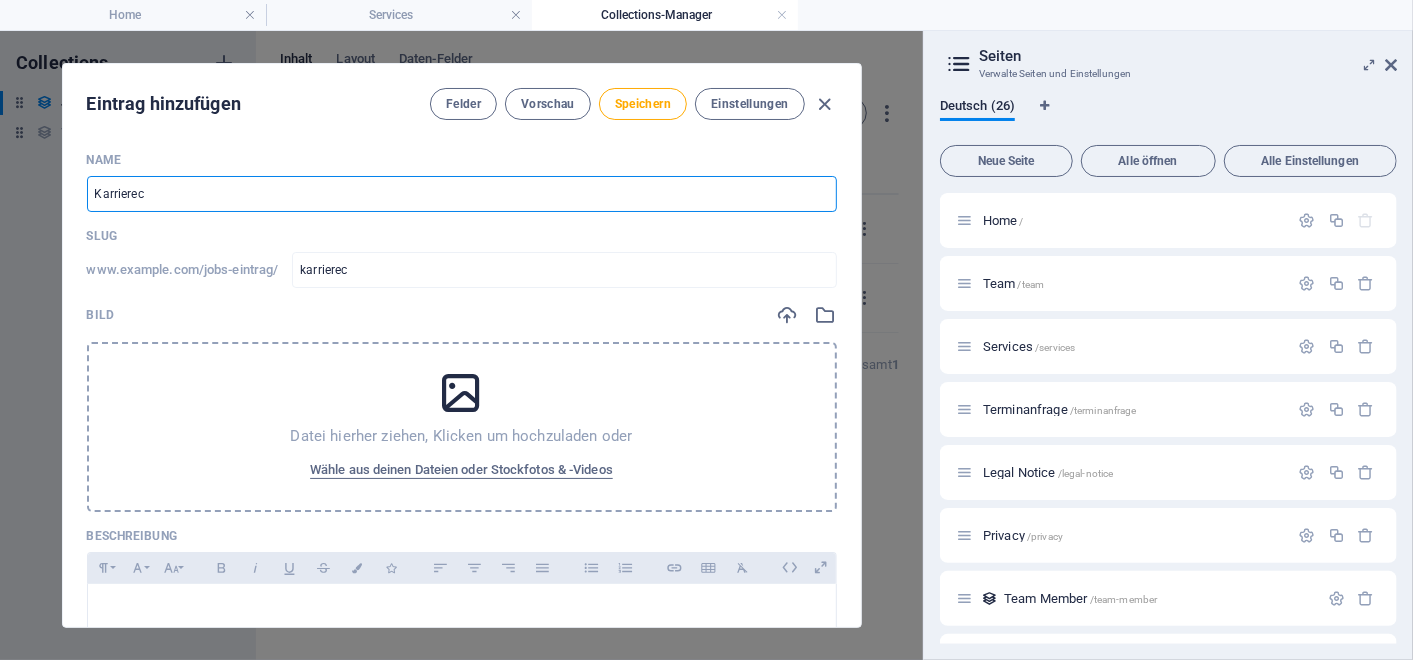 type on "Karrierech" 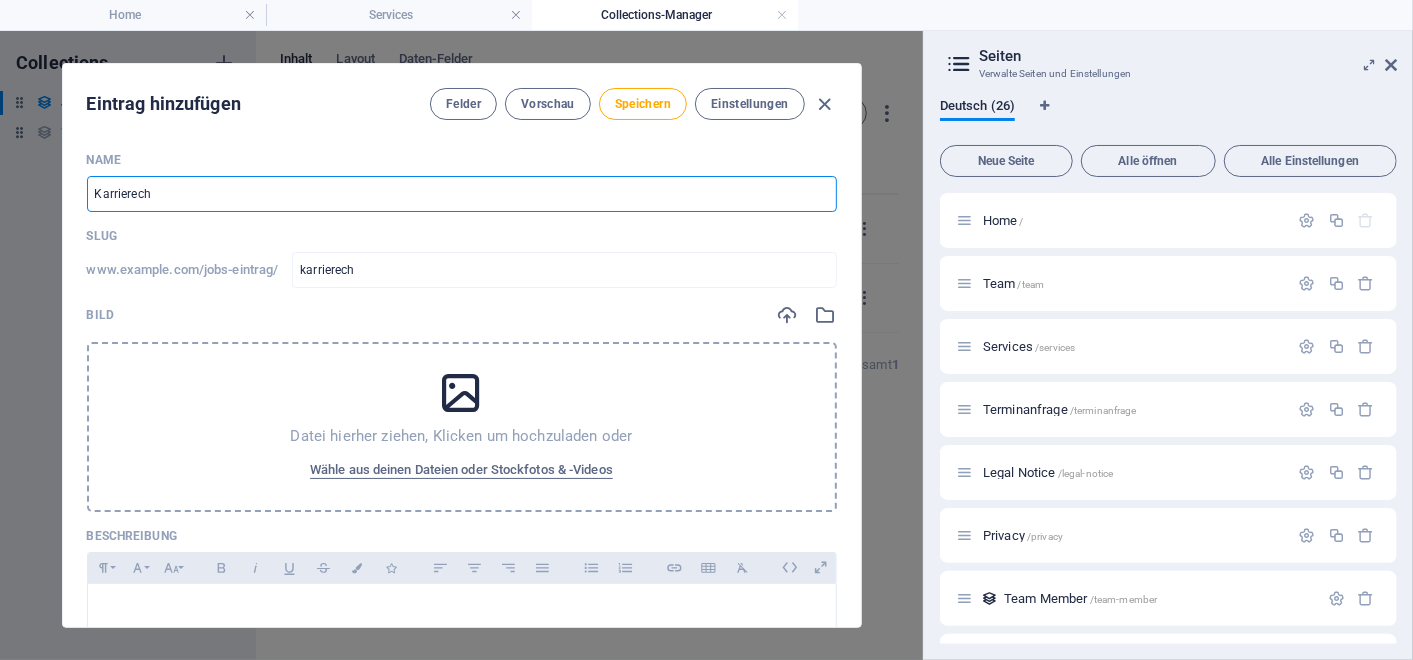 type on "Karrierecha" 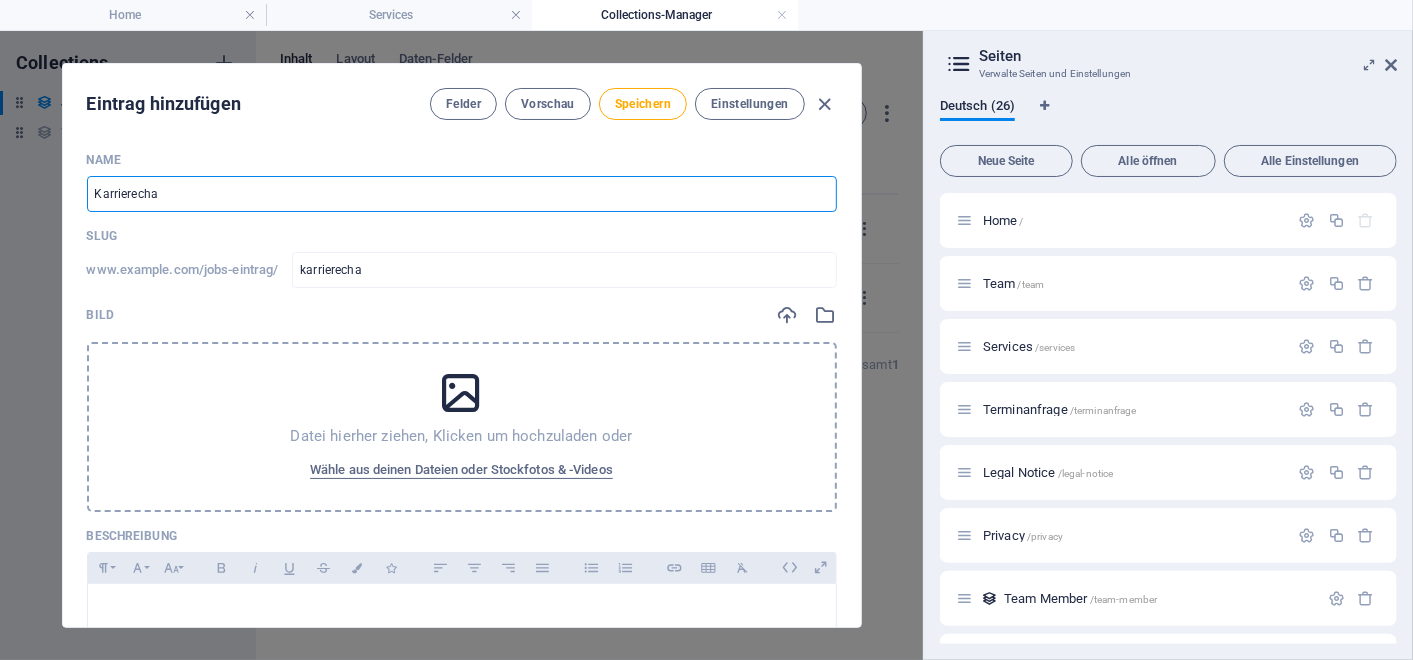 type on "Karrierechan" 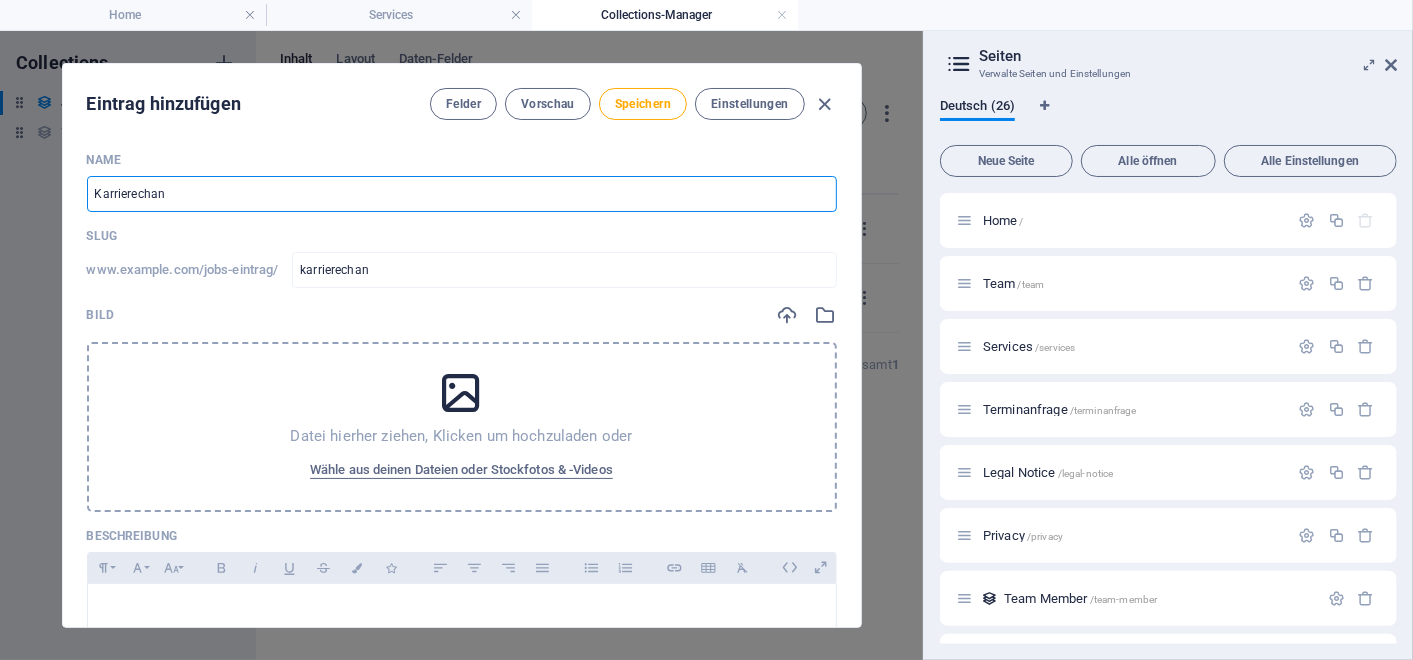 type on "Karrierechang" 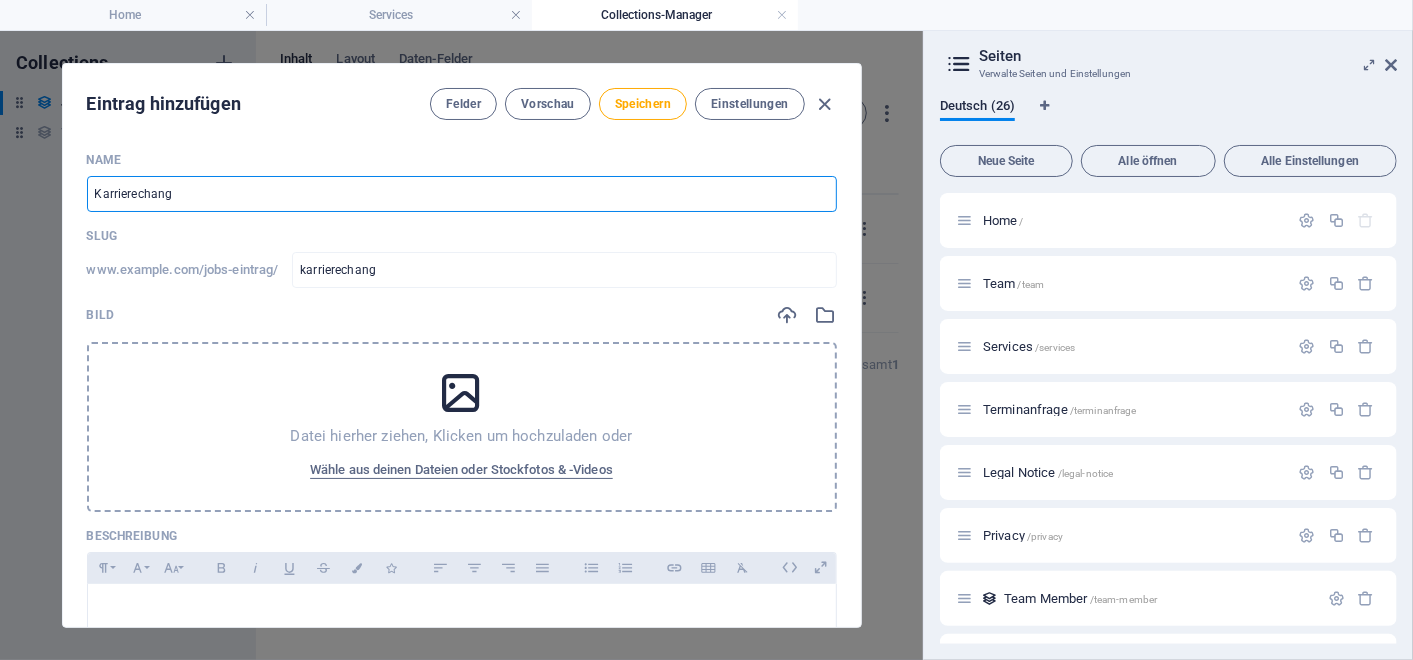 type on "Karrierechange" 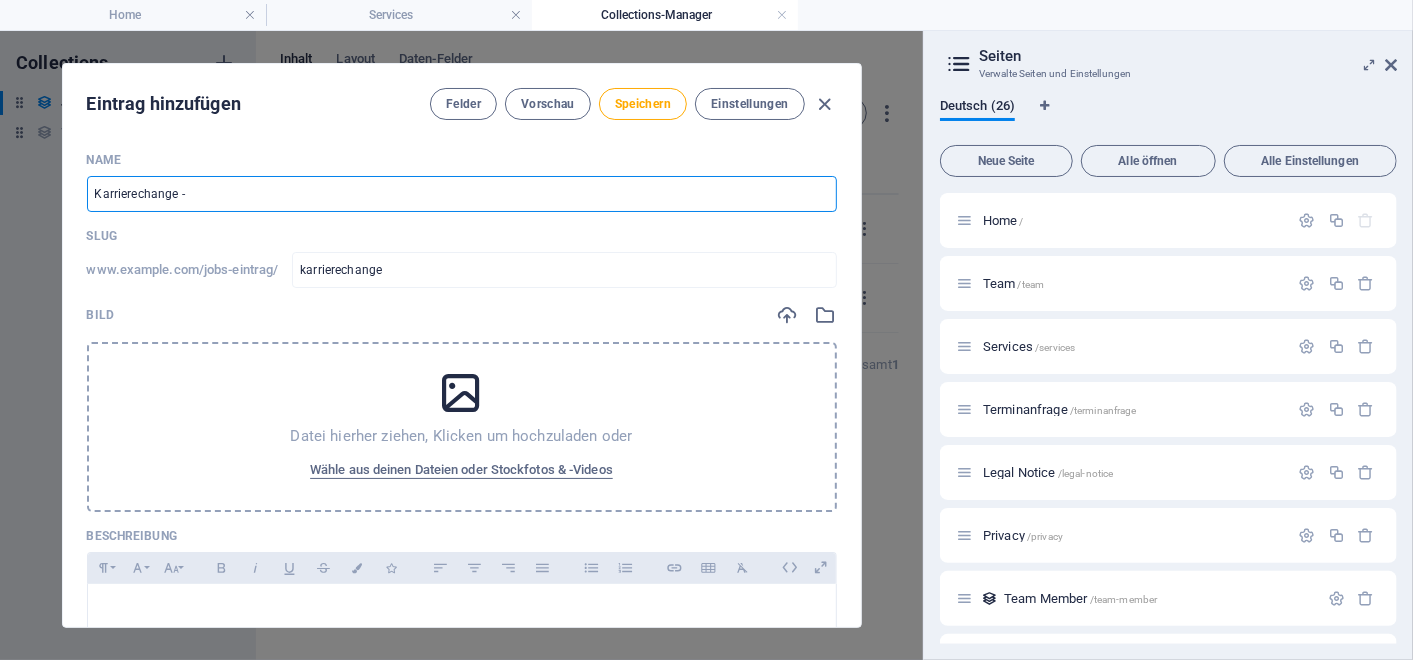 type on "Karrierechange - I" 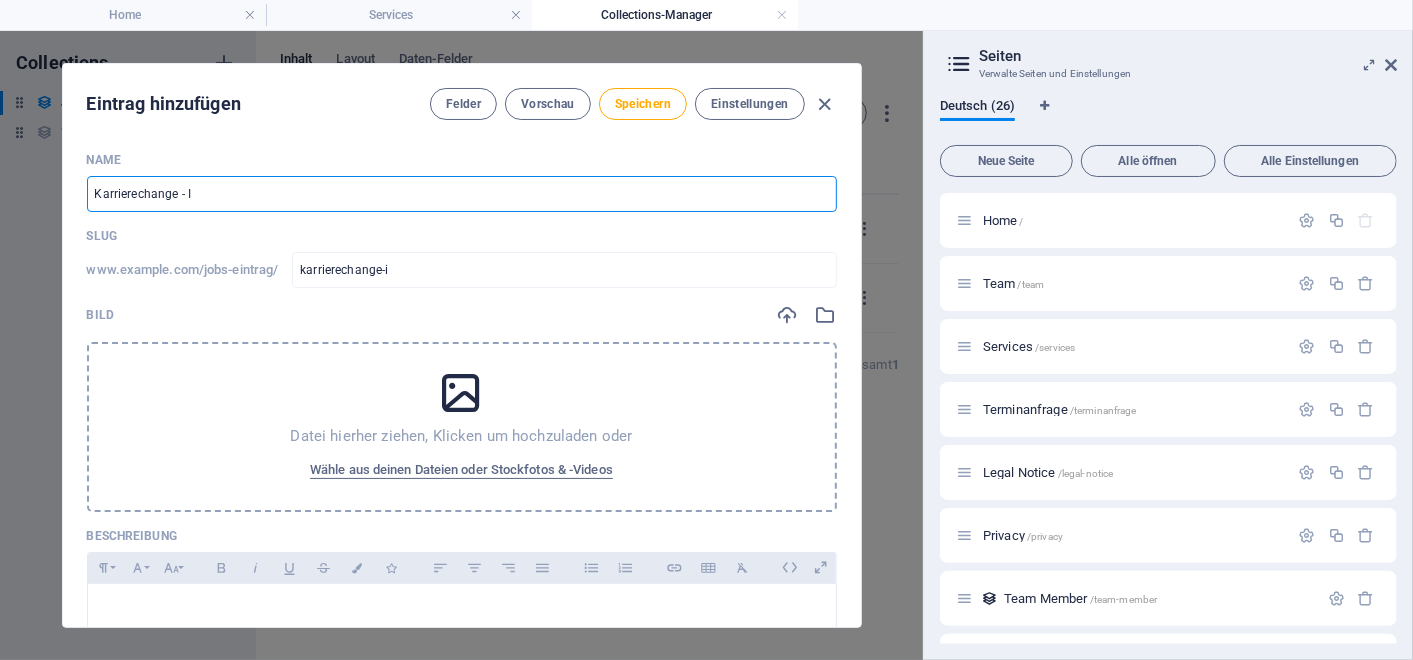 type on "Karrierechange - Im" 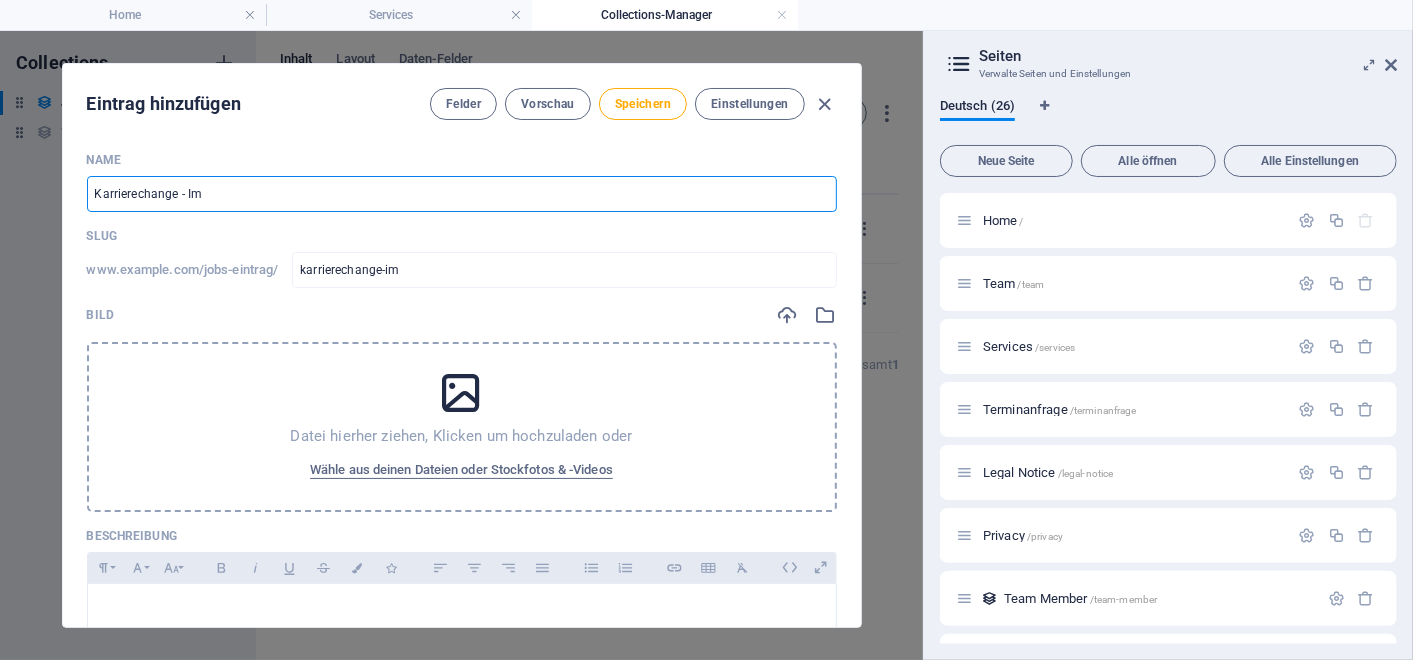 type on "Karrierechange - Imp" 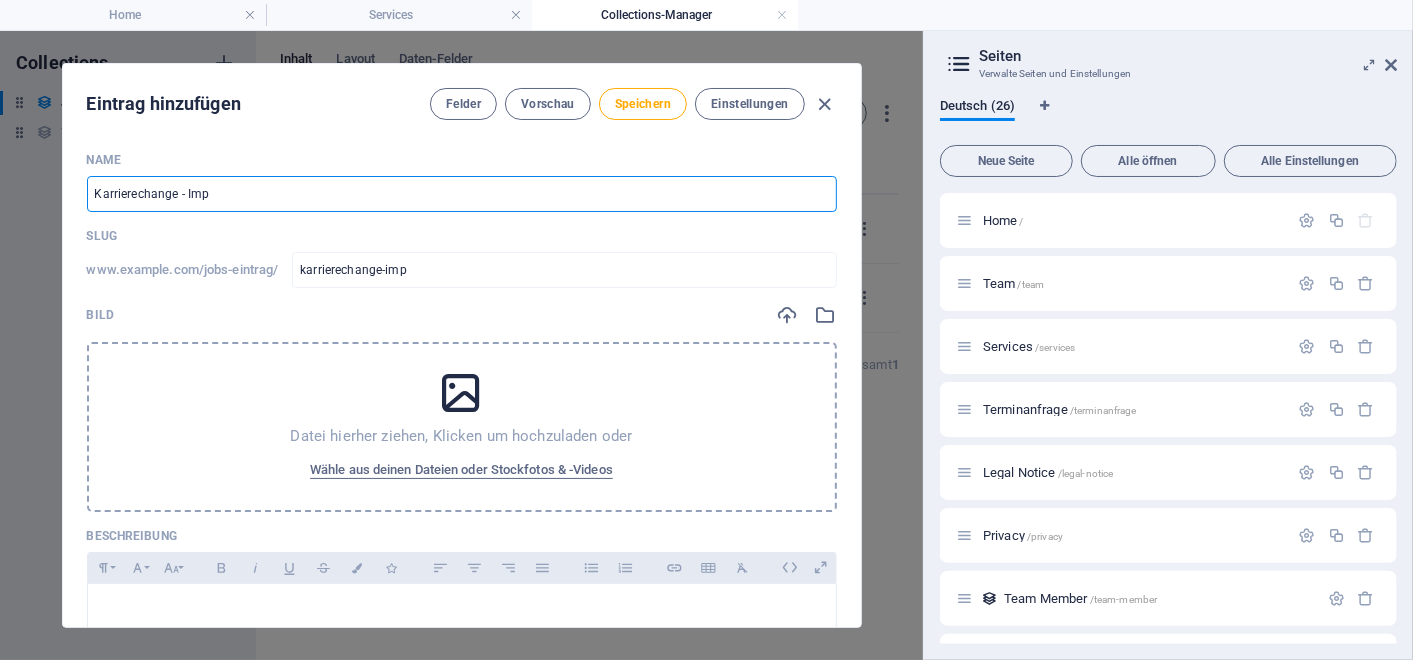 type on "Karrierechange - Impi" 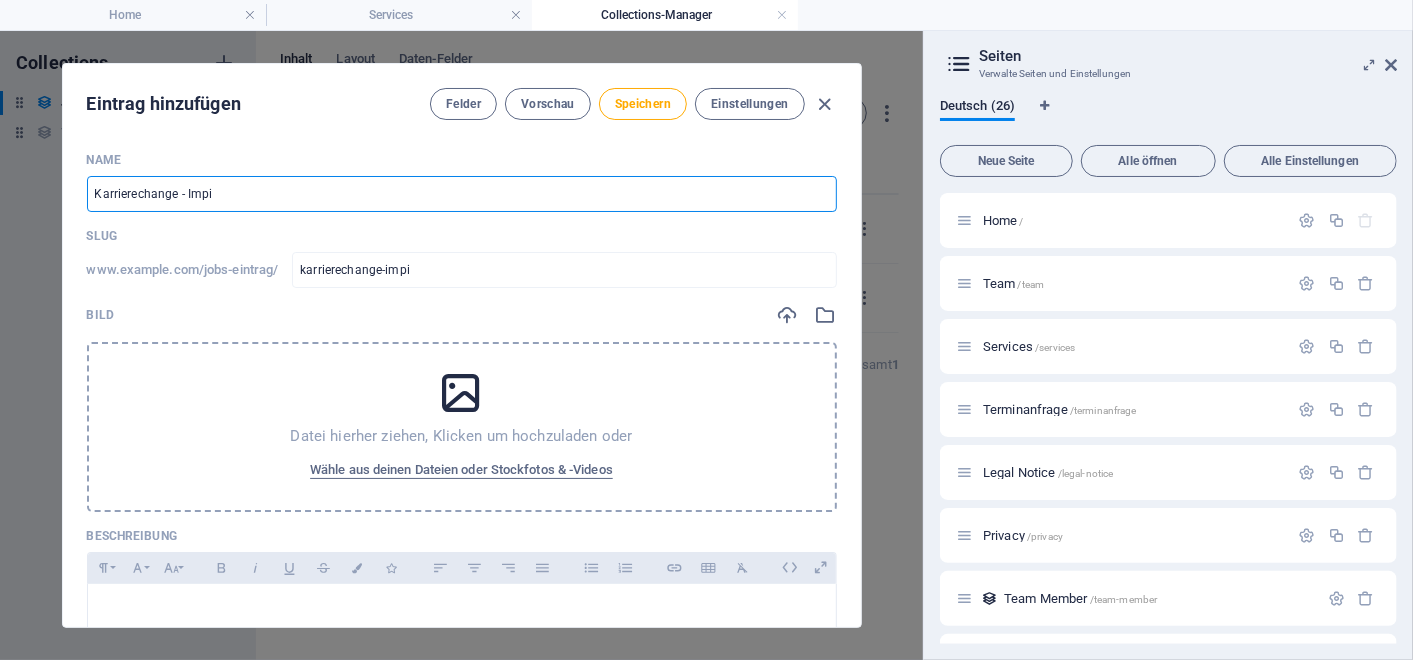 type on "Karrierechange - Impil" 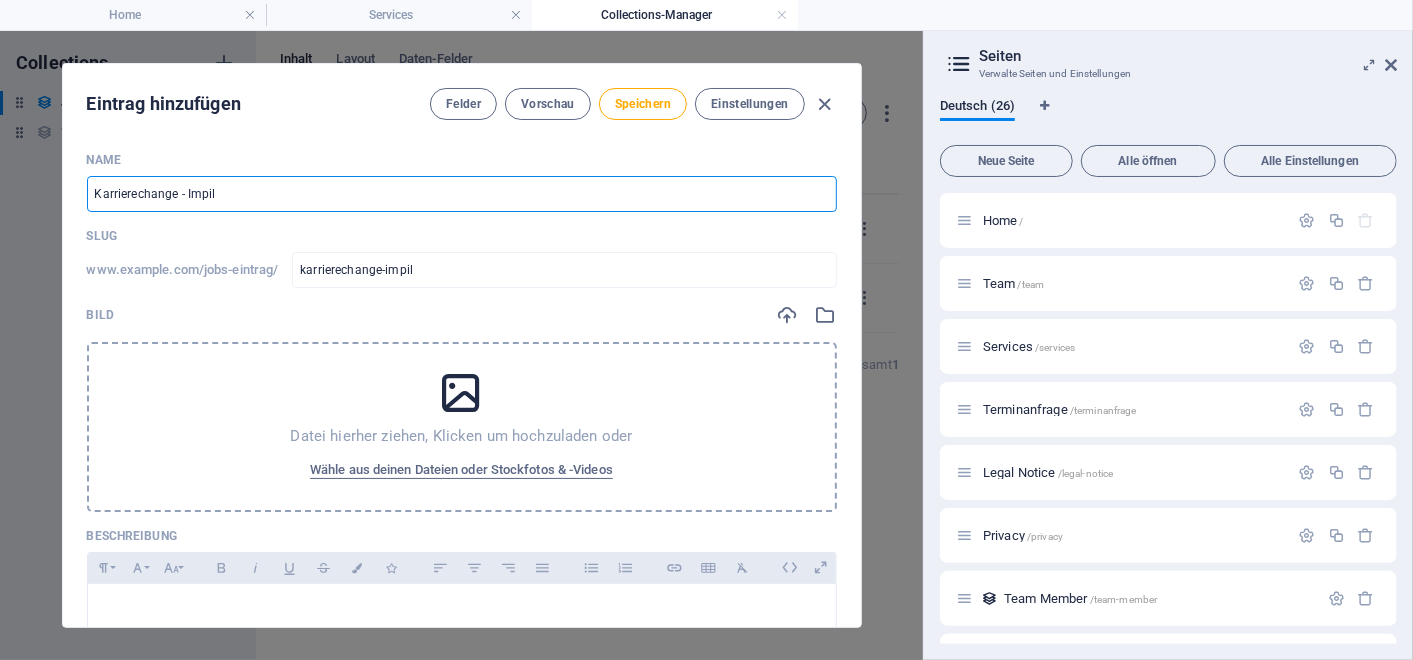 type on "Karrierechange - Impils" 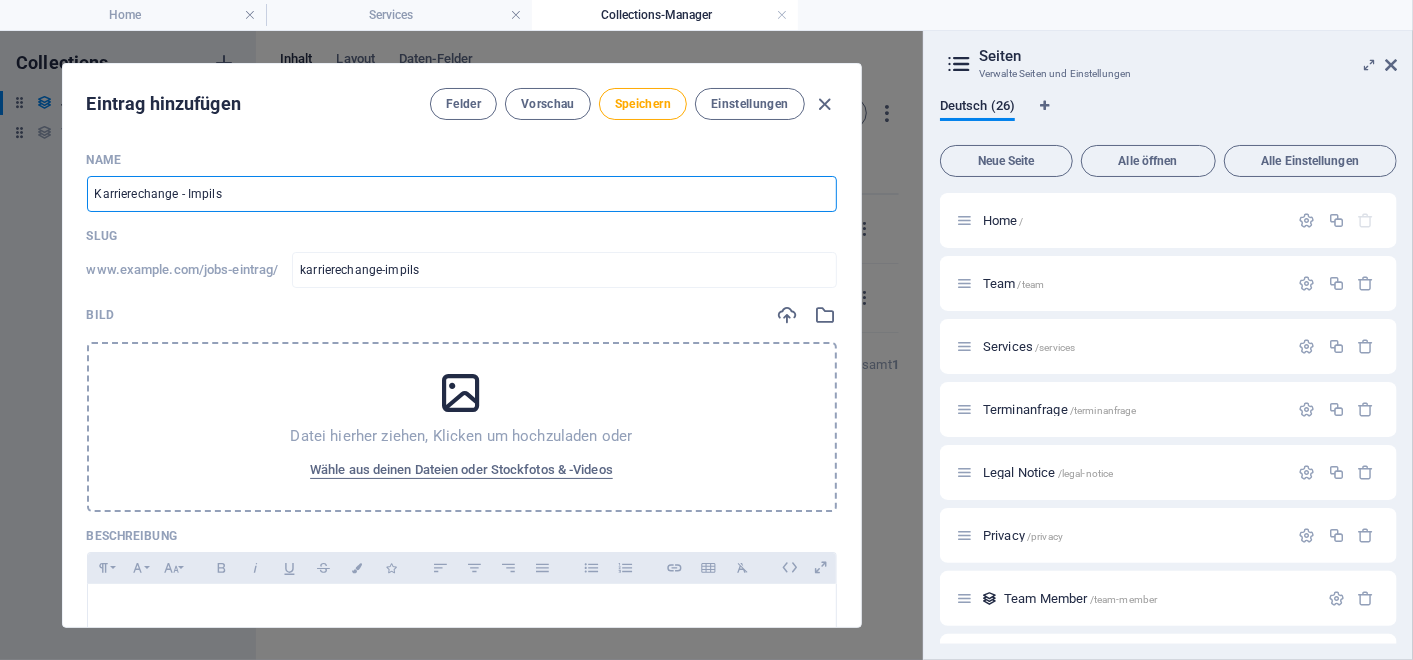 type on "Karrierechange - Impilsb" 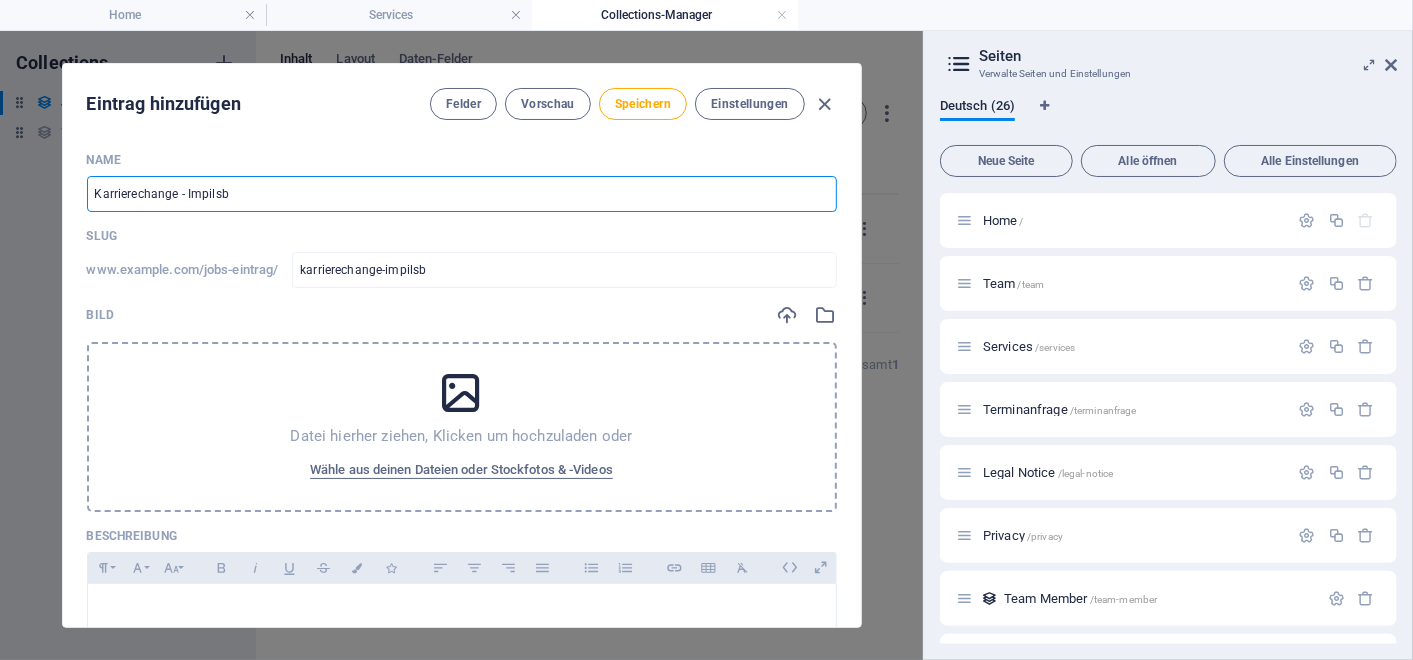 type on "[FIRSTNAME]change - Impilsbe" 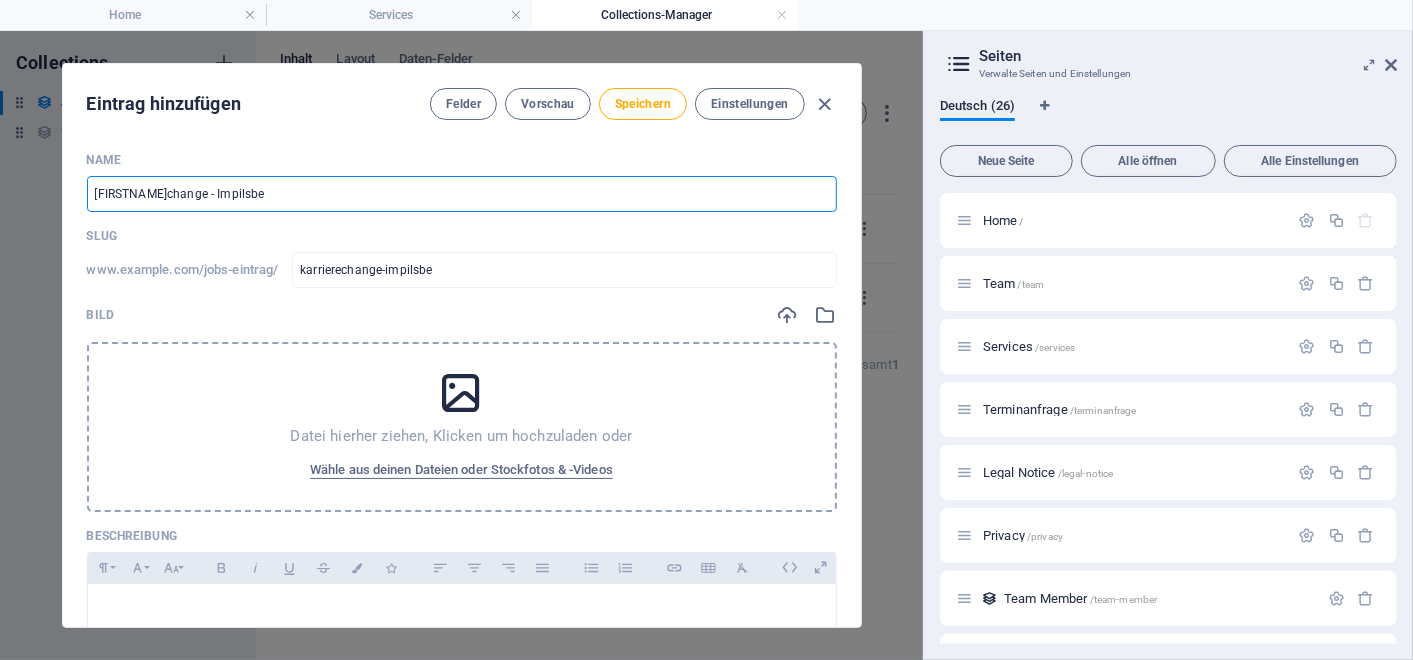 type on "Karrierechange - Impilsbew" 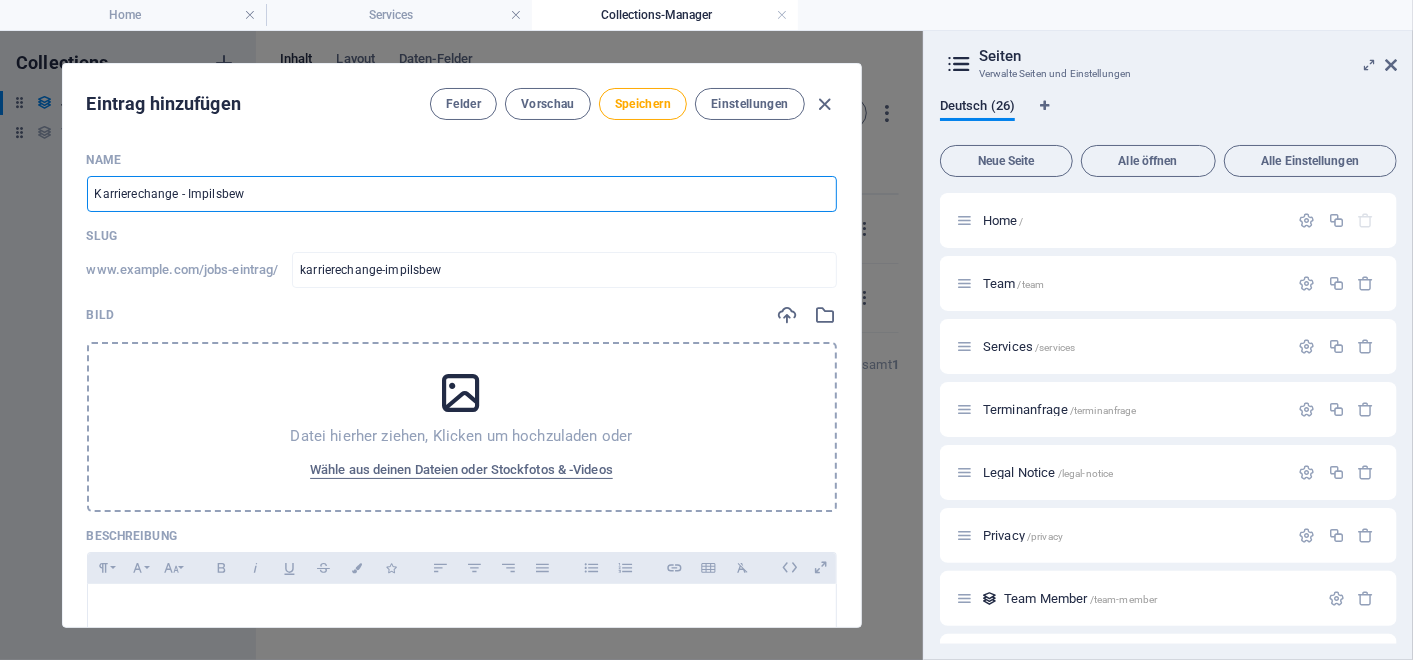 type on "[FIRSTNAME]change - Impilsbewe" 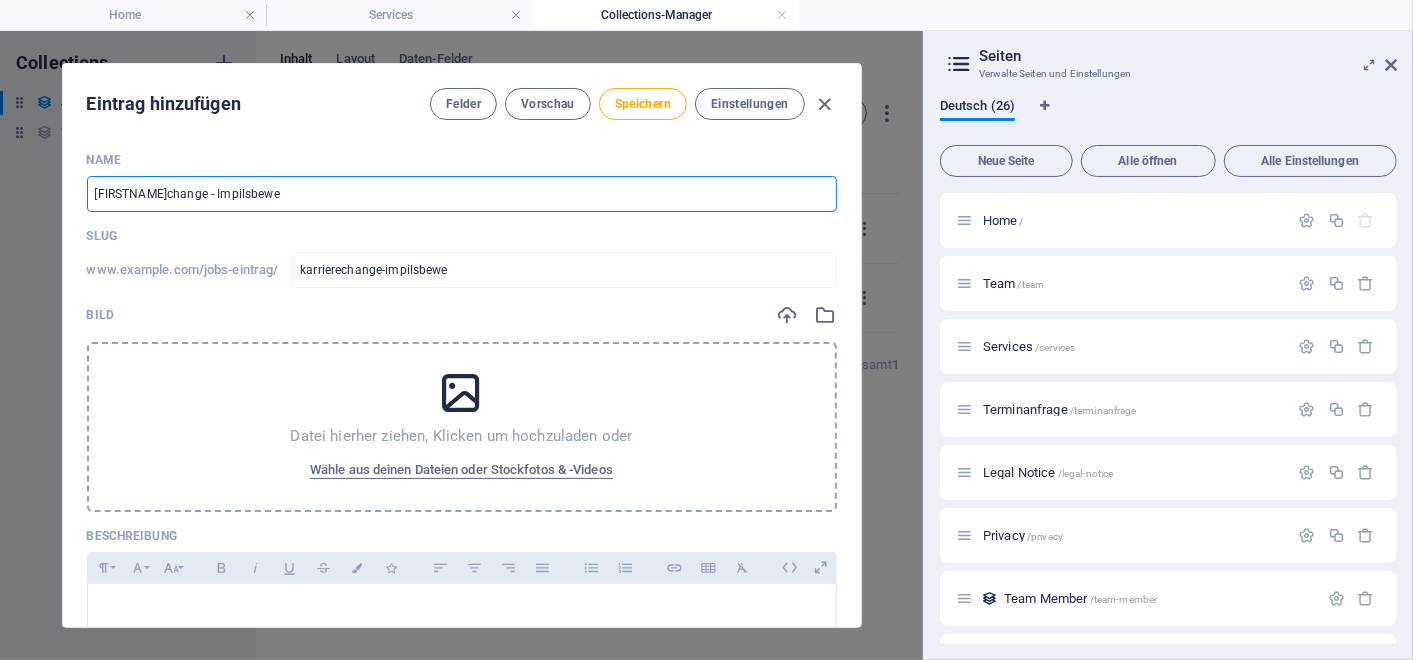 type on "[FIRSTNAME]change - Impilsbewer" 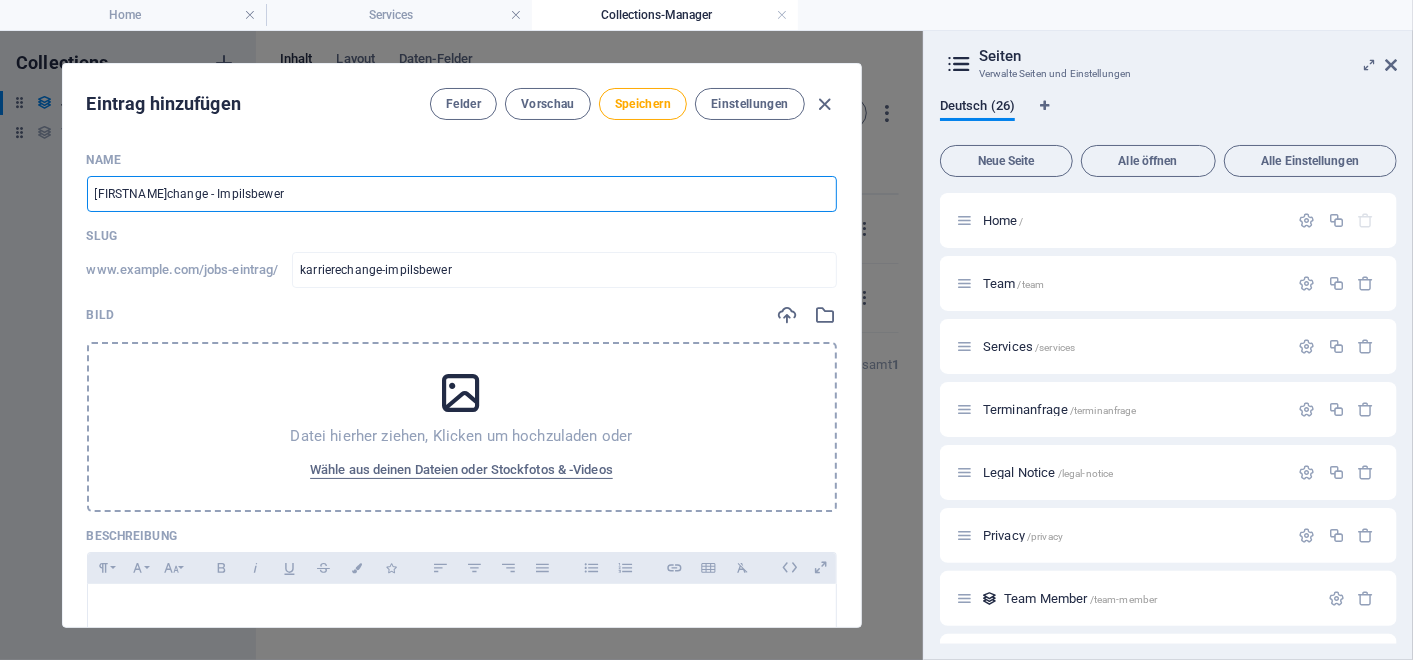 type on "Karrierechange - Impilsbewerb" 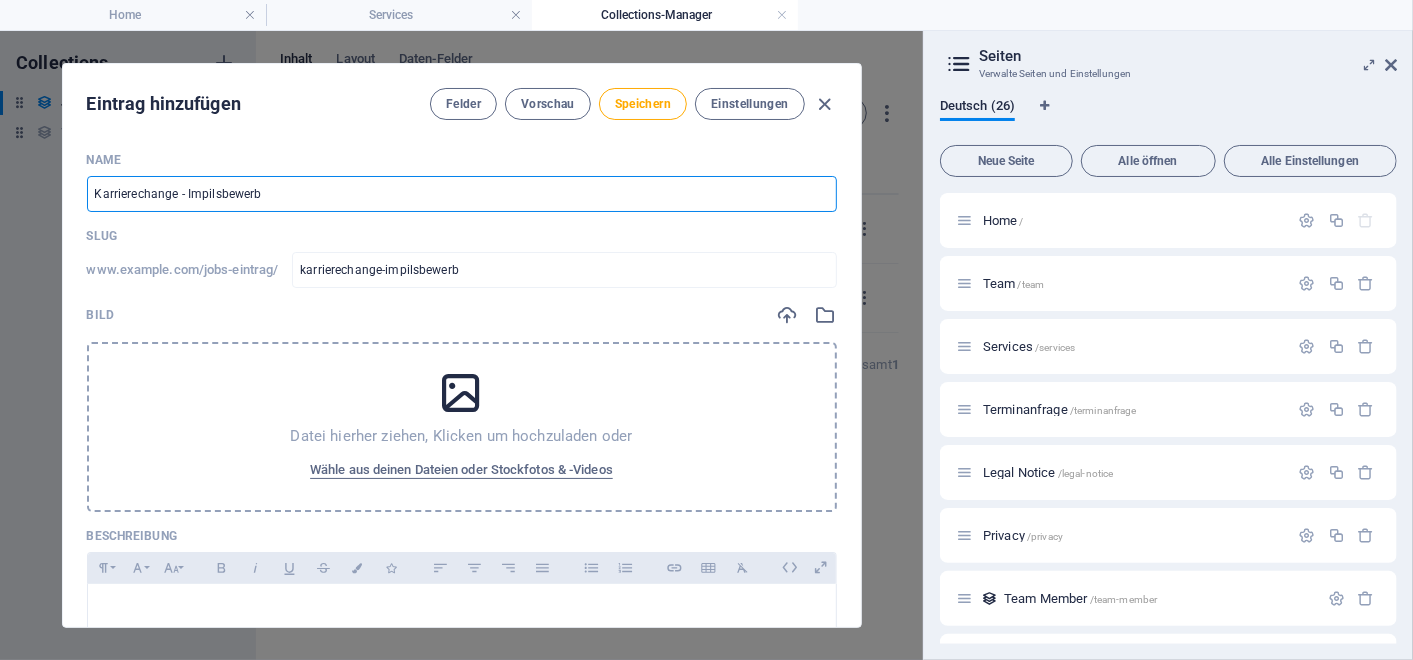 type on "Karrierechange - Impilsbewerbu" 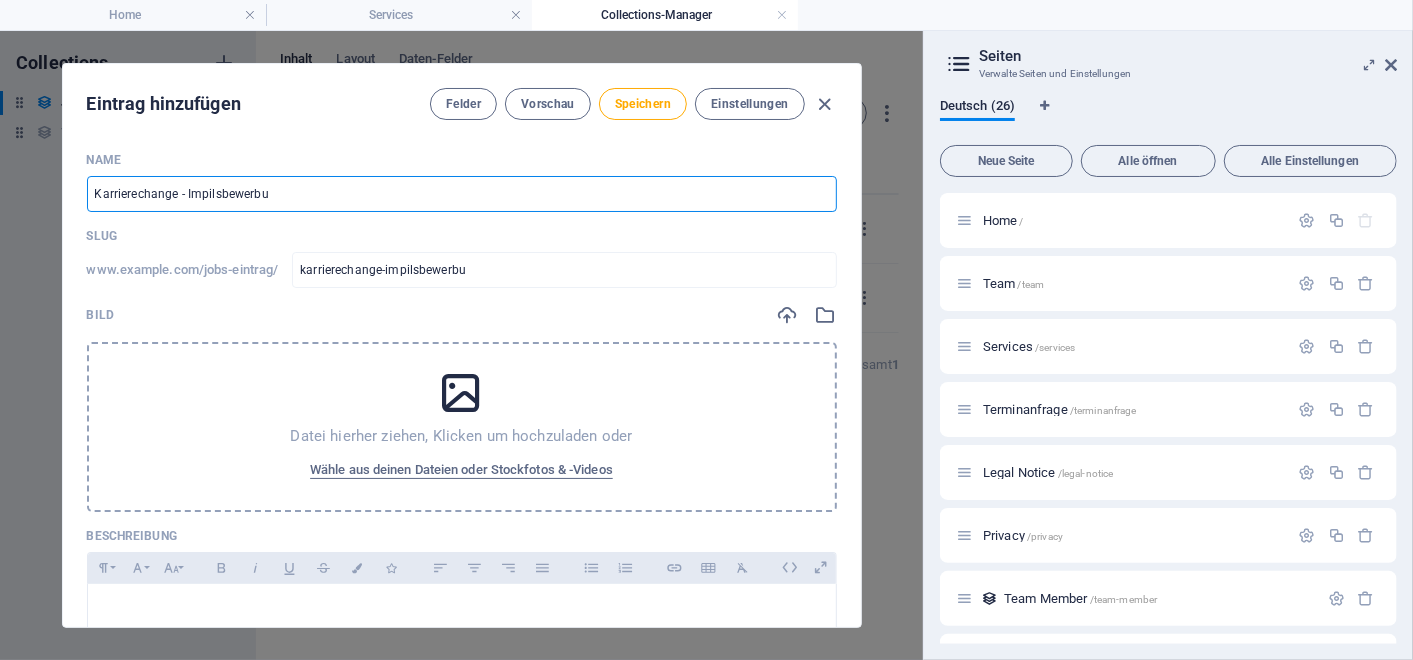 type on "Karrierechange - Impilsbewerbun" 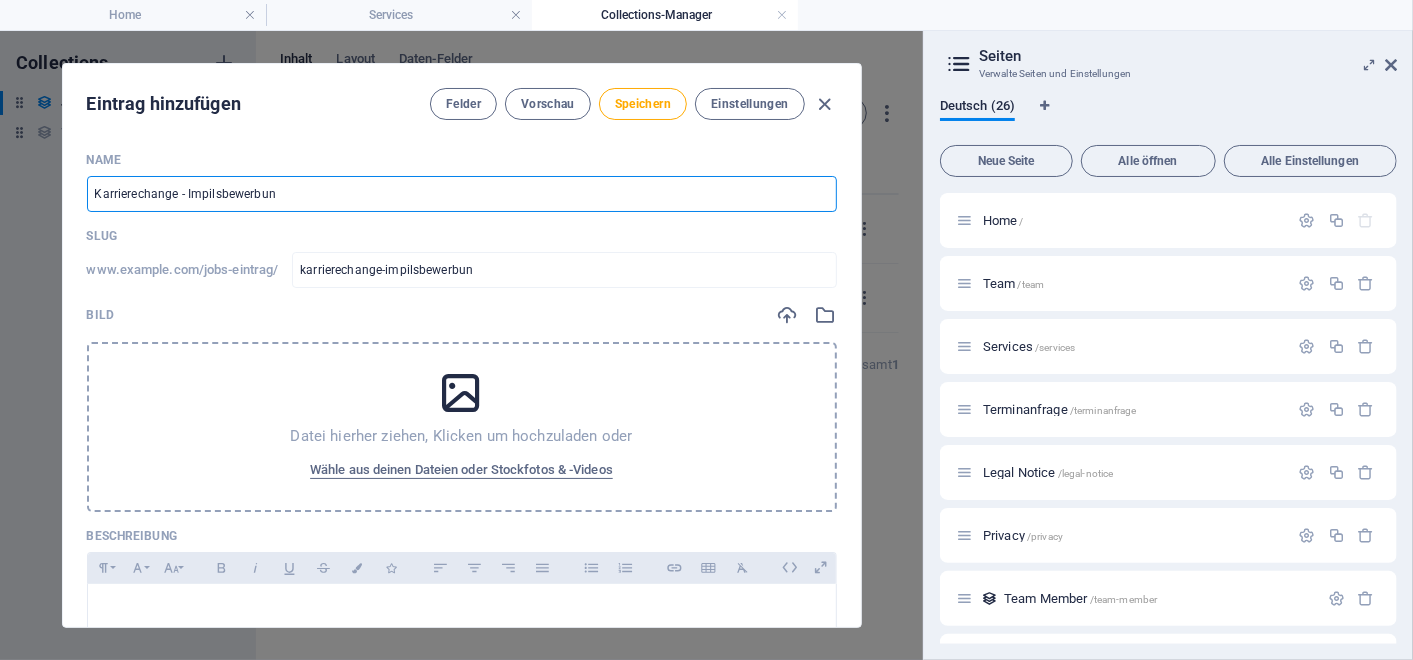 type on "Karrierechange - Impilsbewerbung" 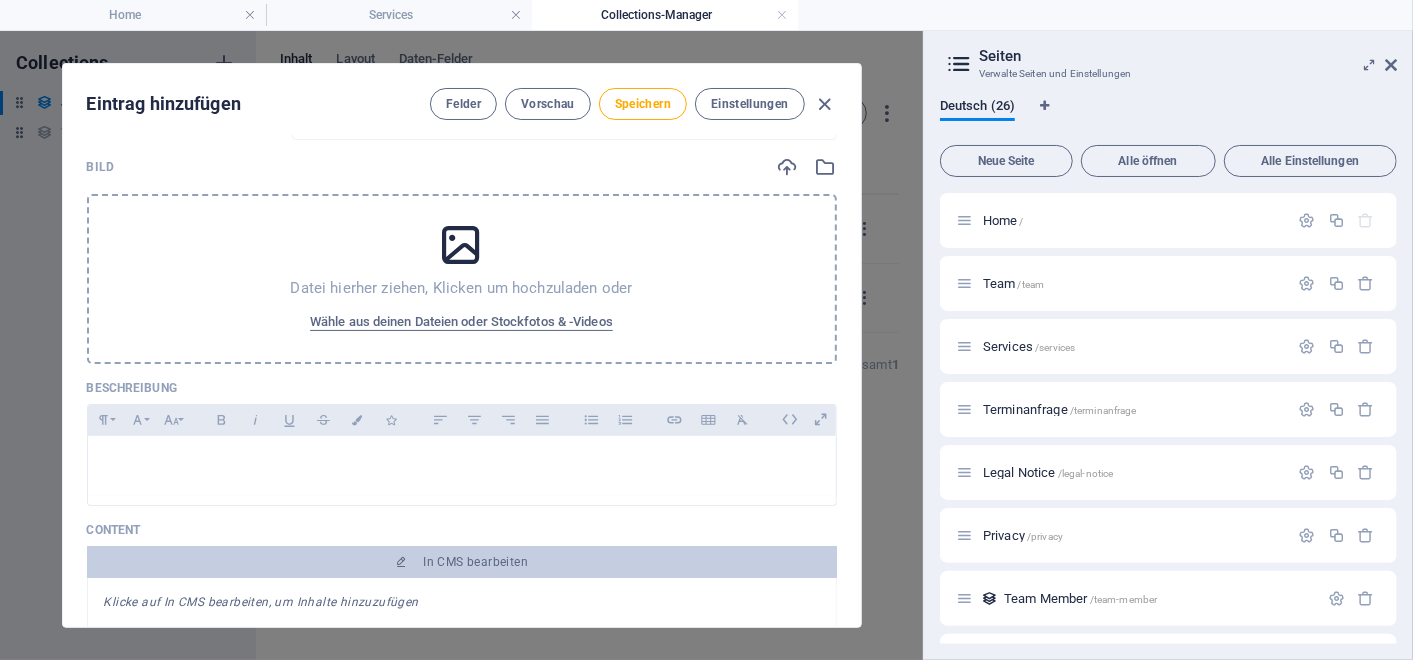scroll, scrollTop: 150, scrollLeft: 0, axis: vertical 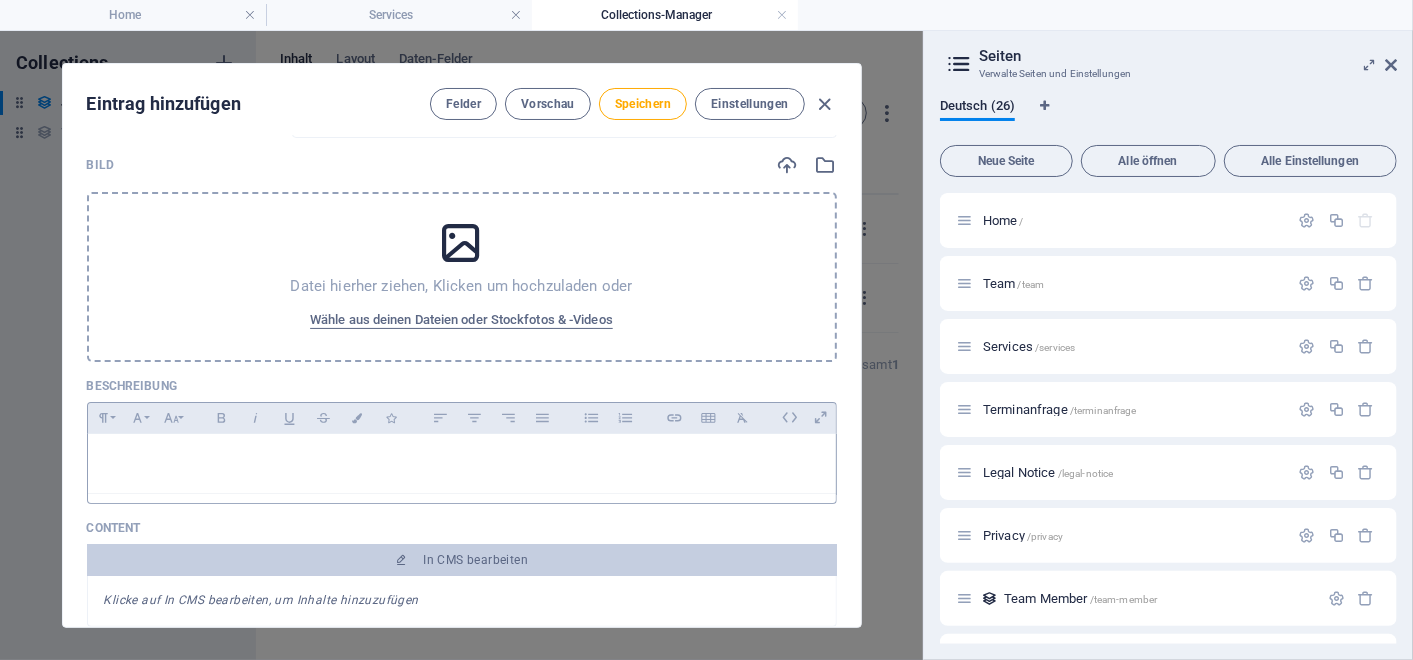 type on "Karrierechange - Impilsbewerbung" 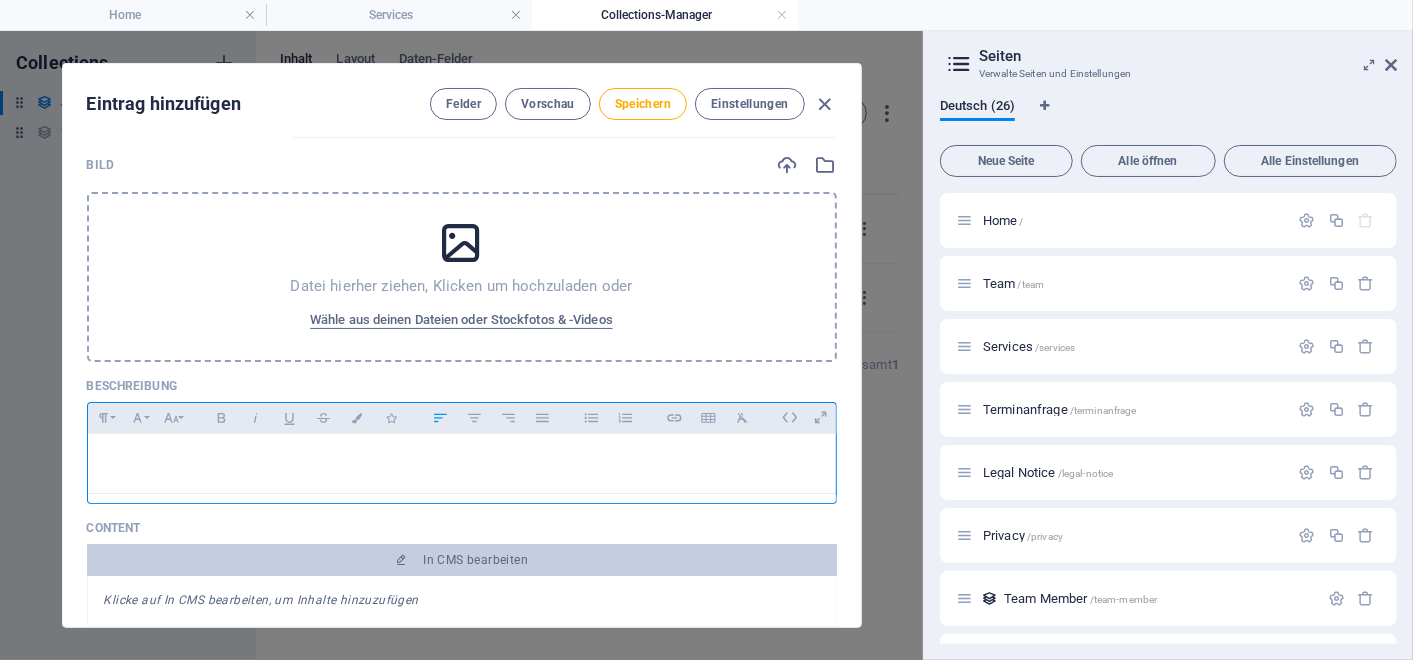 click at bounding box center [462, 459] 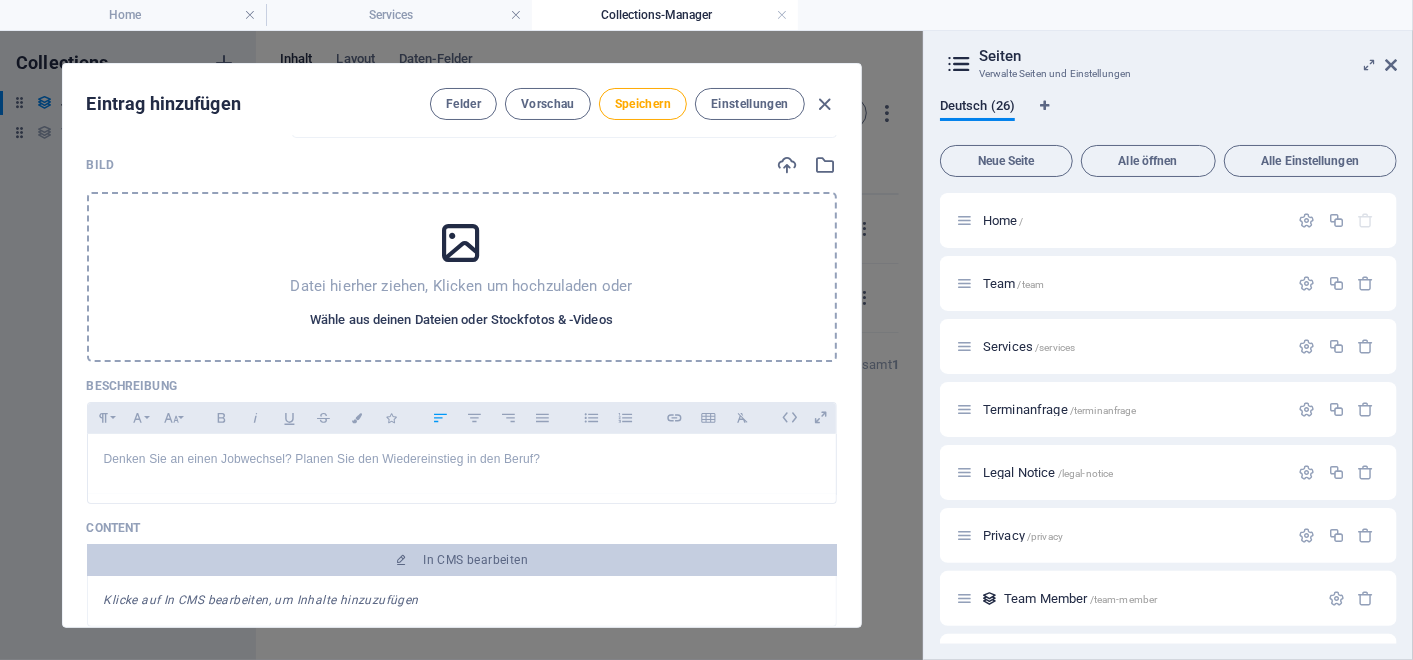 click on "Wähle aus deinen Dateien oder Stockfotos & -Videos" at bounding box center [461, 320] 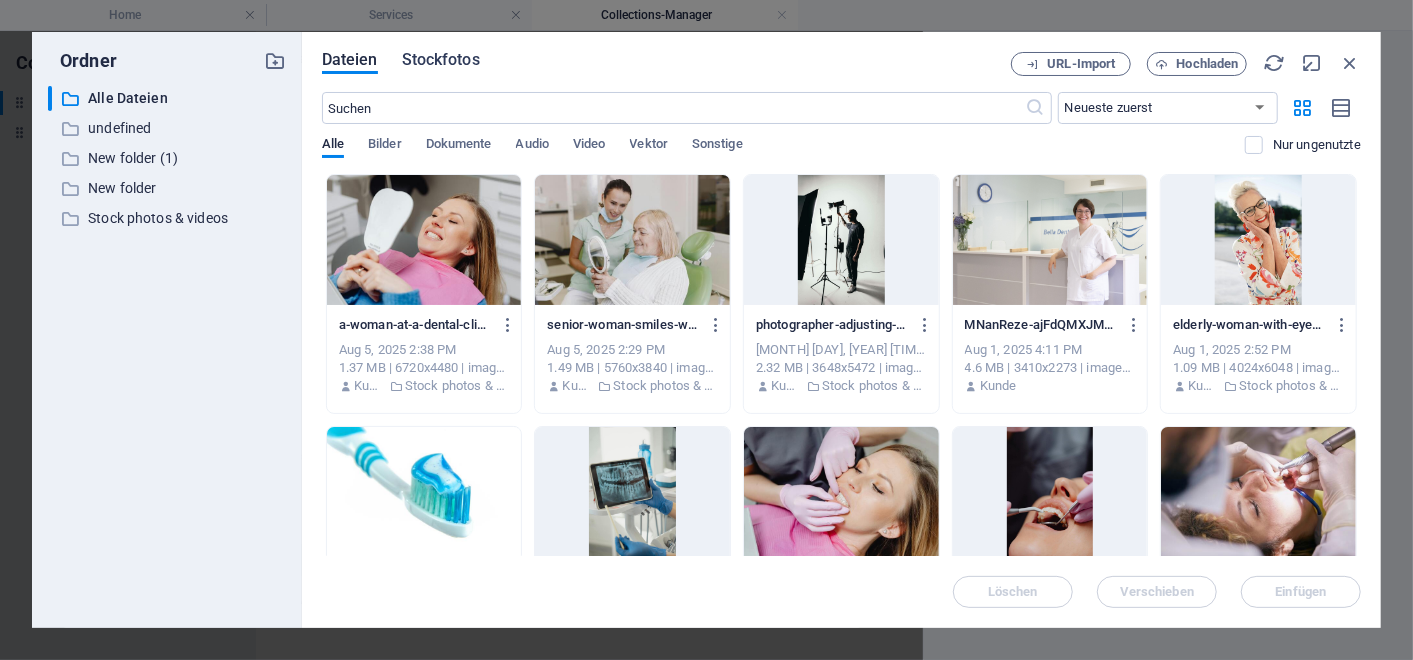 click on "Stockfotos" at bounding box center (441, 60) 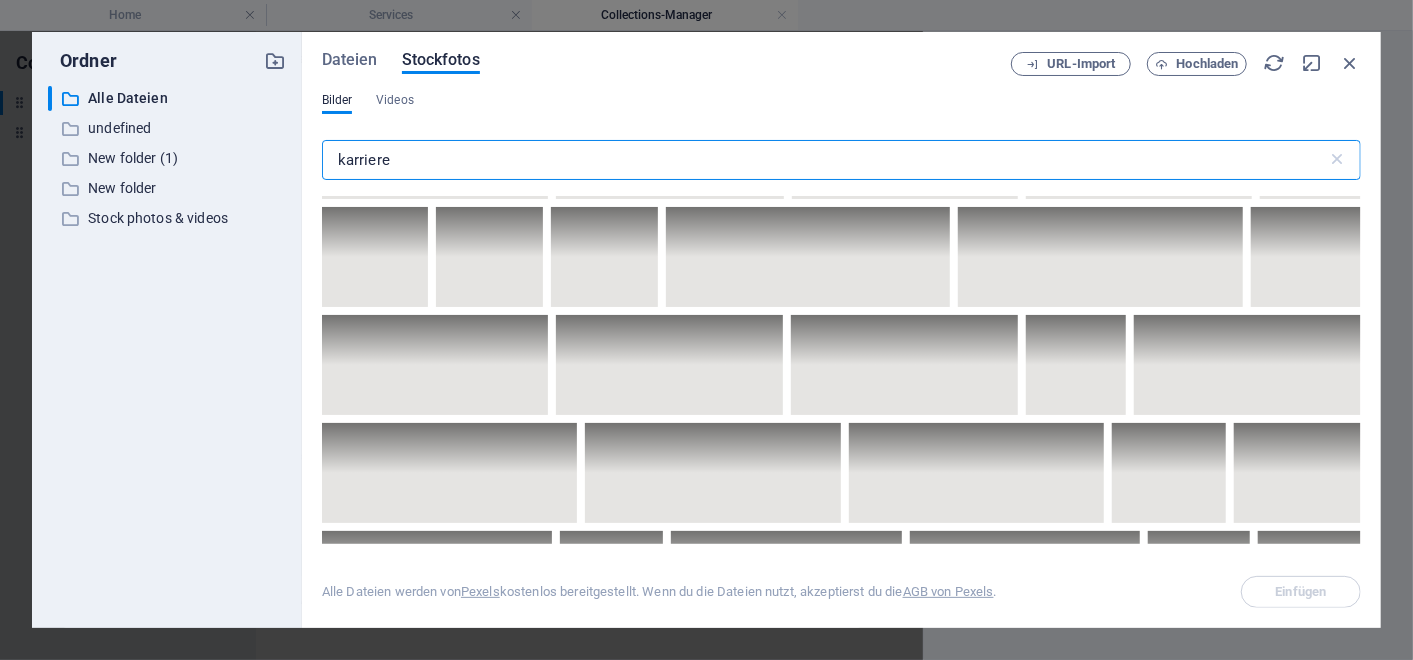 scroll, scrollTop: 9300, scrollLeft: 0, axis: vertical 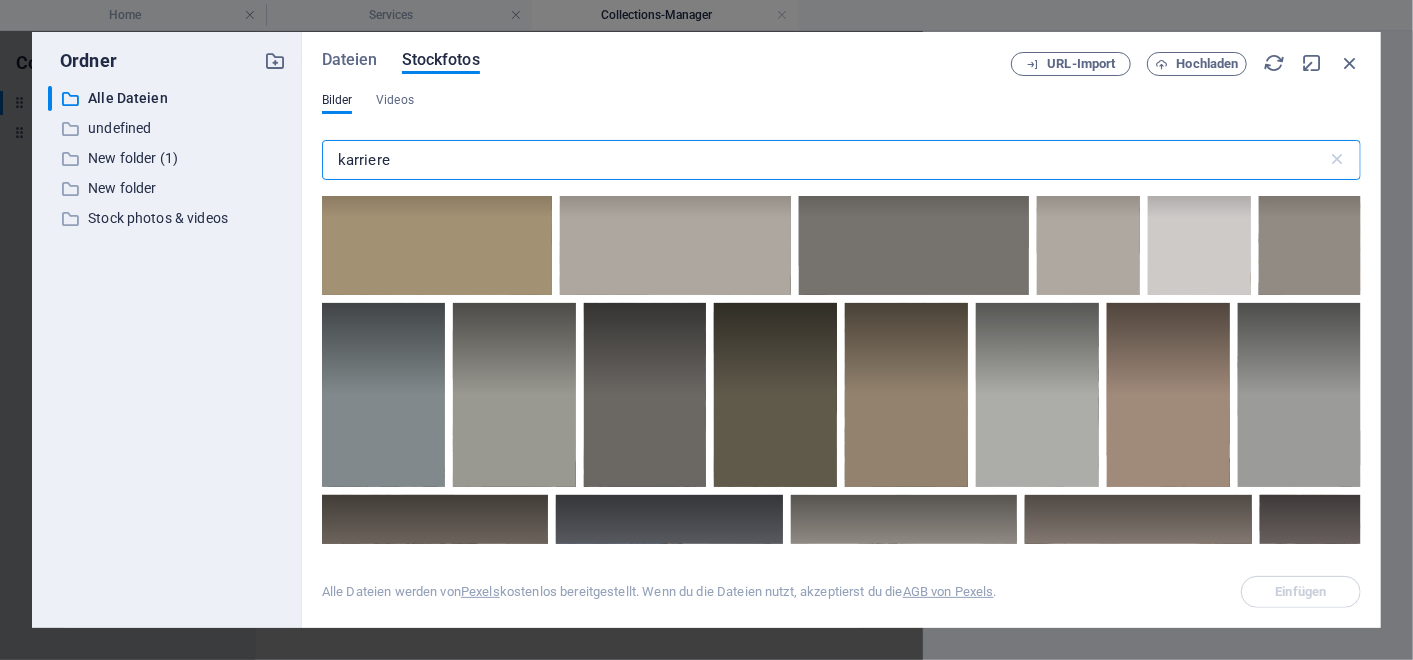 click on "karriere" at bounding box center (824, 160) 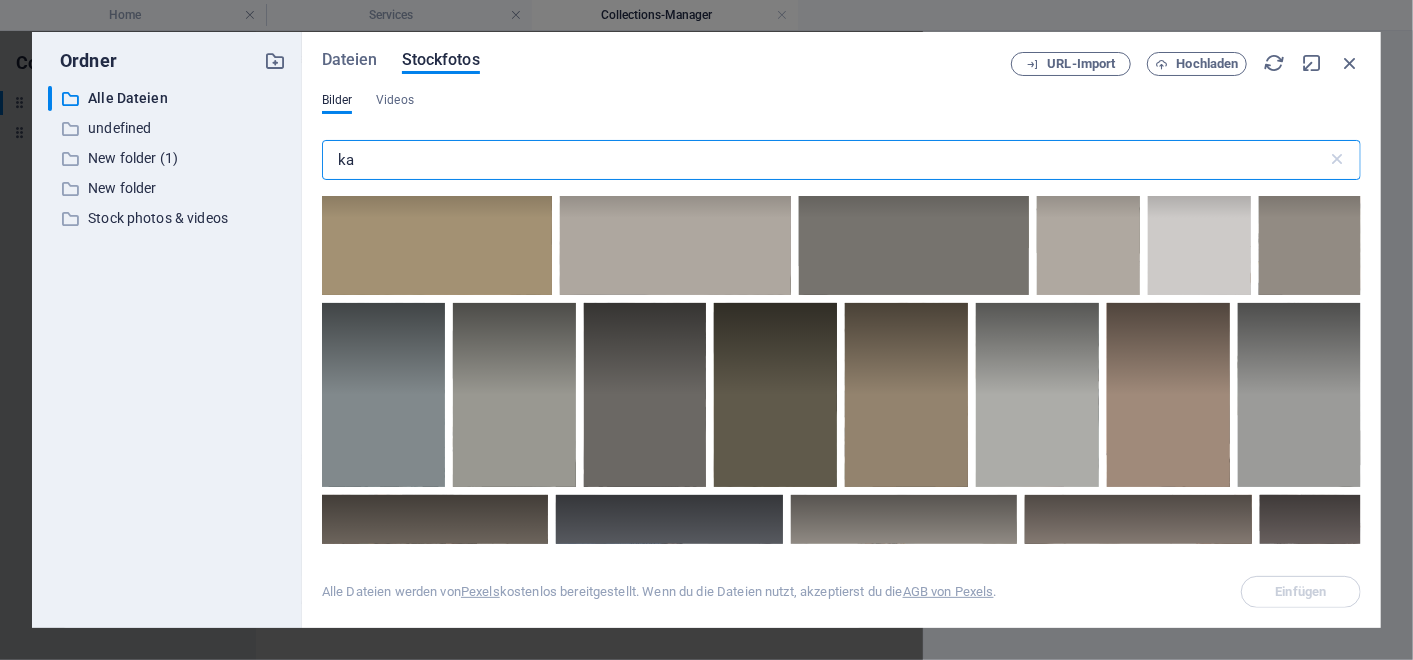 type on "k" 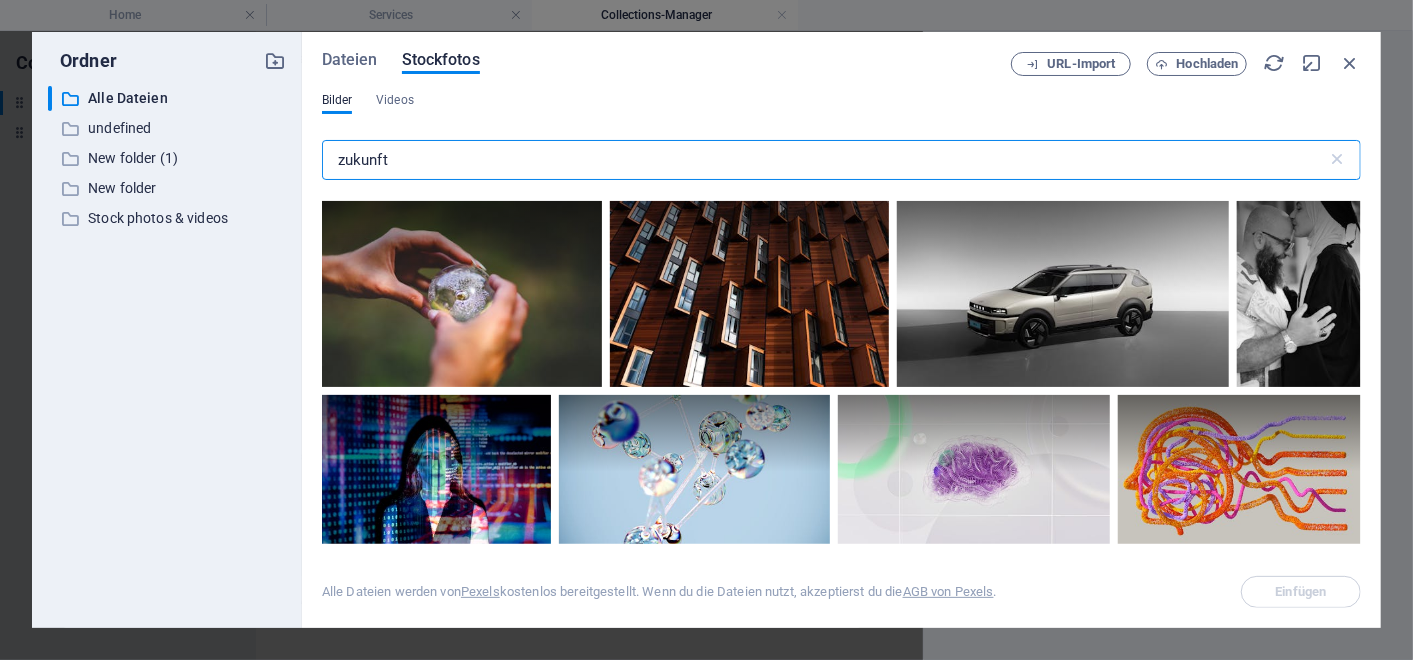 scroll, scrollTop: 1862, scrollLeft: 0, axis: vertical 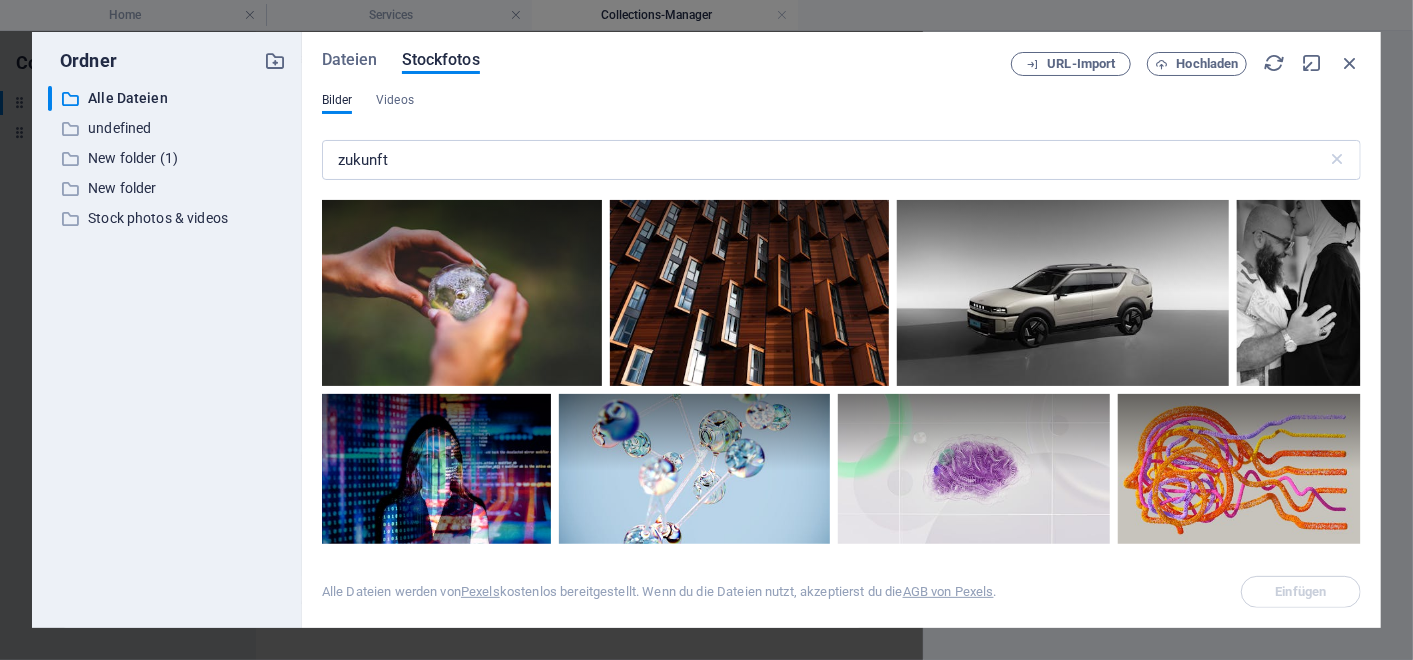 click at bounding box center (841, 902) 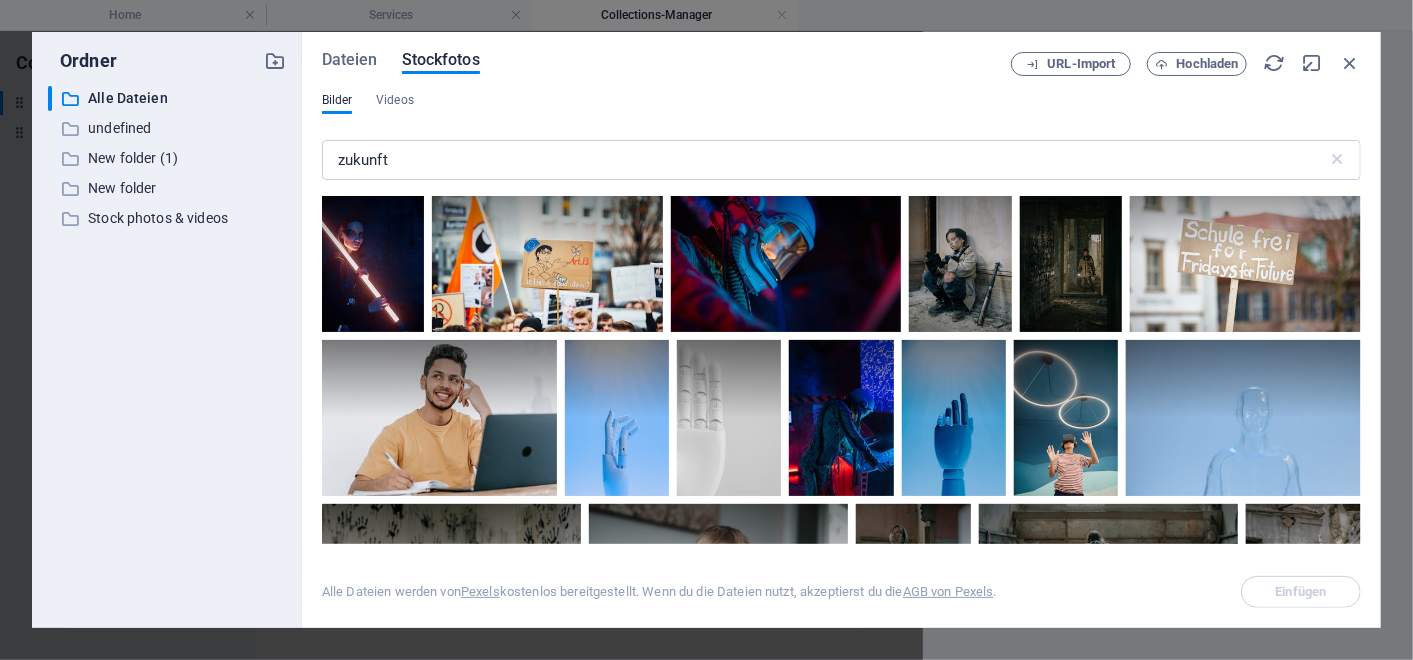 scroll, scrollTop: 1355, scrollLeft: 0, axis: vertical 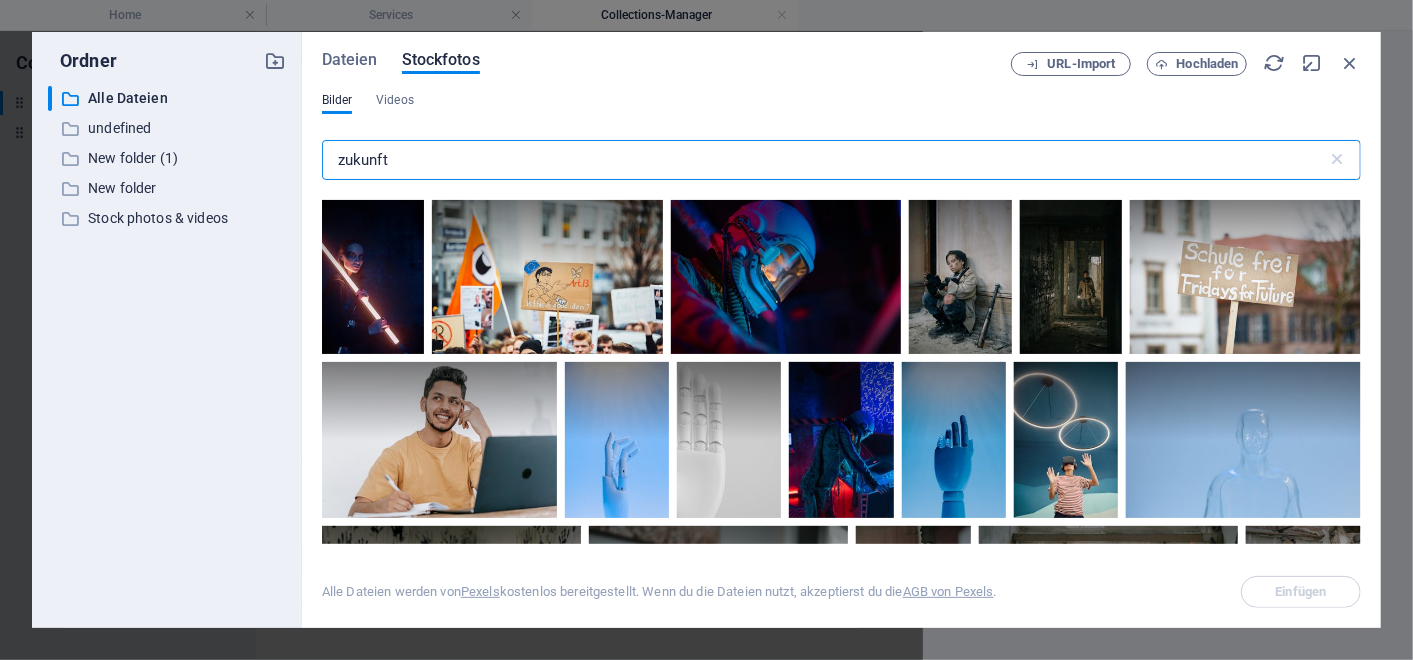 click on "zukunft" at bounding box center (824, 160) 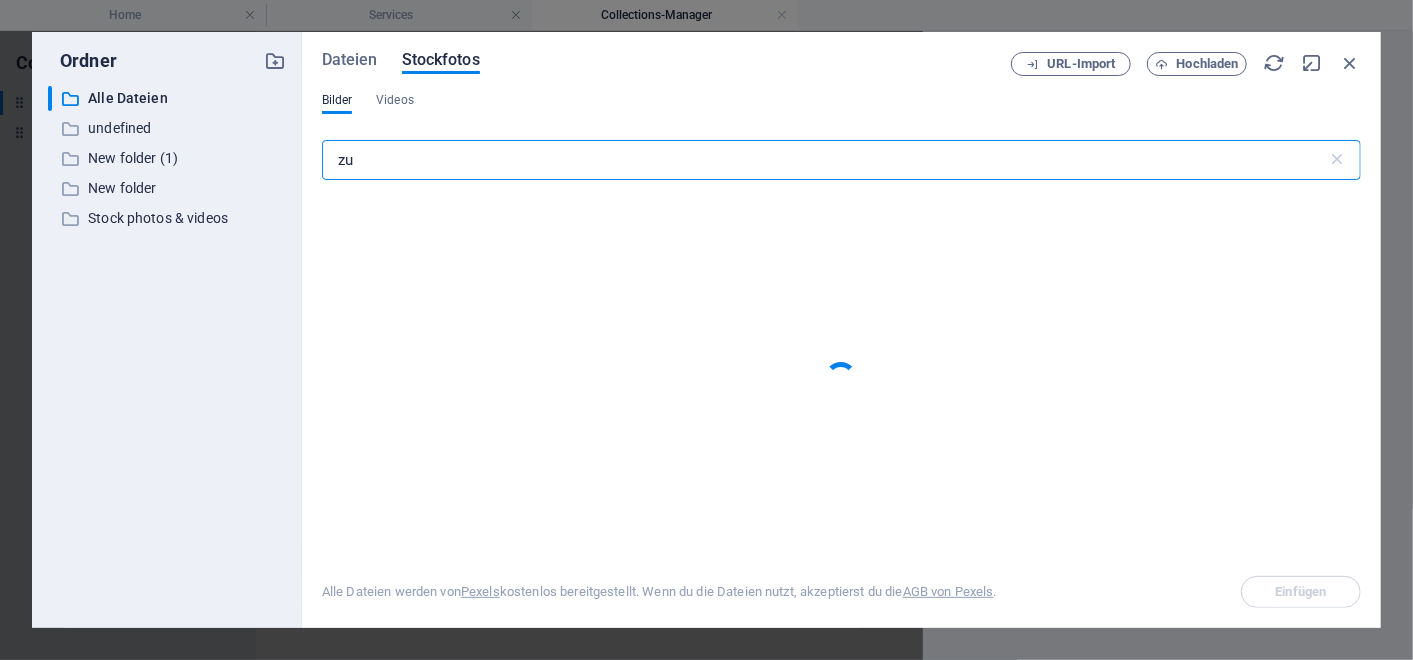 type on "z" 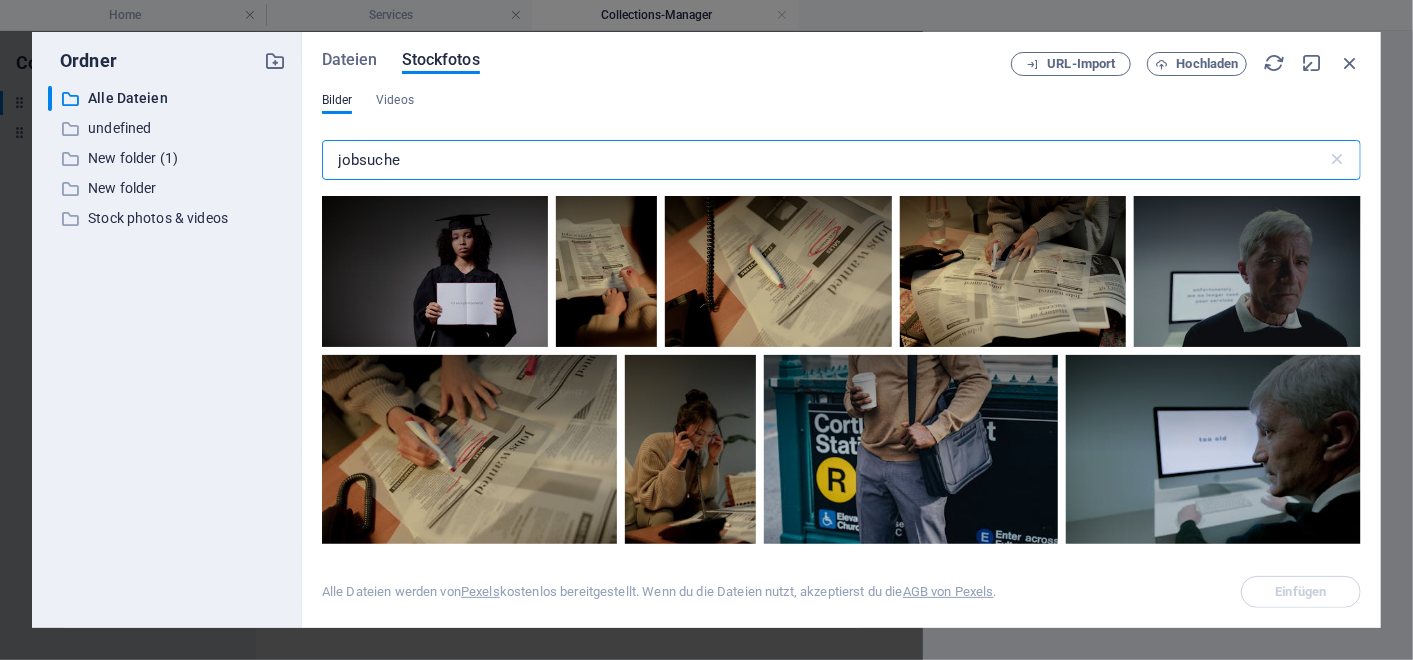 drag, startPoint x: 441, startPoint y: 156, endPoint x: 814, endPoint y: 158, distance: 373.00537 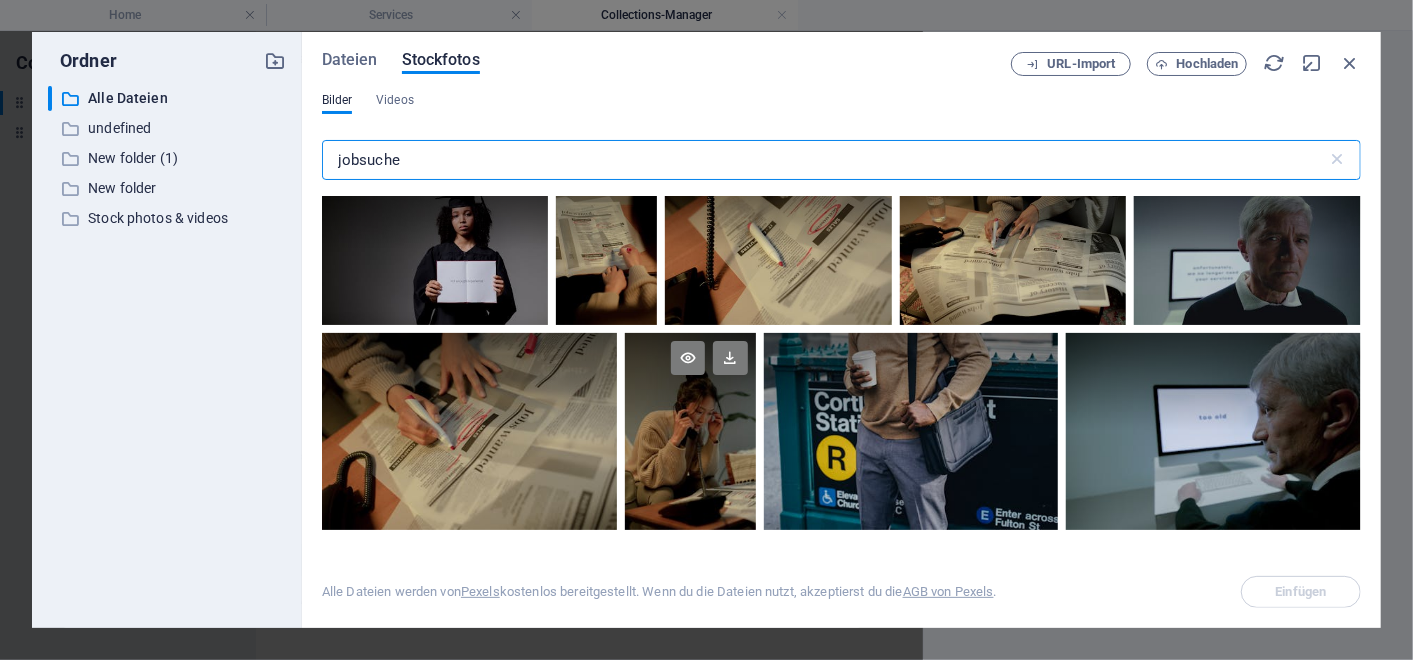 scroll, scrollTop: 0, scrollLeft: 0, axis: both 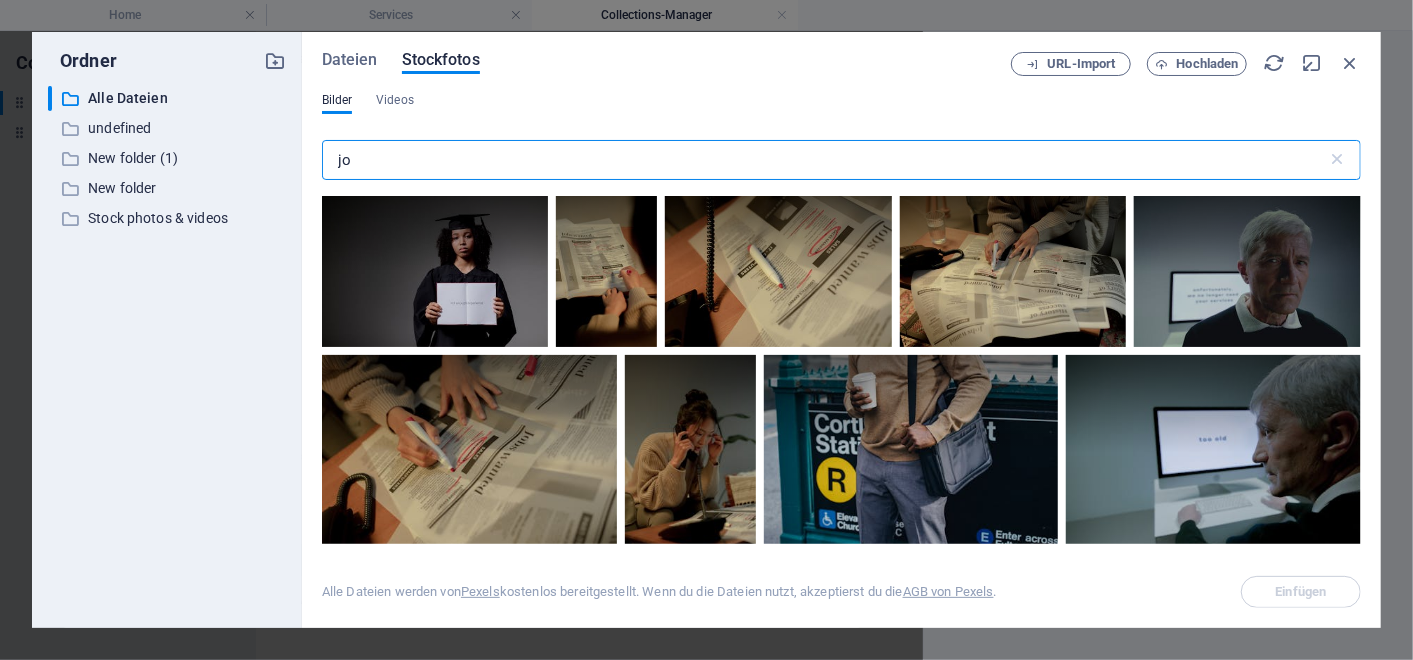 type on "j" 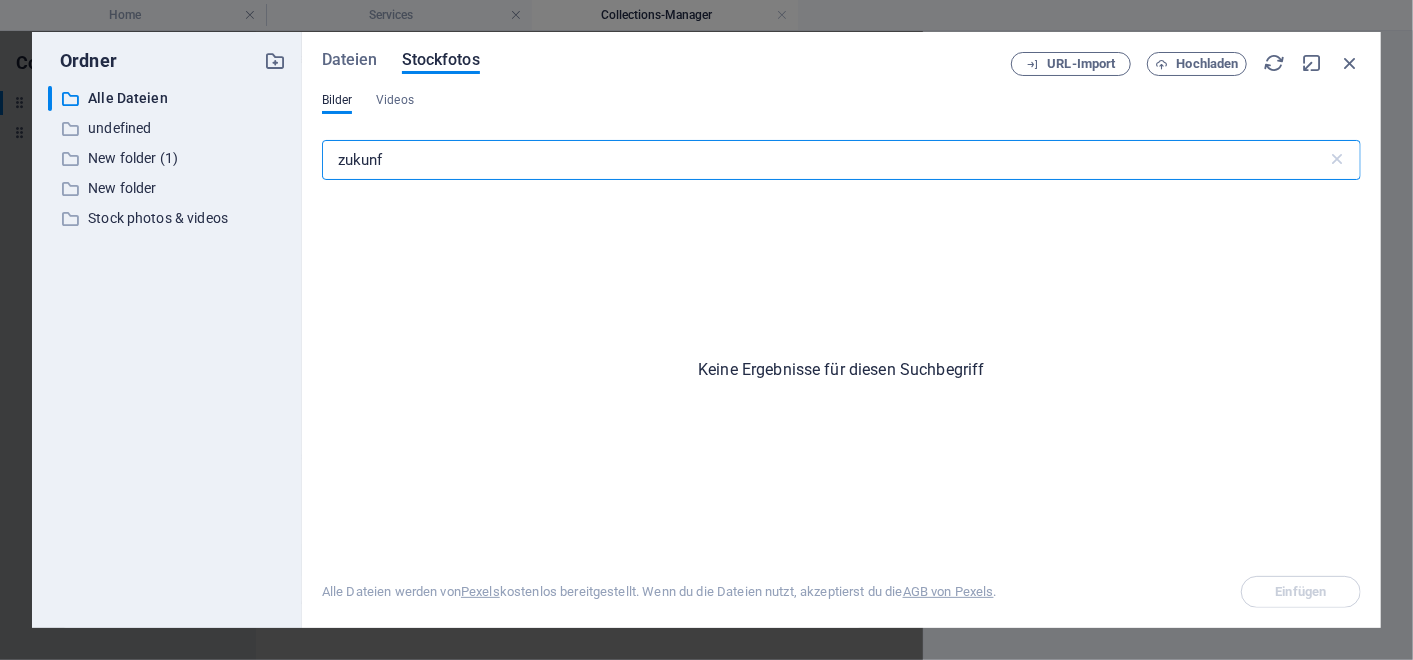 type on "zukunft" 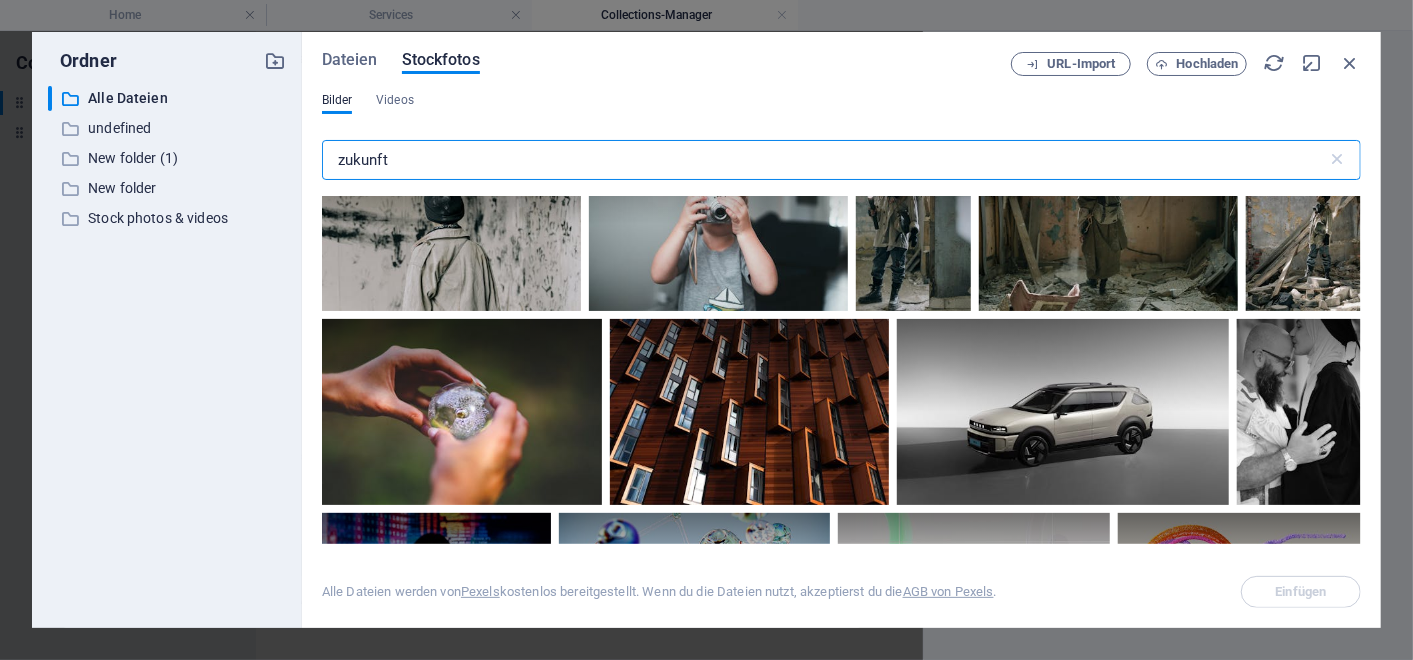 scroll, scrollTop: 1757, scrollLeft: 0, axis: vertical 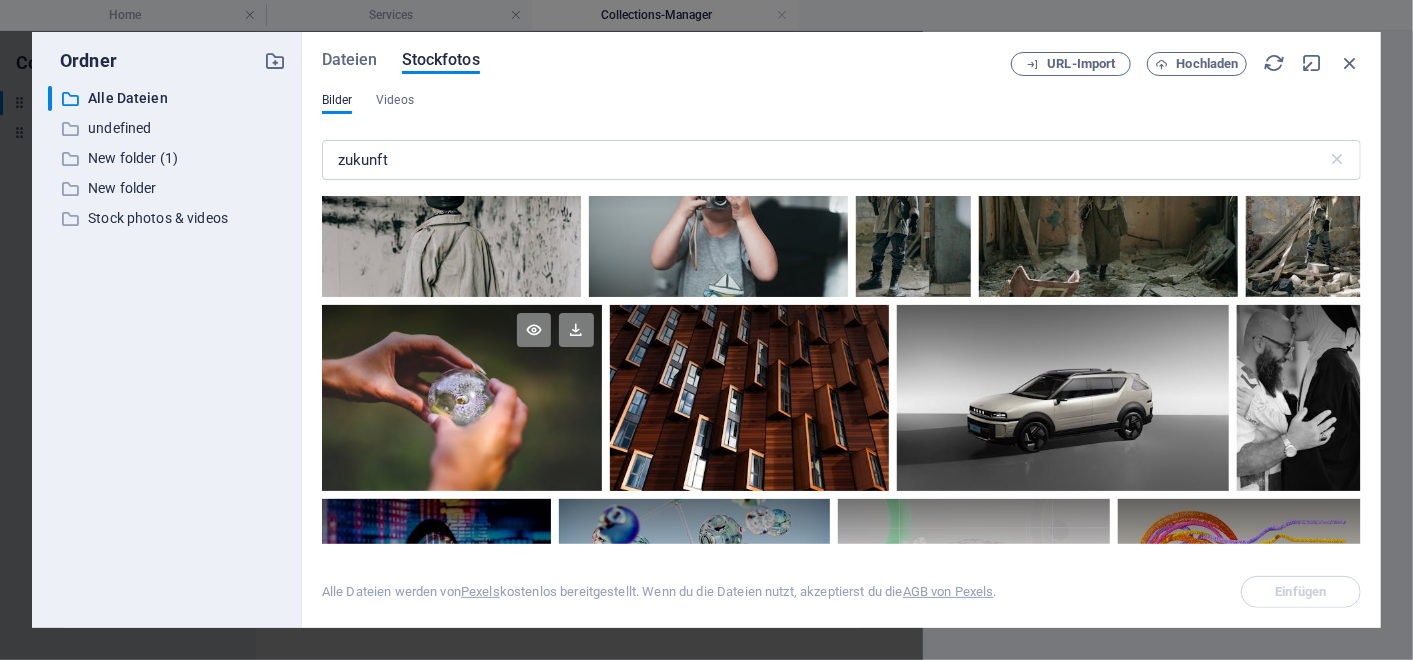 click at bounding box center [462, 351] 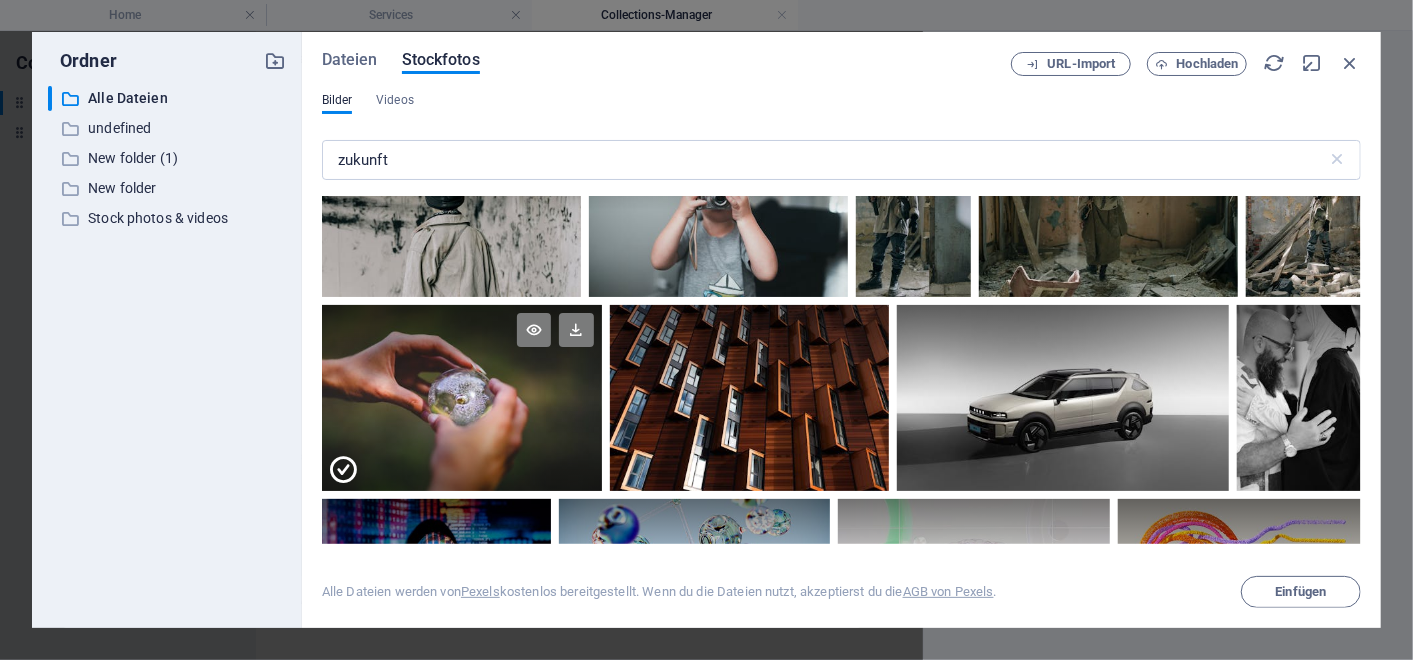 click at bounding box center [462, 351] 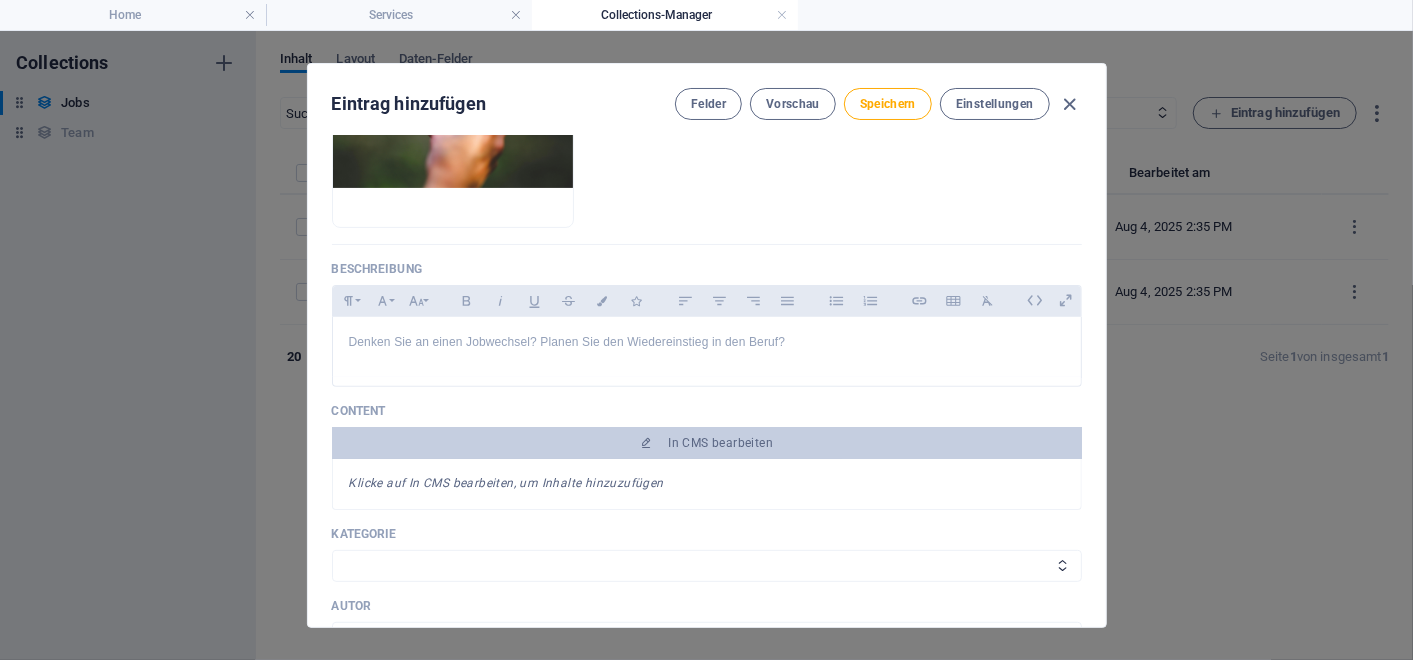scroll, scrollTop: 348, scrollLeft: 0, axis: vertical 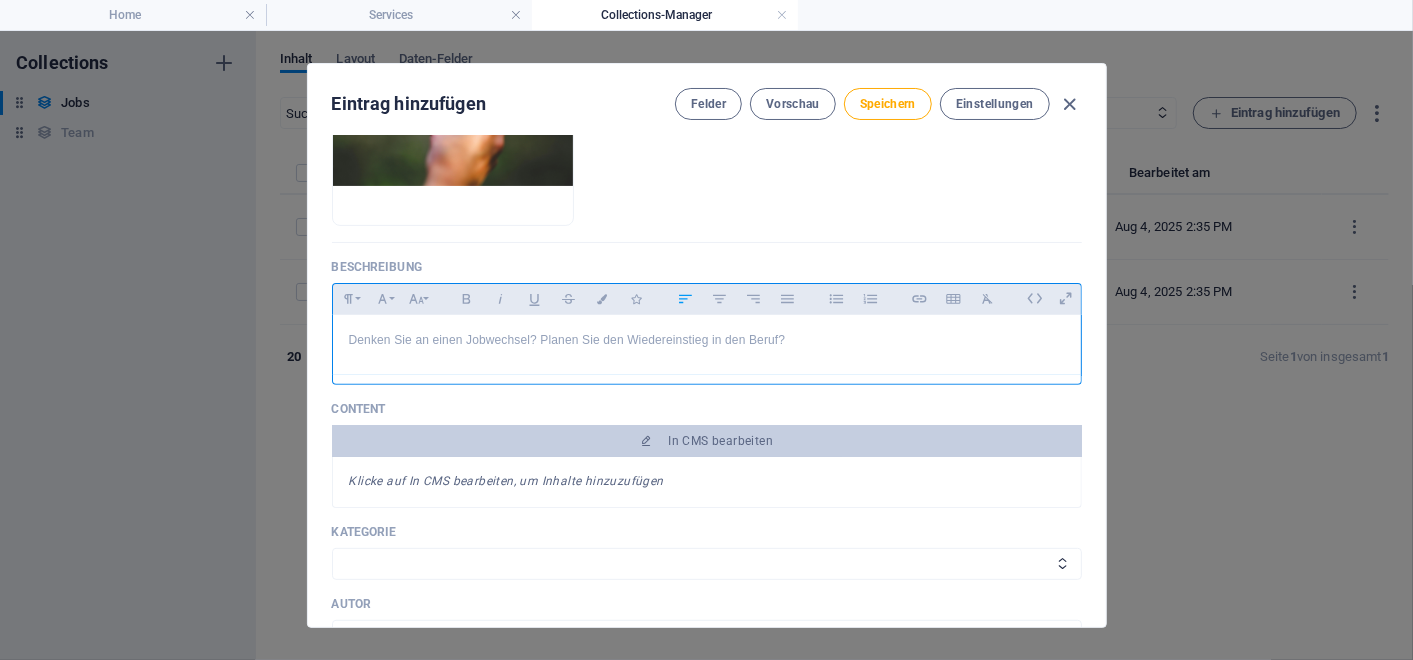 click on "Denken Sie an einen Jobwechsel? Planen Sie den Wiedereinstieg in den Beruf?" at bounding box center [707, 345] 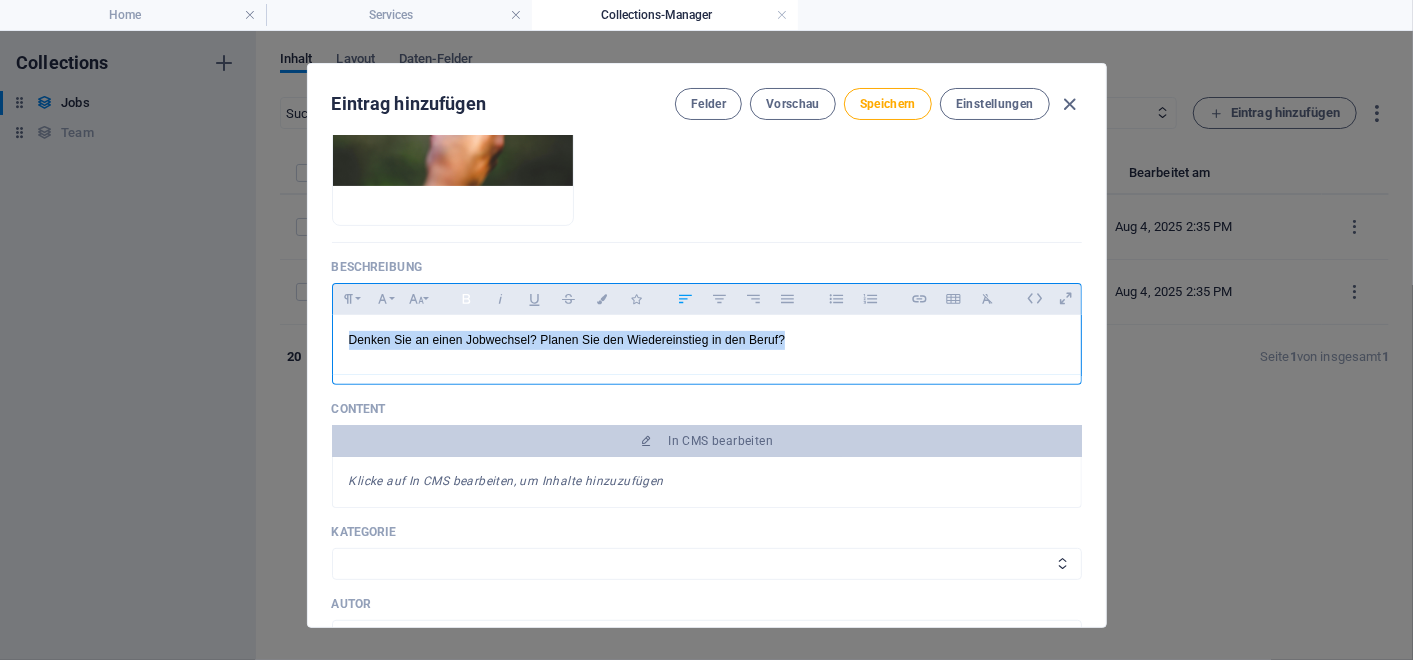 click 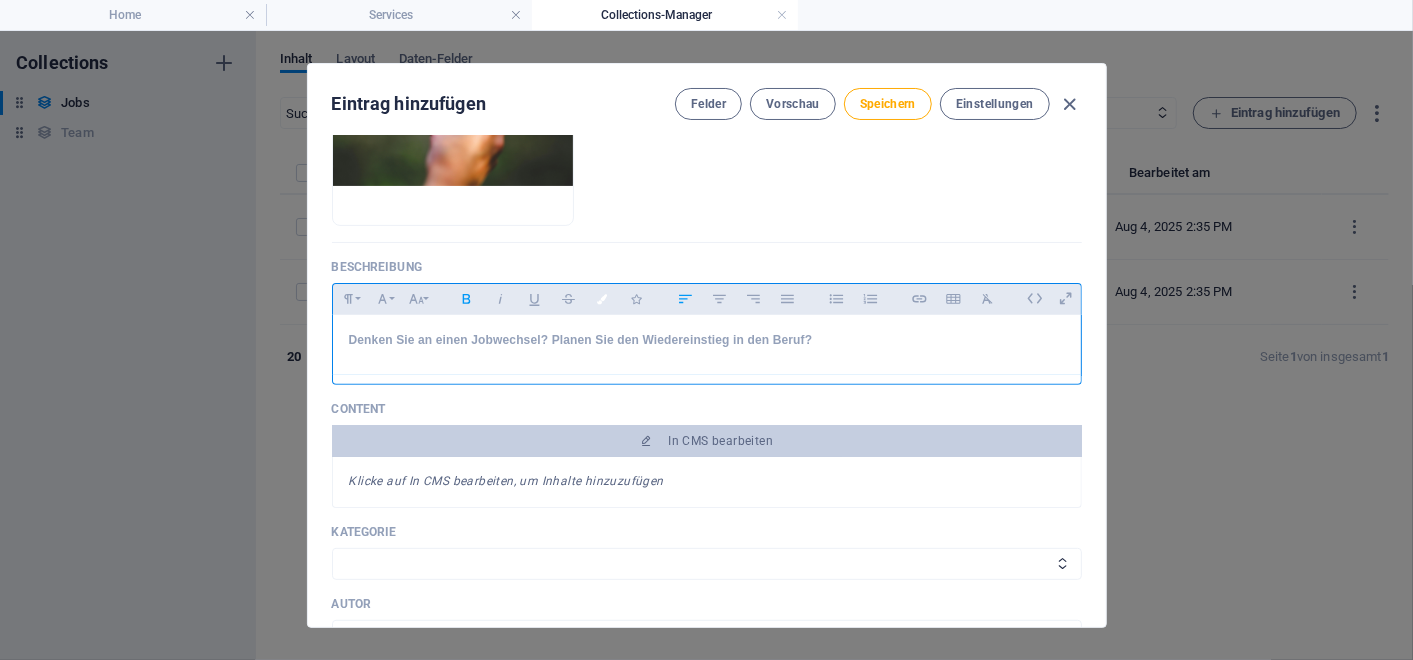 click at bounding box center [602, 299] 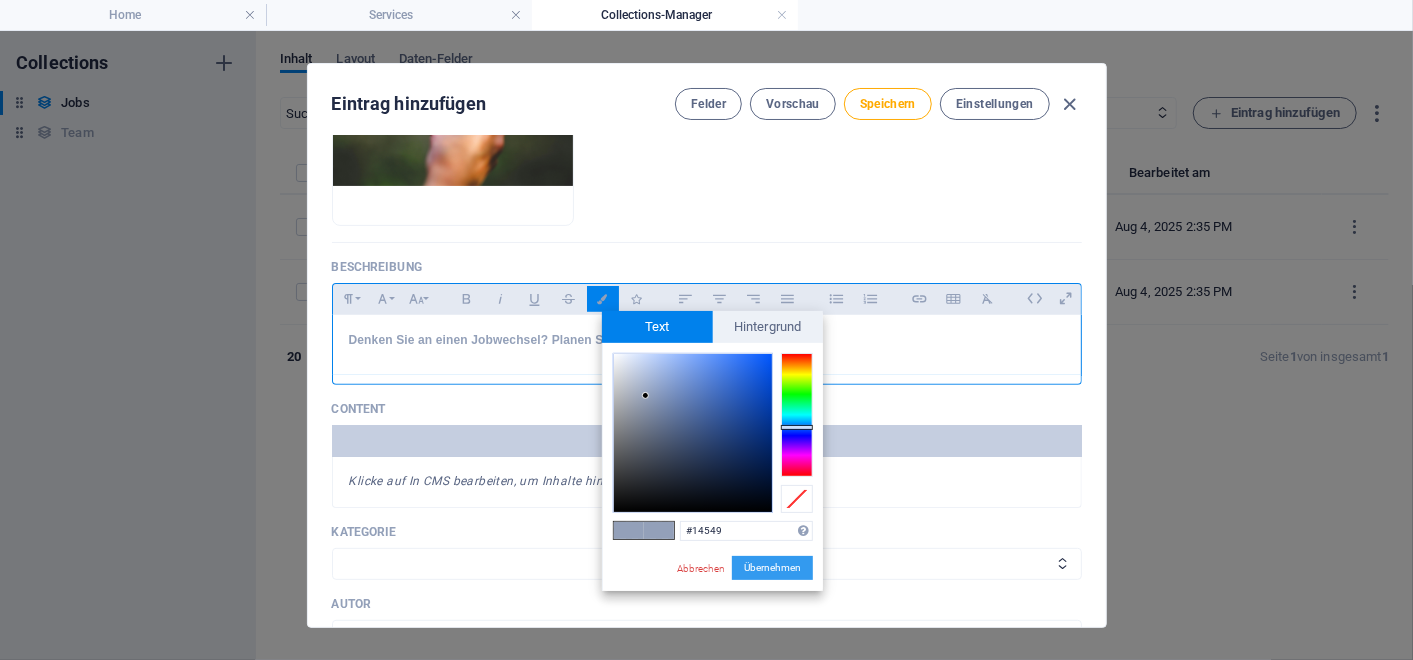 type on "#145494" 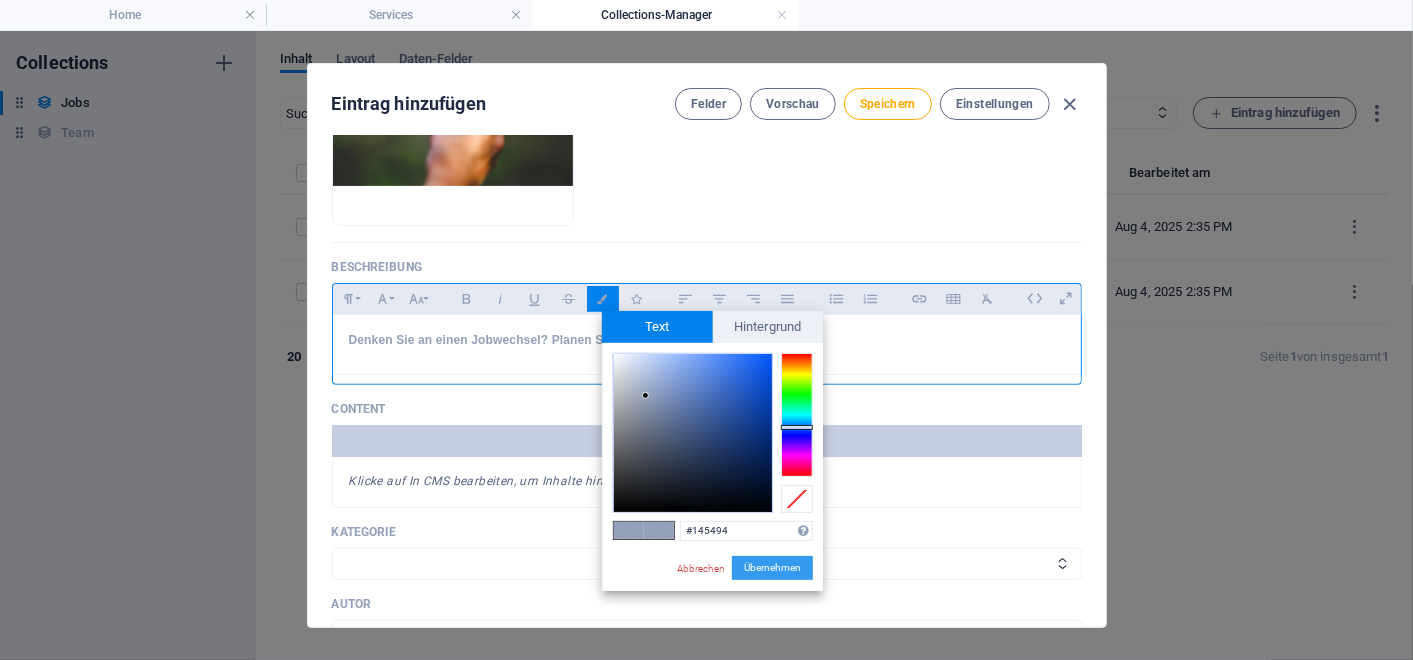 click on "Übernehmen" at bounding box center (772, 568) 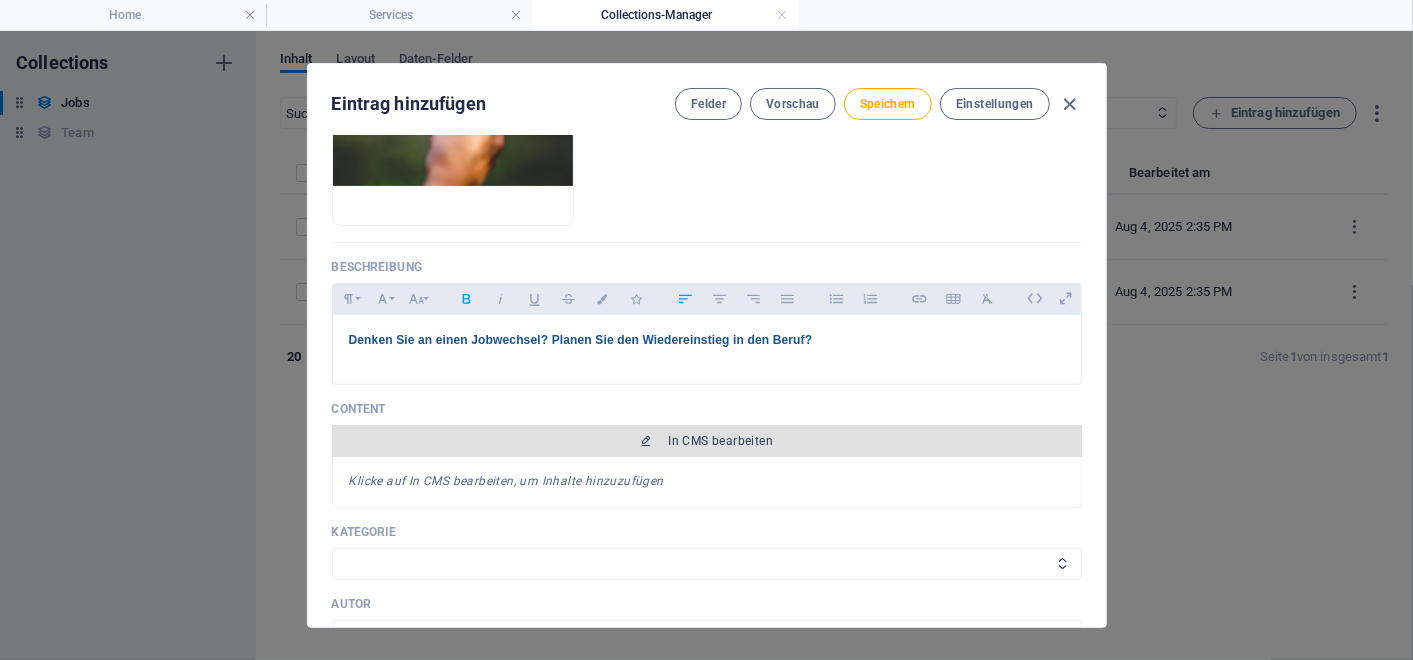 click on "In CMS bearbeiten" at bounding box center (720, 441) 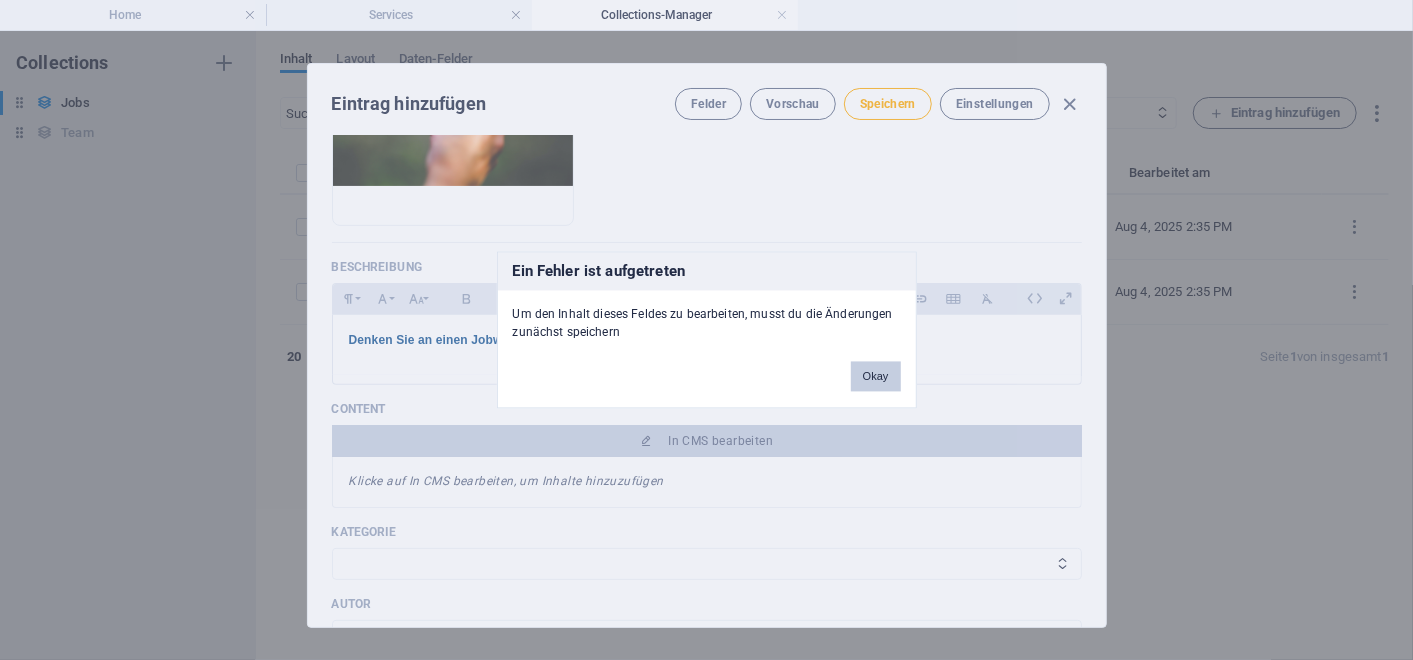 click on "Okay" at bounding box center [876, 377] 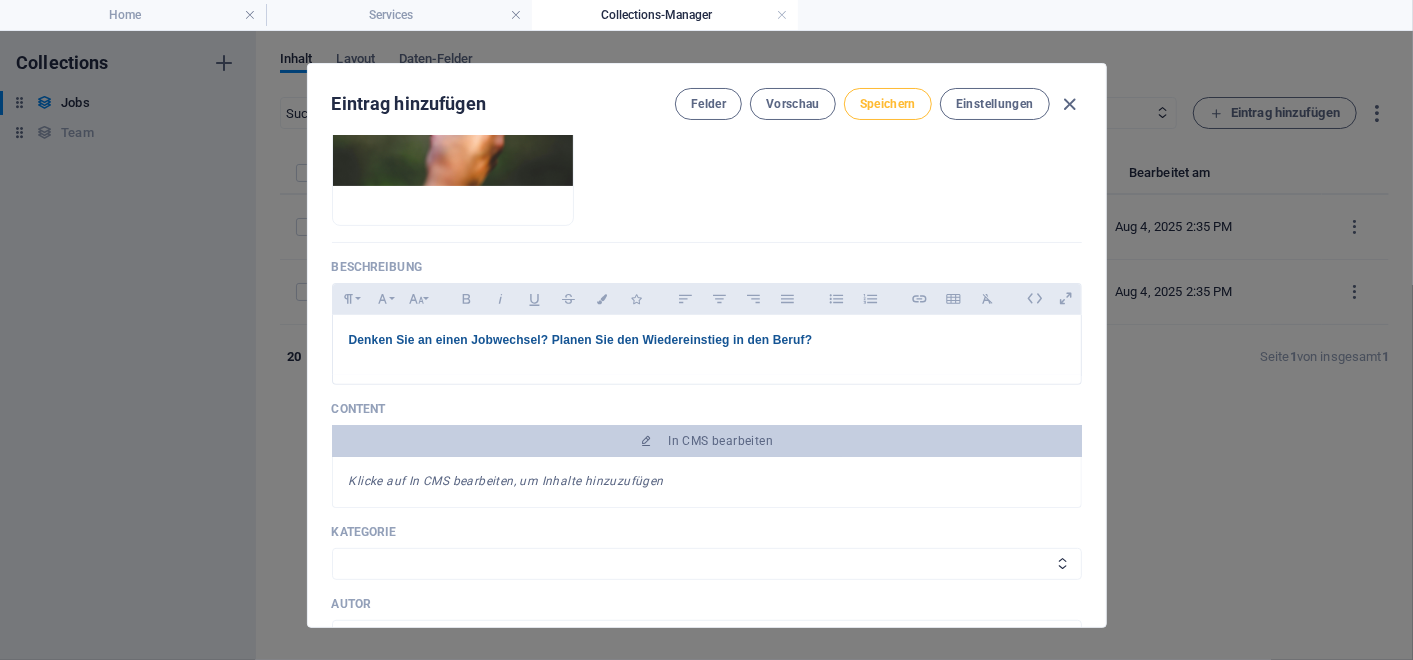 click on "Speichern" at bounding box center (888, 104) 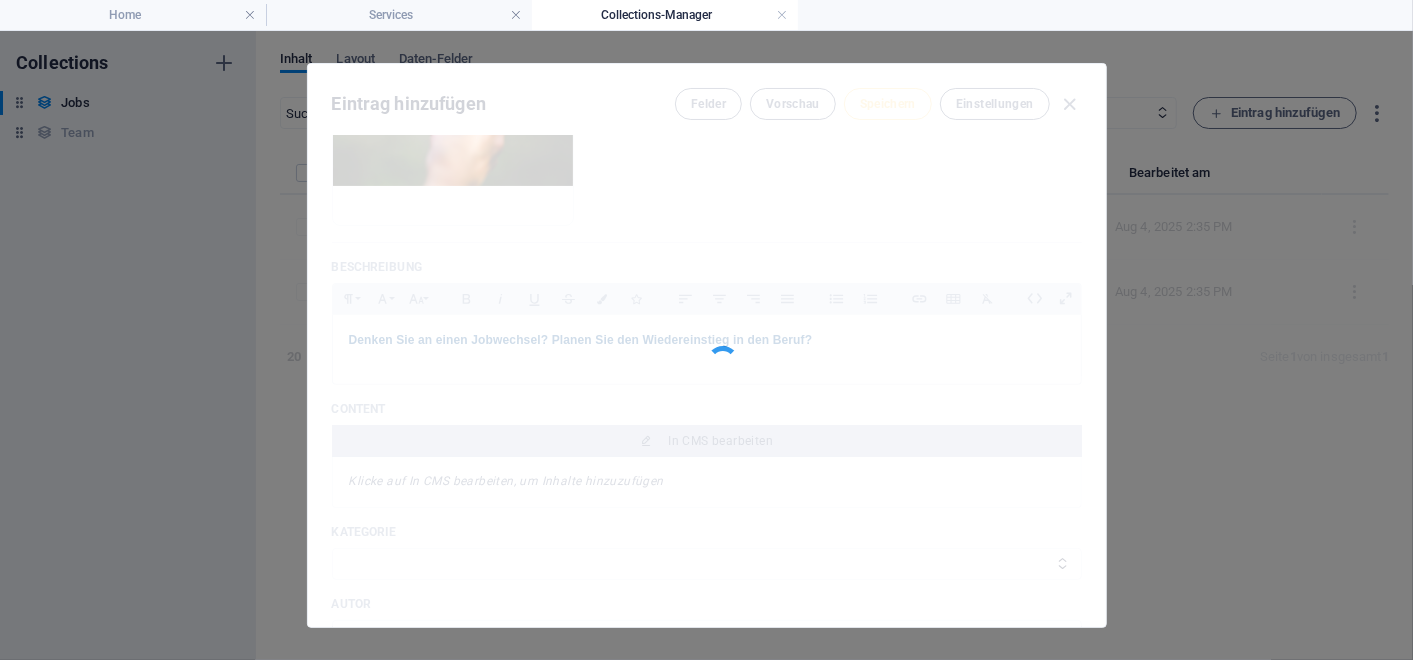 type on "[FIRSTNAME]change-impilsbewerbung" 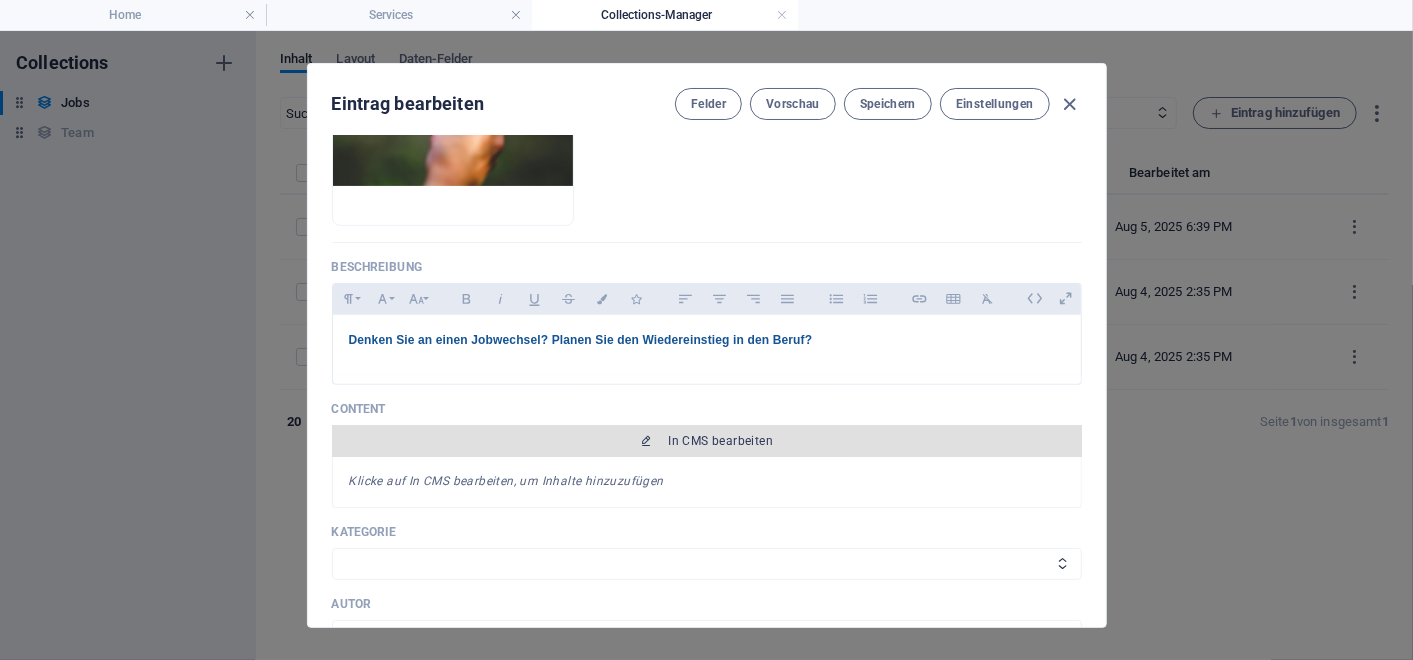 click on "In CMS bearbeiten" at bounding box center [720, 441] 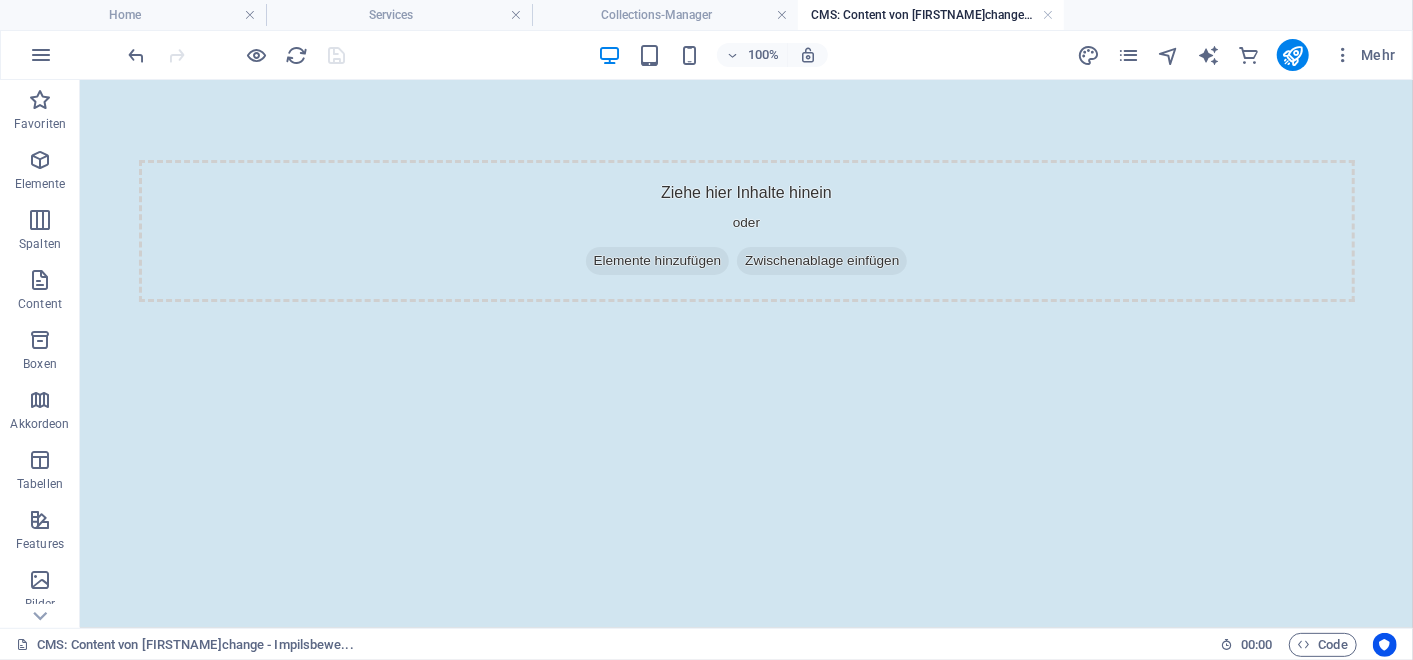 scroll, scrollTop: 0, scrollLeft: 0, axis: both 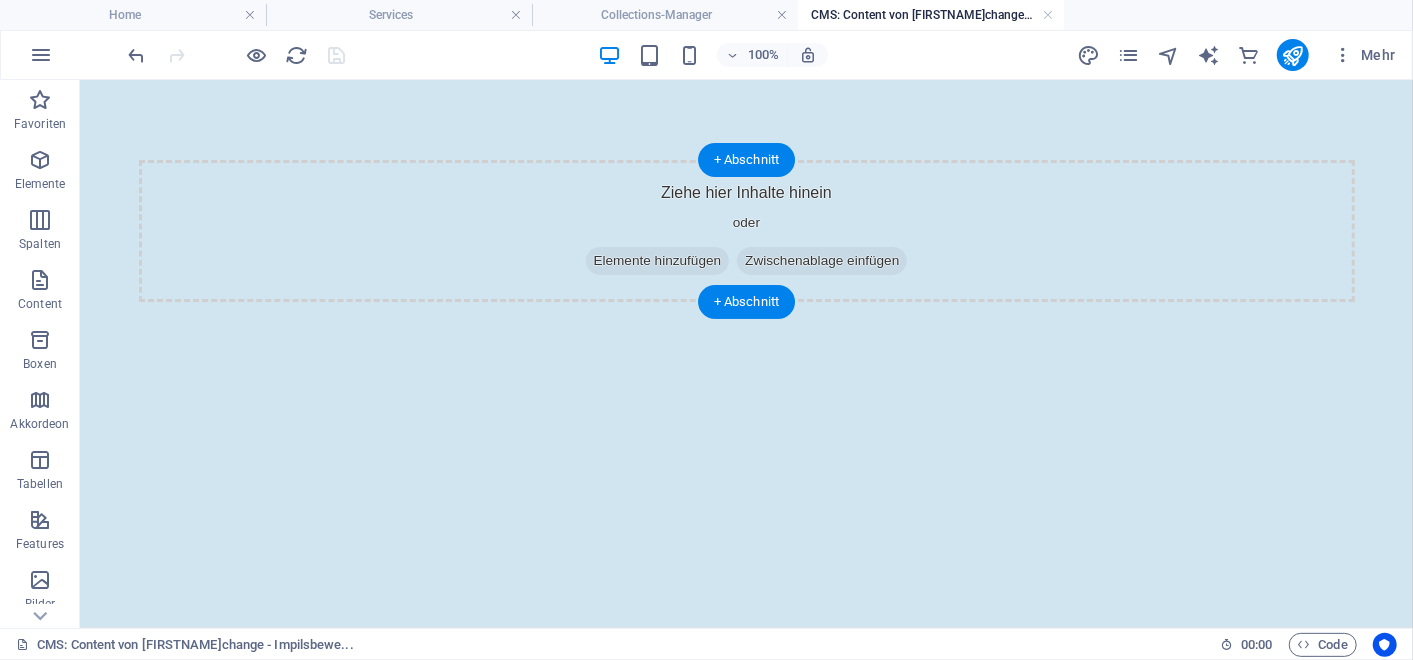 click on "Elemente hinzufügen" at bounding box center [657, 260] 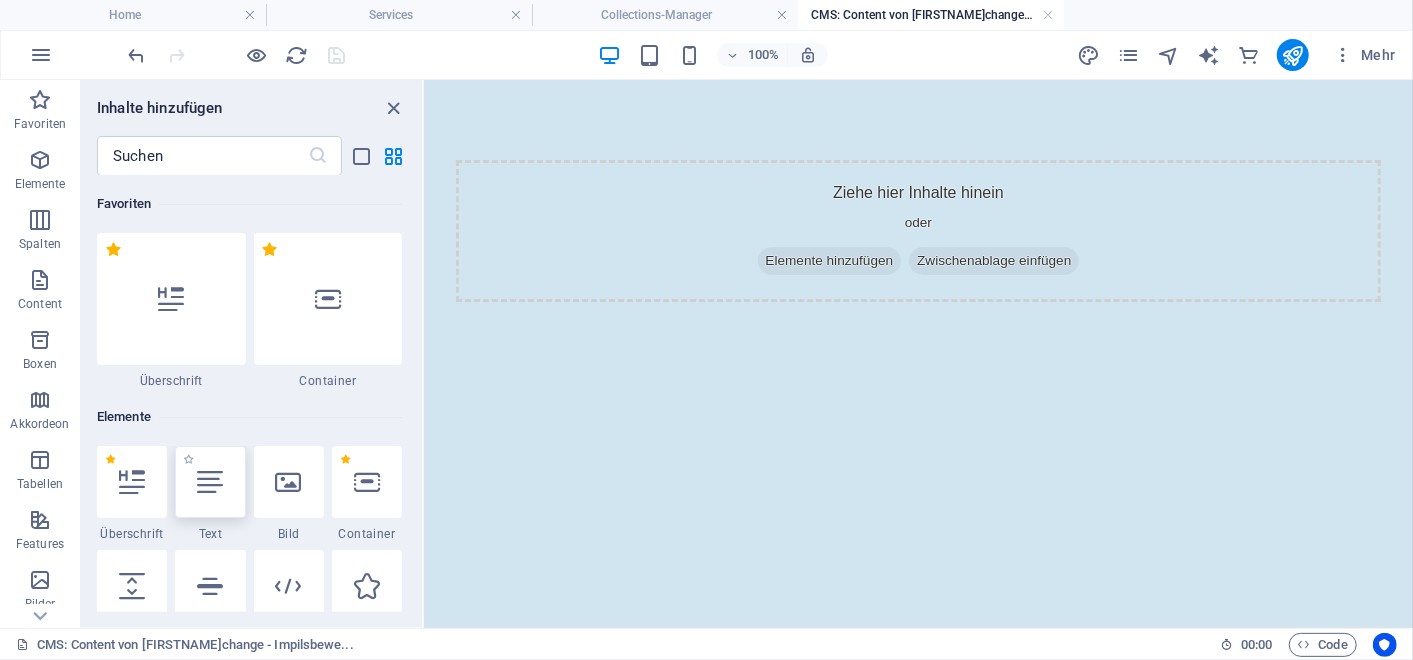 click at bounding box center [210, 482] 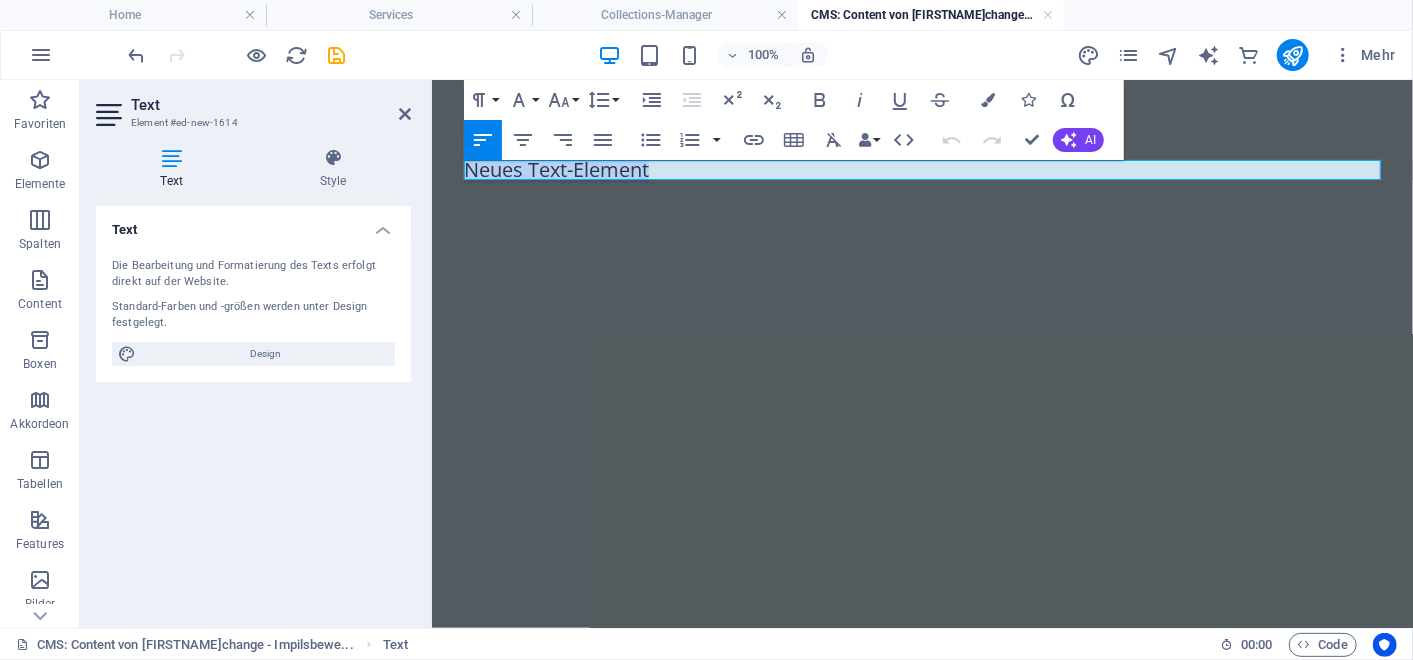 type 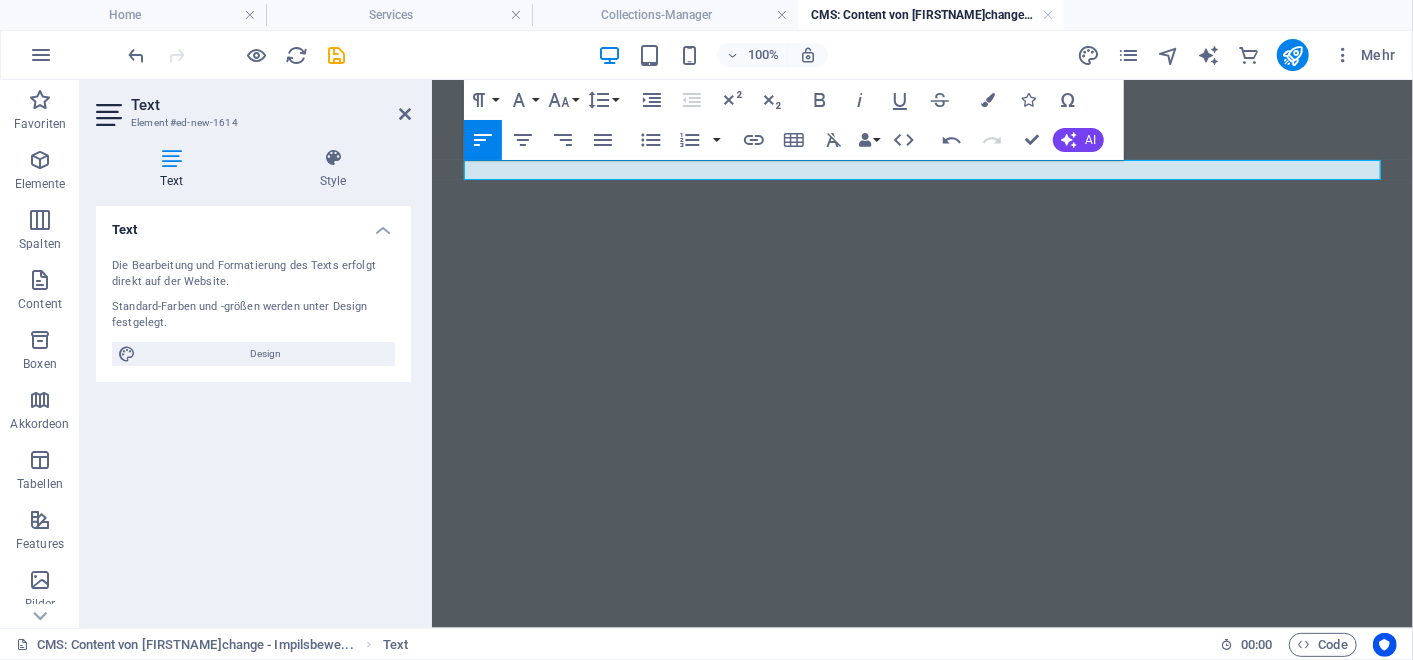 click on "​" at bounding box center (921, 169) 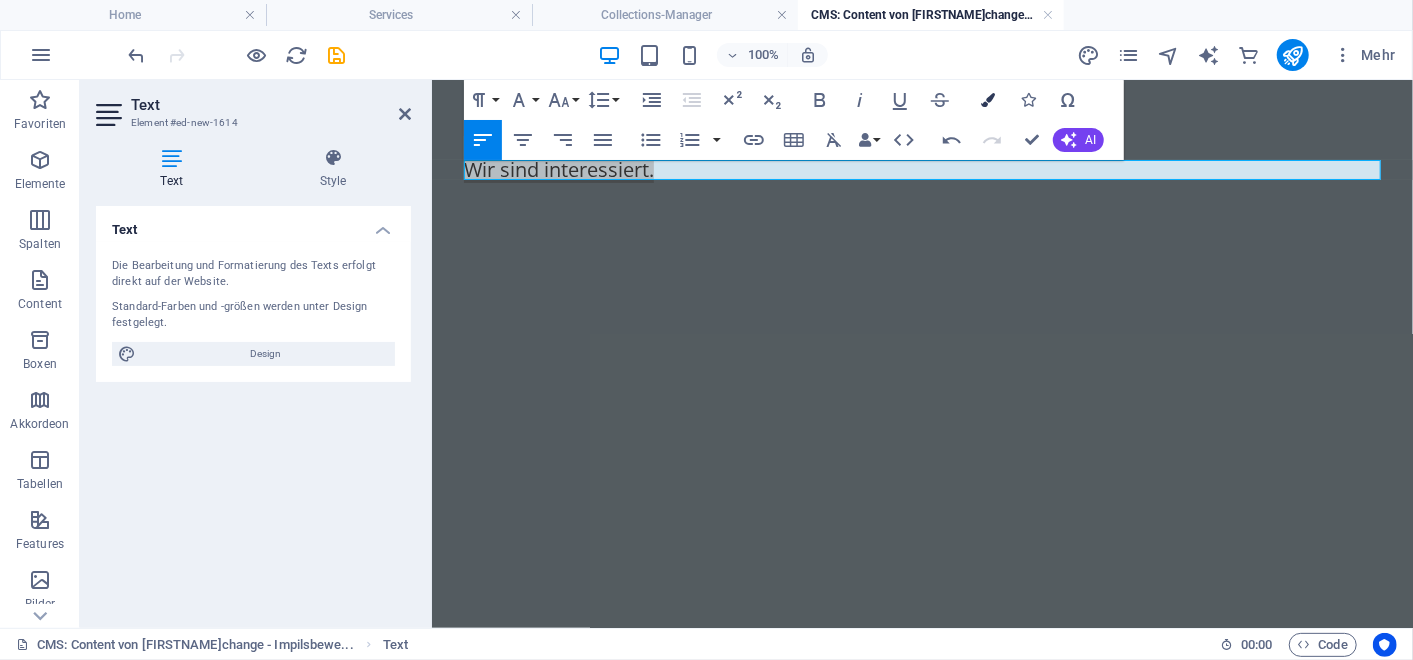 click at bounding box center (988, 100) 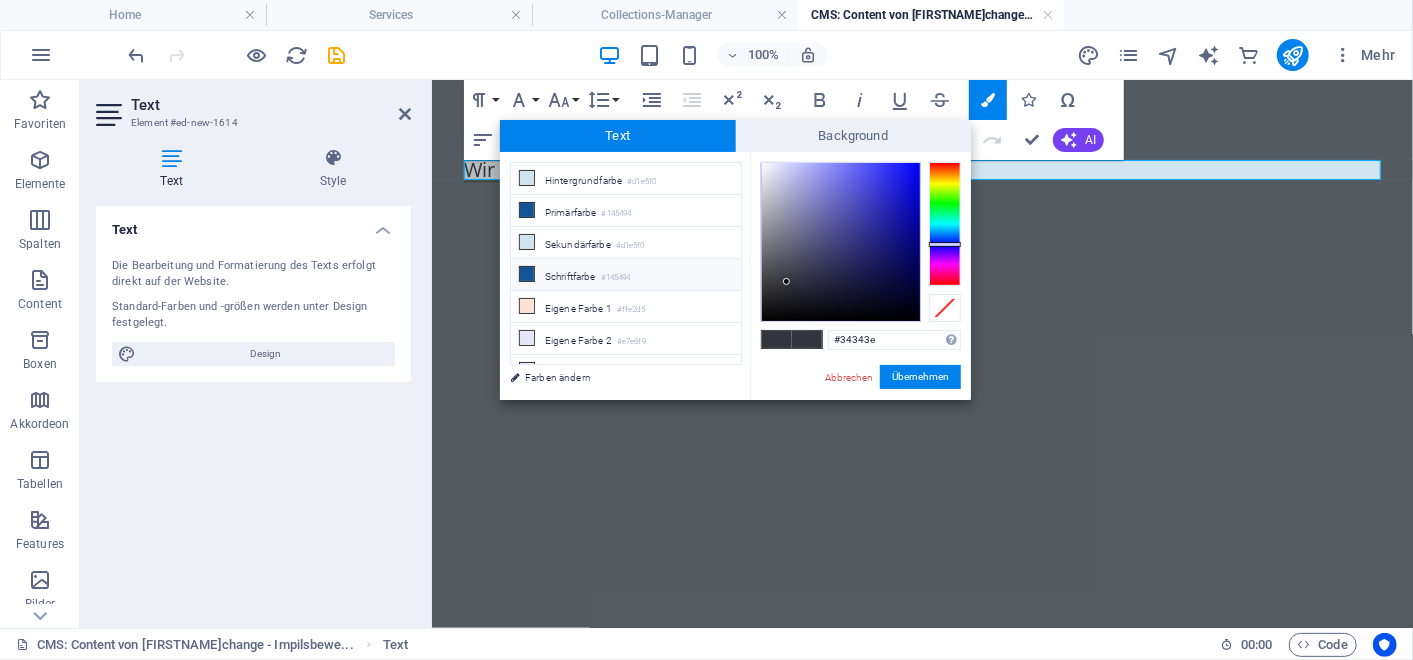 click on "Schriftfarbe
#145494" at bounding box center (626, 275) 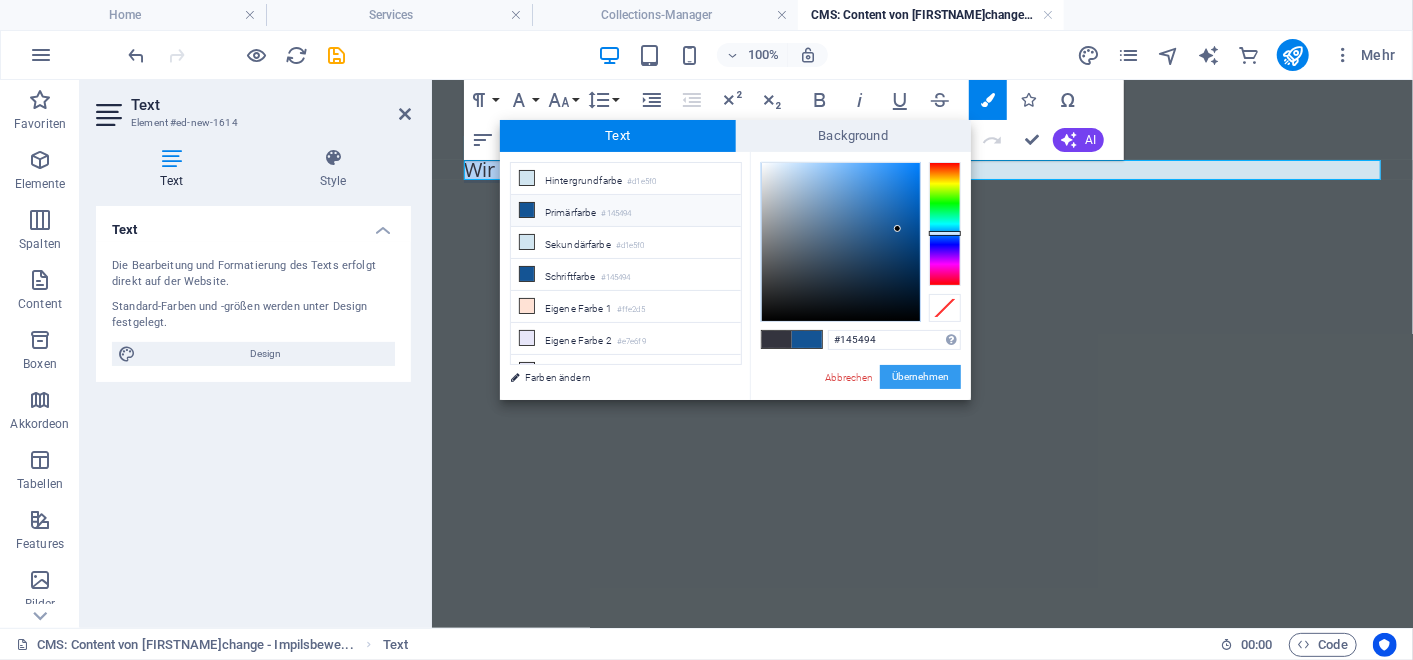 click on "Übernehmen" at bounding box center [920, 377] 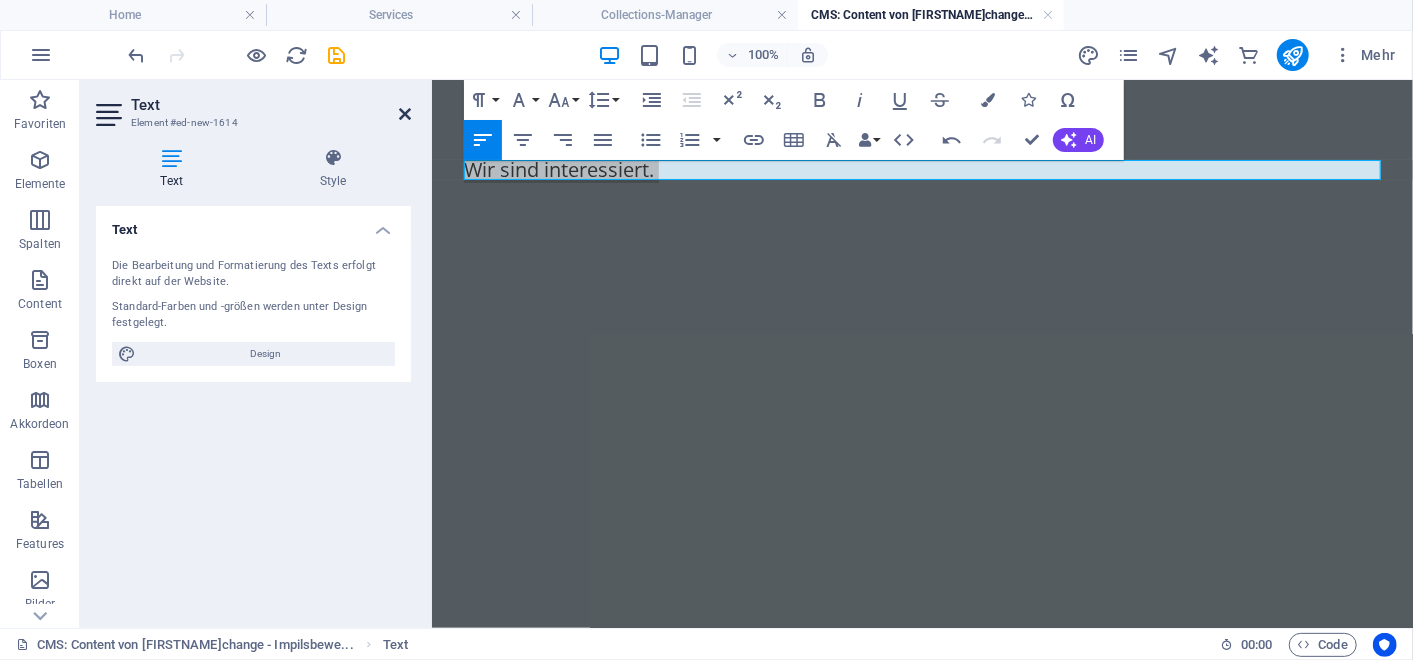 click at bounding box center (405, 114) 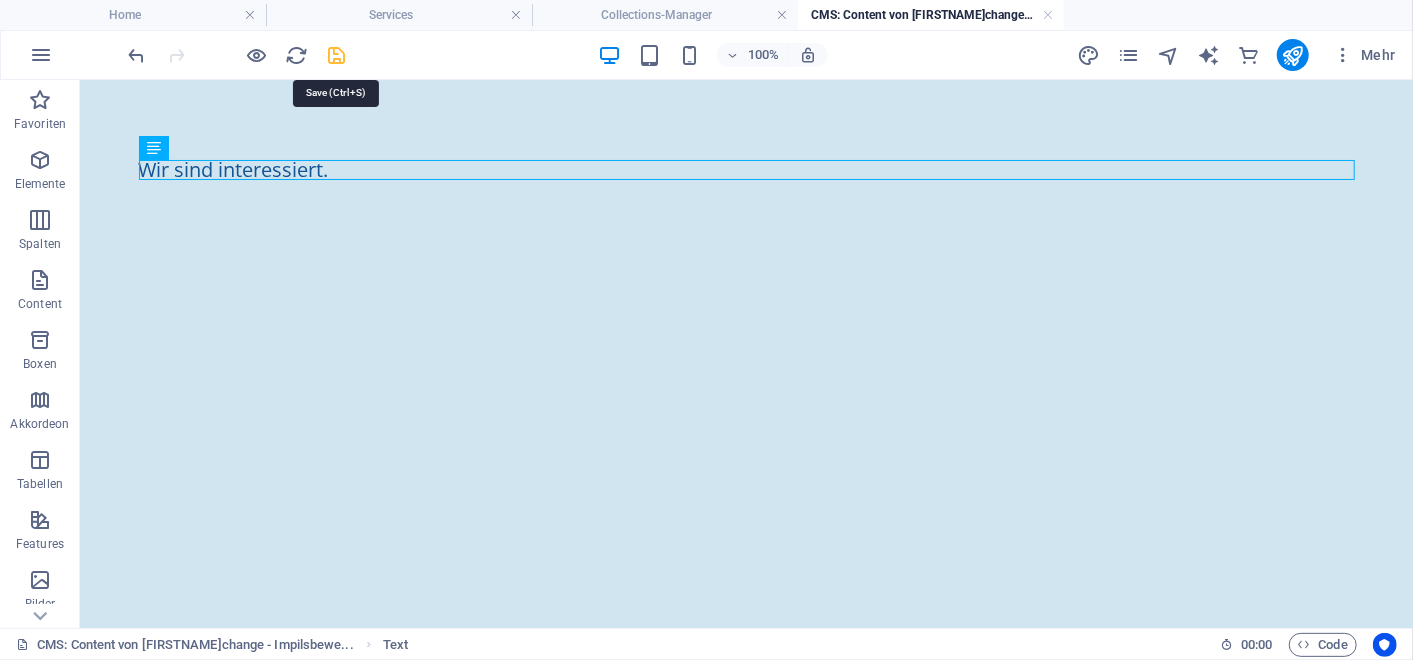 click at bounding box center [337, 55] 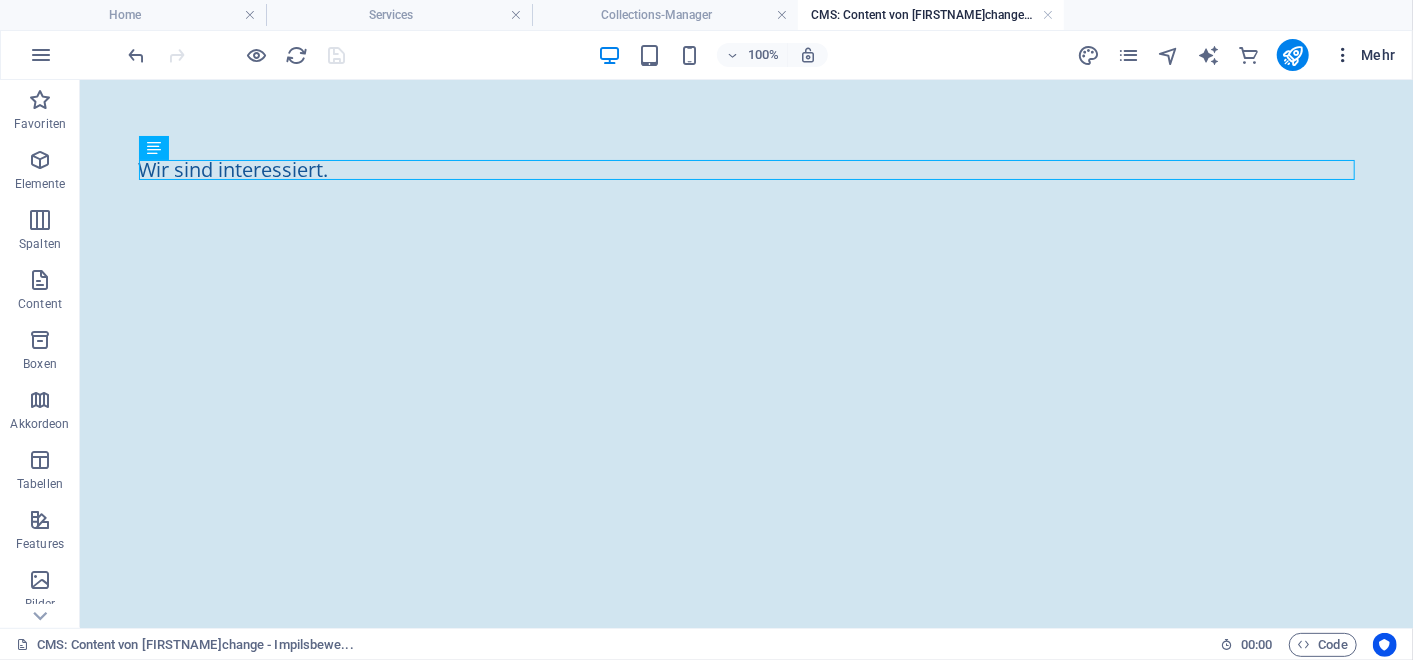 click on "Mehr" at bounding box center (1364, 55) 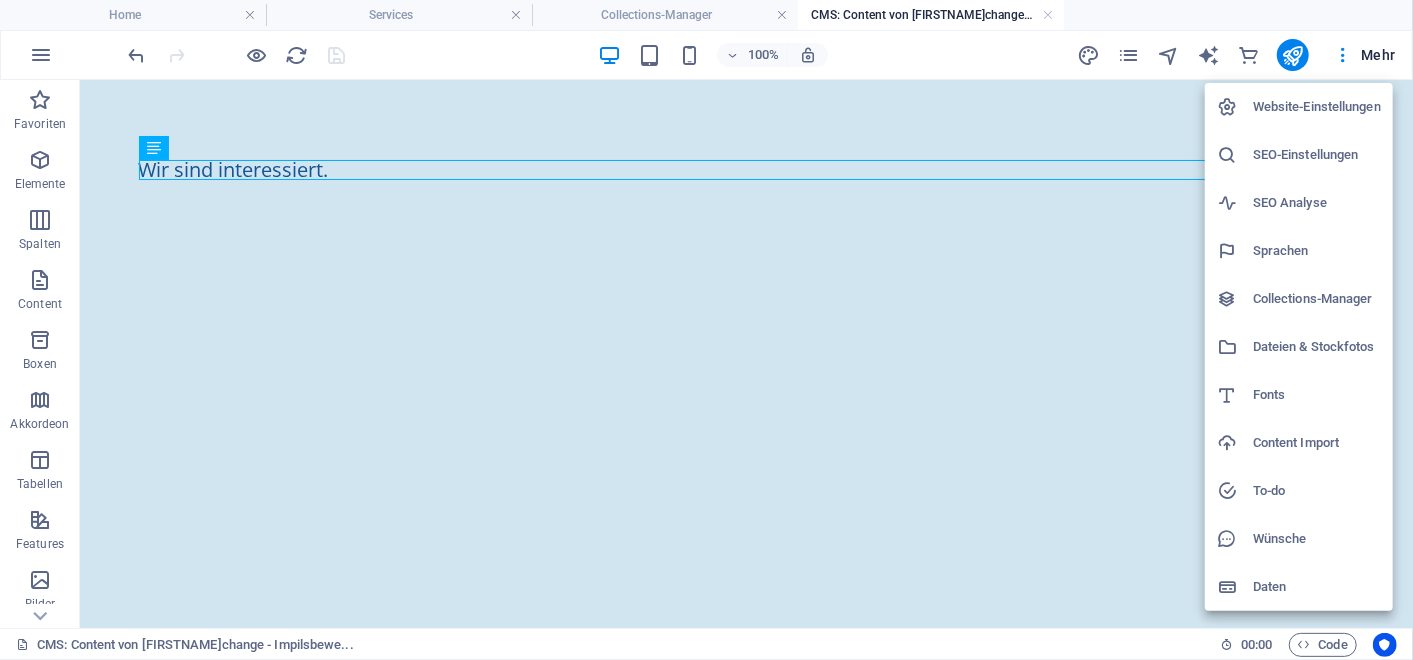 click on "Collections-Manager" at bounding box center (1317, 299) 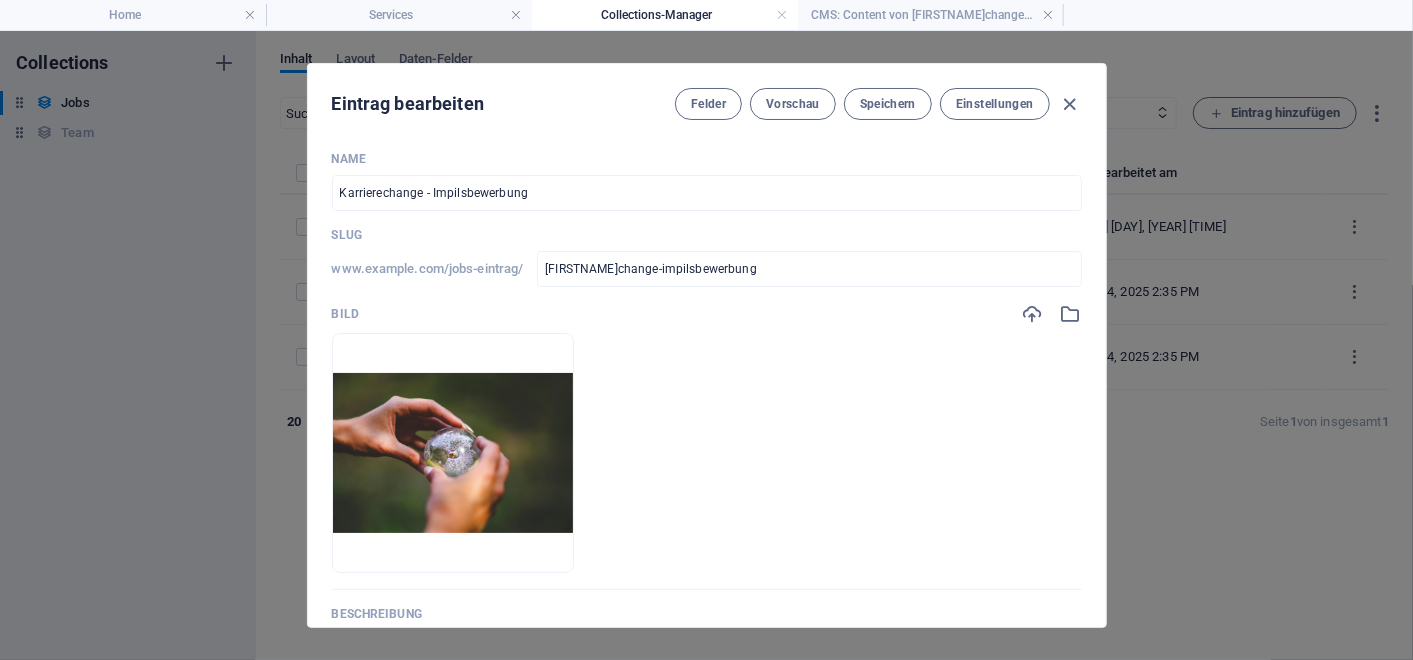 scroll, scrollTop: 0, scrollLeft: 0, axis: both 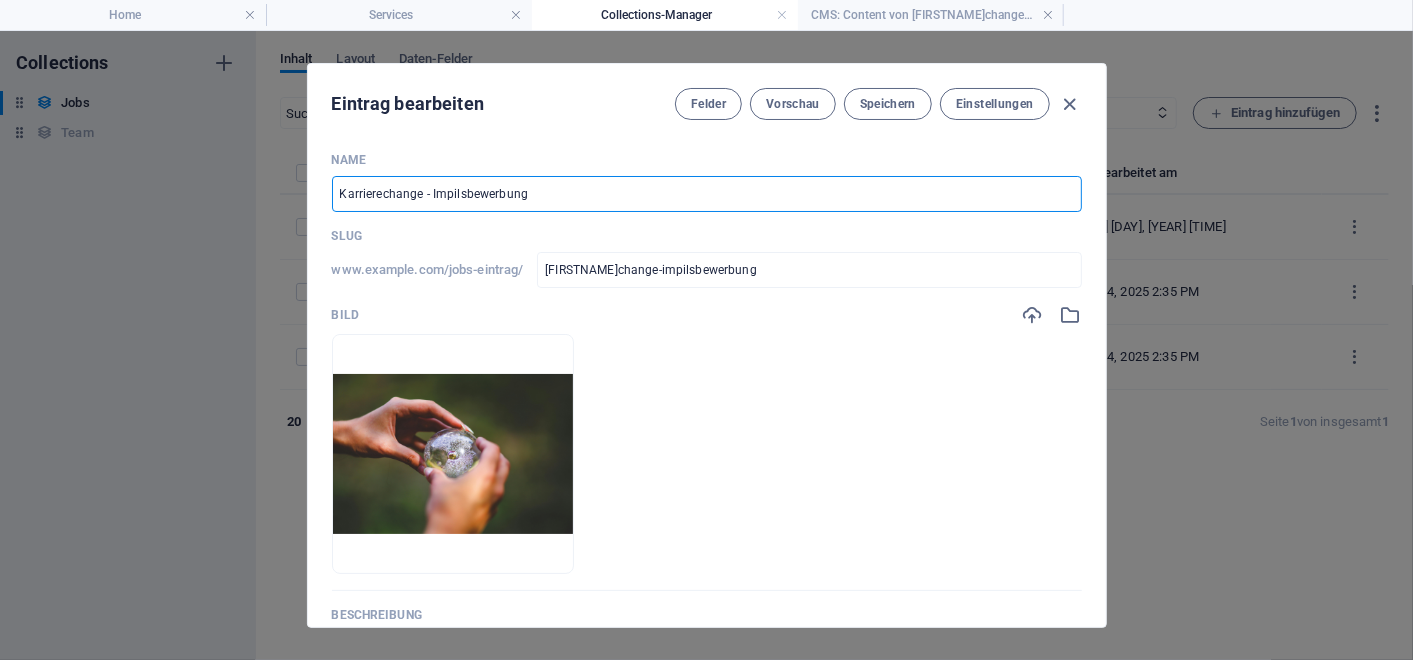 click on "Karrierechange - Impilsbewerbung" at bounding box center [707, 194] 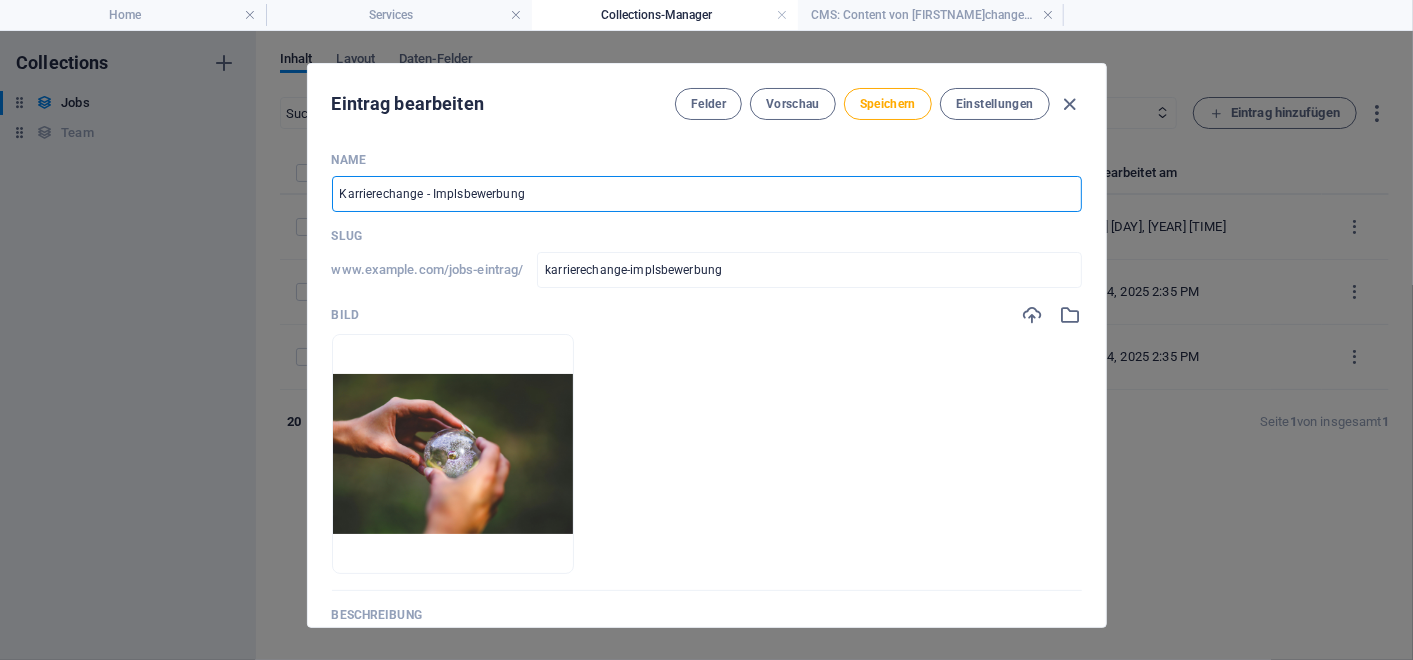 type on "Karrierechange - Impulsbewerbung" 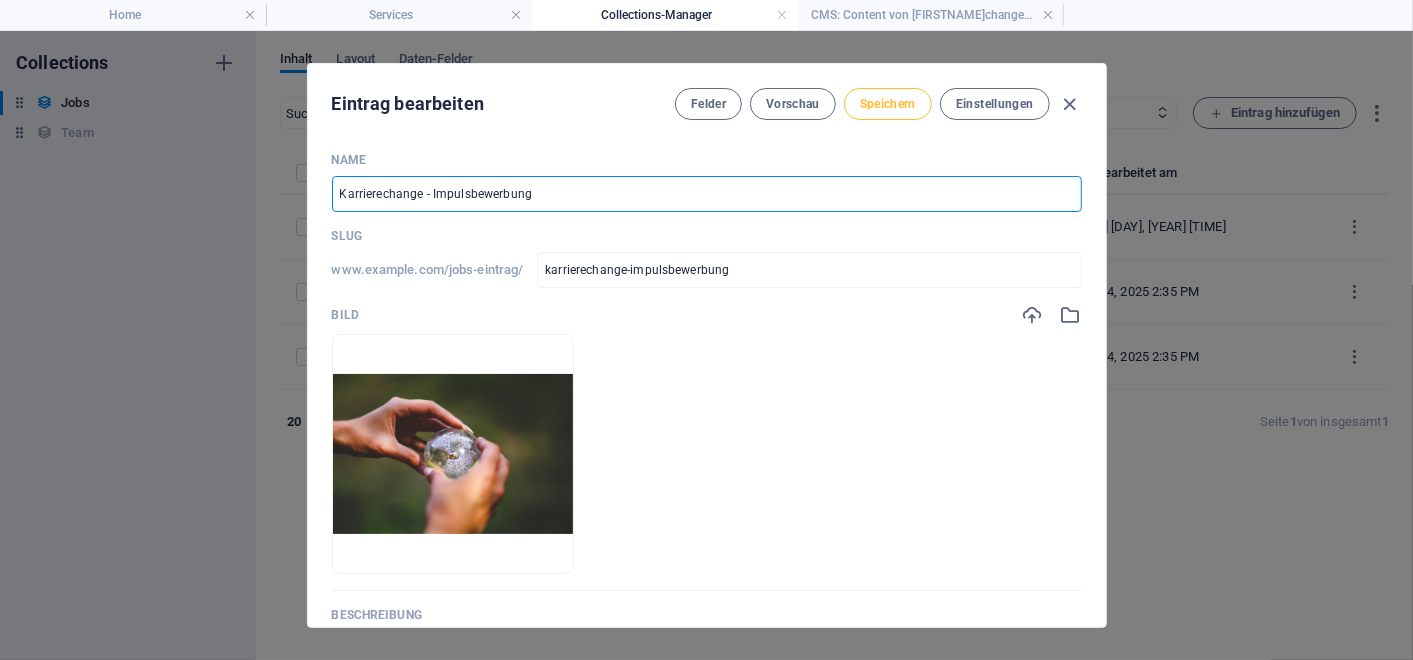 type on "Karrierechange - Impulsbewerbung" 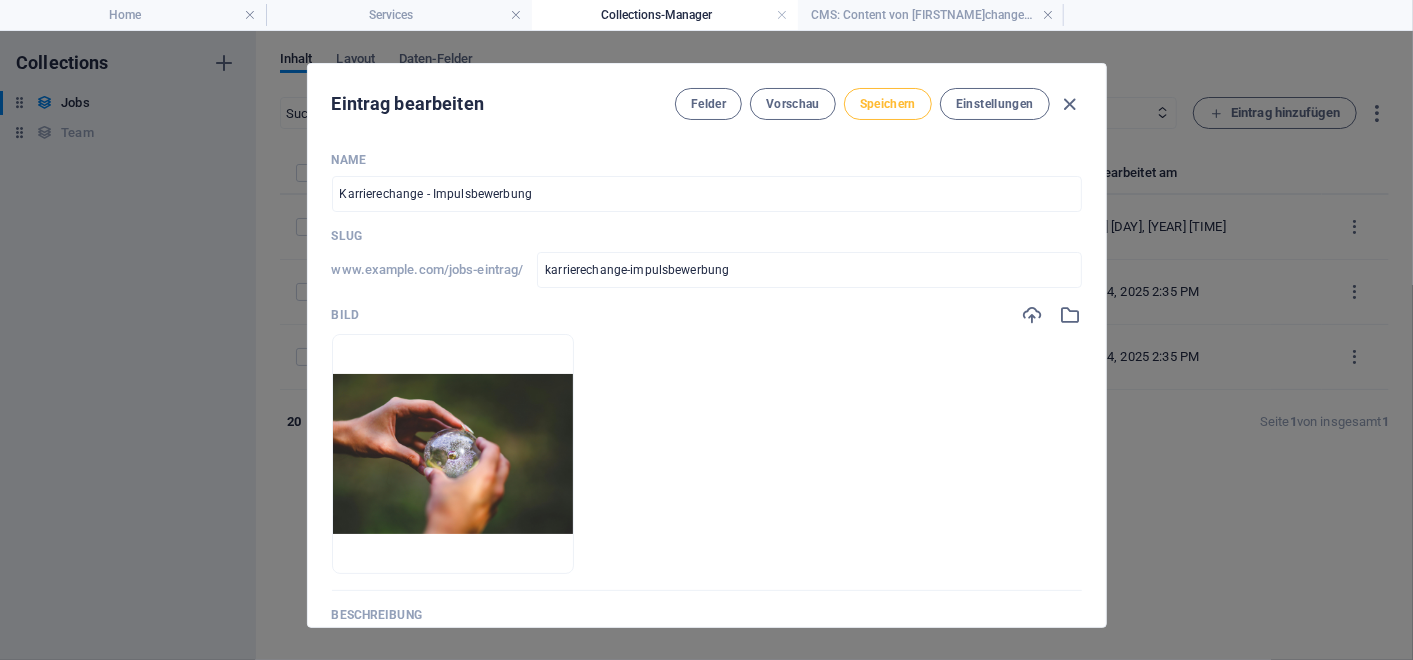 click on "Speichern" at bounding box center (888, 104) 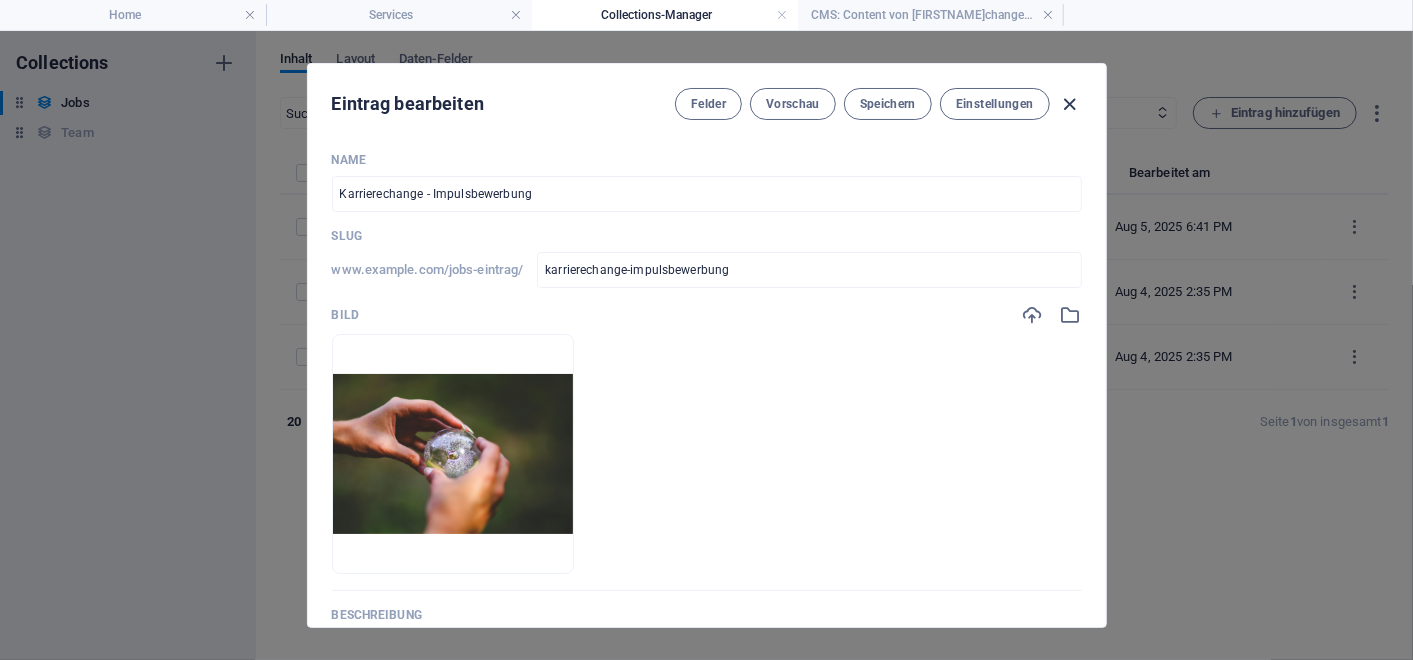 click at bounding box center (1069, 104) 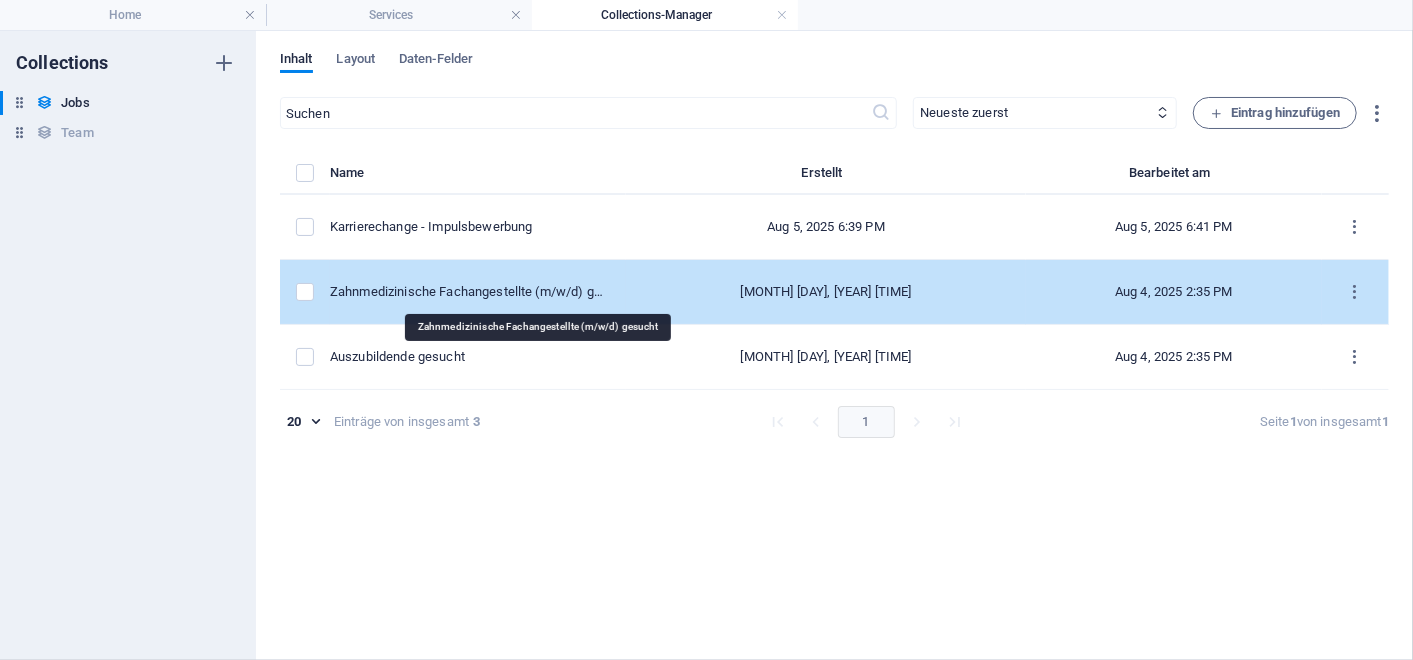click on "Zahnmedizinische Fachangestellte (m/w/d)  gesucht" at bounding box center (470, 292) 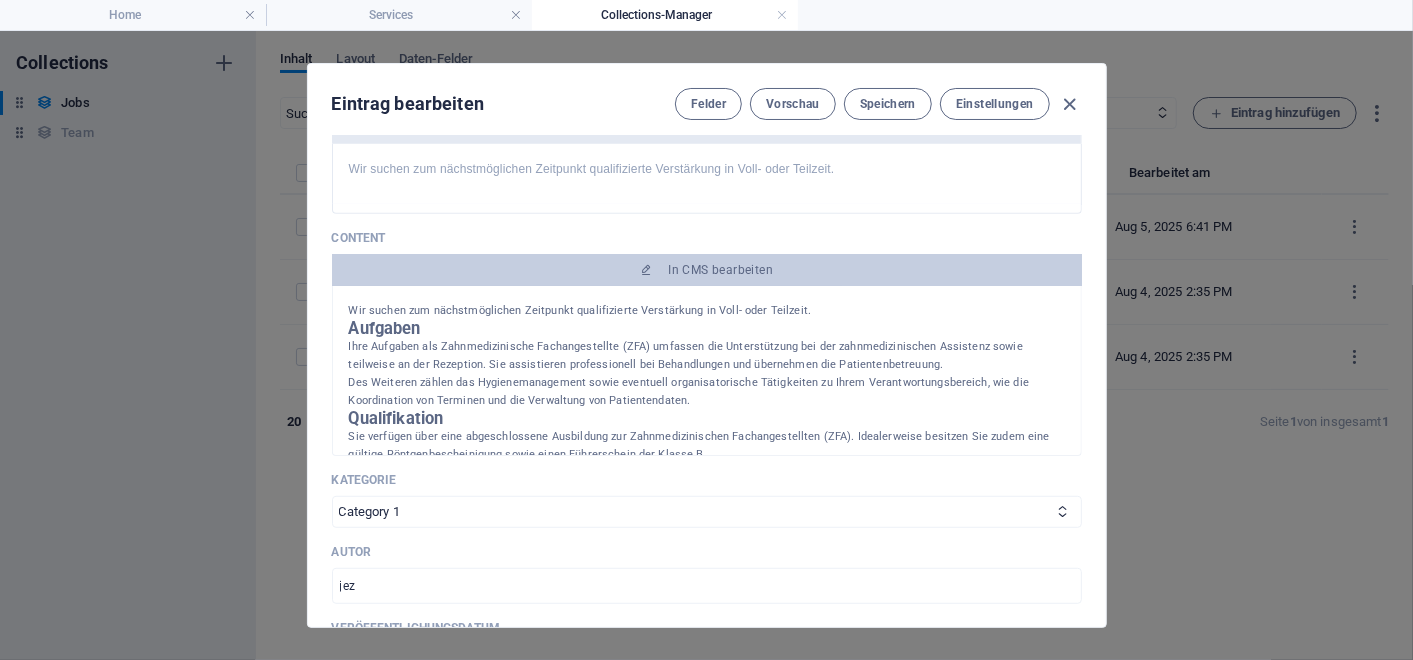 scroll, scrollTop: 544, scrollLeft: 0, axis: vertical 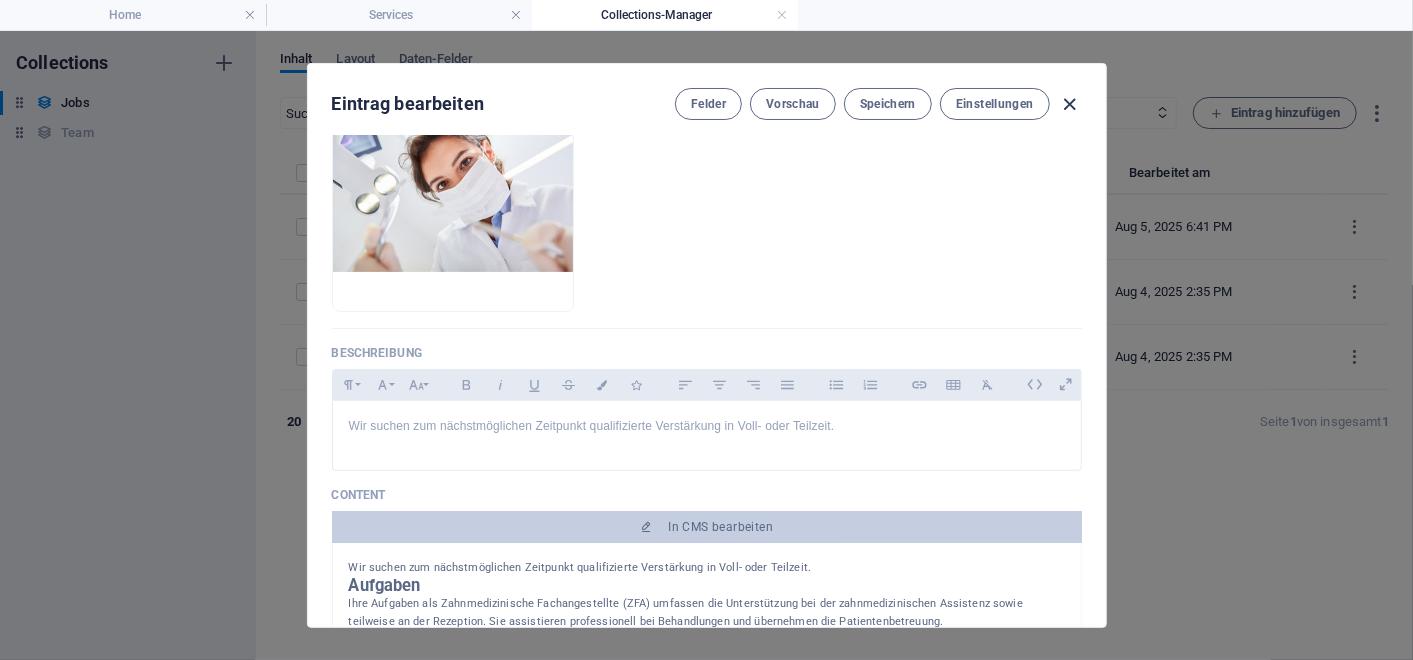 click at bounding box center [1069, 104] 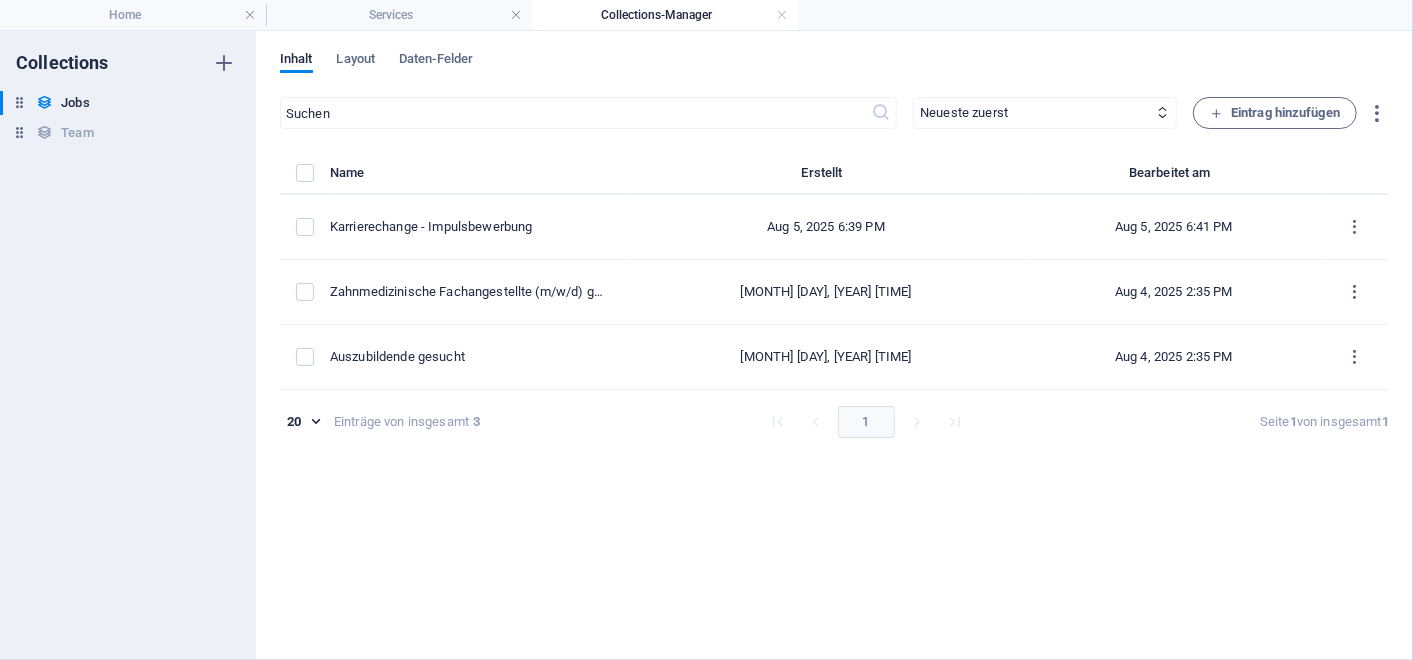 type on "zahnmedizinische-fachangestellte-m-w-d-gesucht" 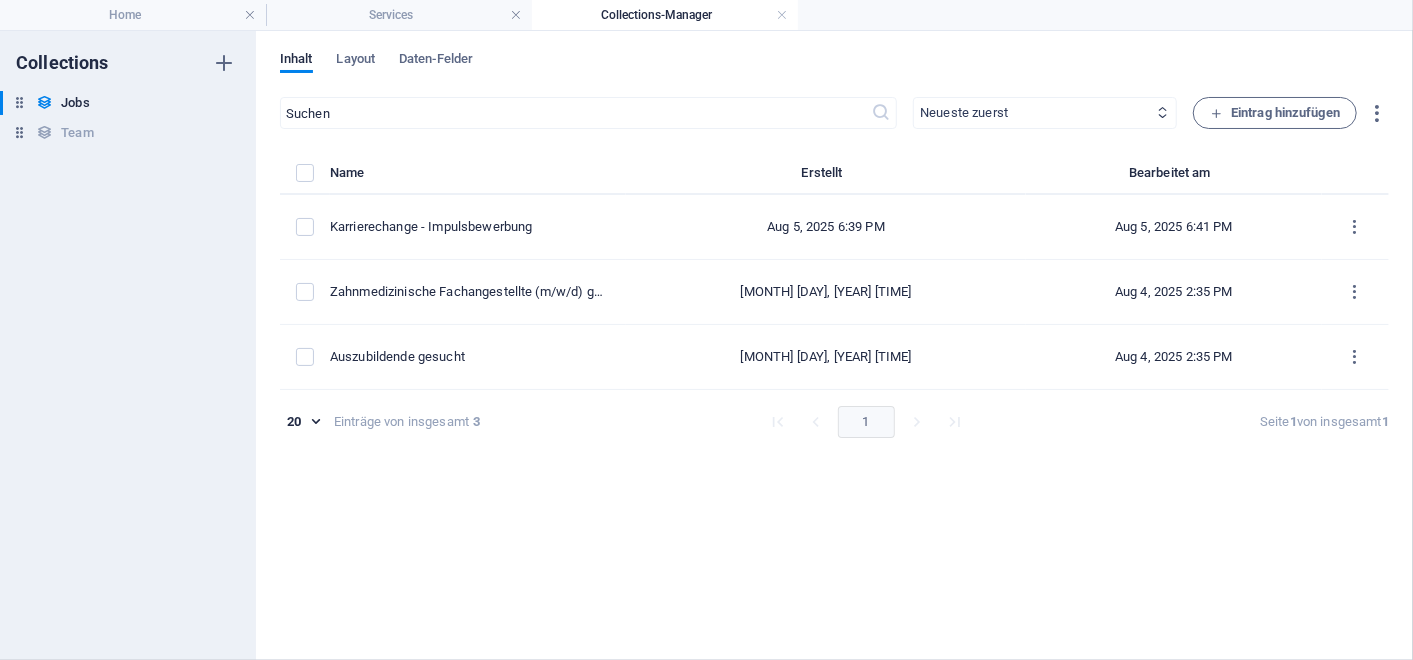 click on "Neueste zuerst Älteste zuerst Zuletzt bearbeitet Name (aufsteigend) Name (absteigend) Slug (aufsteigend) Slug (absteigend) Kategorie (aufsteigend) Kategorie (absteigend) Autor (aufsteigend) Autor (absteigend) Veröffentlichungsdatum (aufsteigend) Veröffentlichungsdatum (absteigend) Status (aufsteigend) Status (absteigend)" at bounding box center [1045, 113] 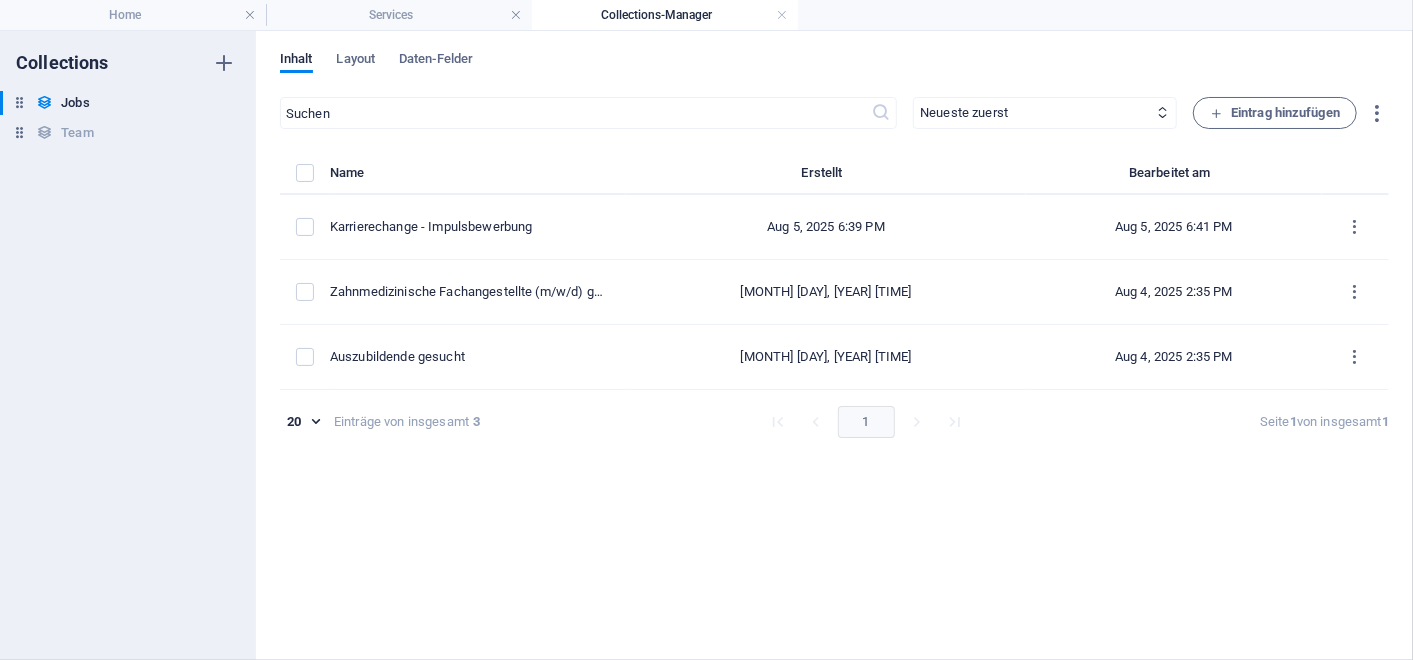 select on "columns.category_ASC" 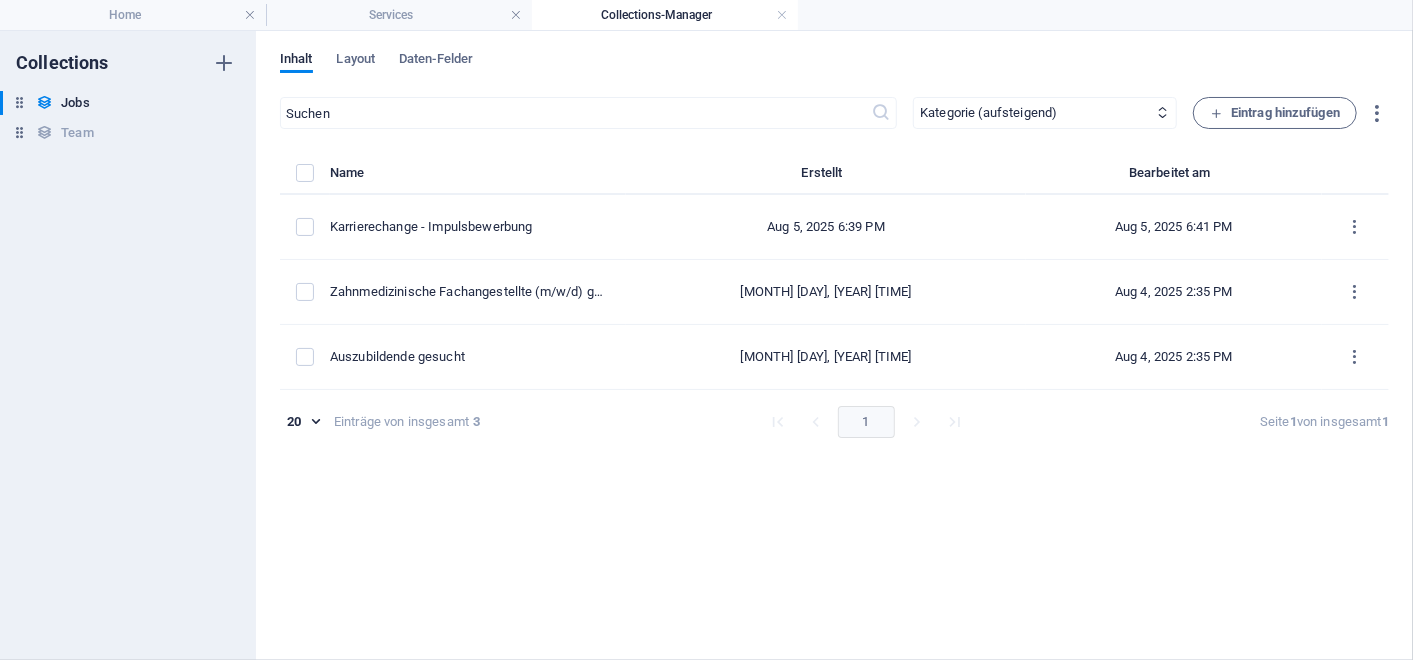 click on "Neueste zuerst Älteste zuerst Zuletzt bearbeitet Name (aufsteigend) Name (absteigend) Slug (aufsteigend) Slug (absteigend) Kategorie (aufsteigend) Kategorie (absteigend) Autor (aufsteigend) Autor (absteigend) Veröffentlichungsdatum (aufsteigend) Veröffentlichungsdatum (absteigend) Status (aufsteigend) Status (absteigend)" at bounding box center (1045, 113) 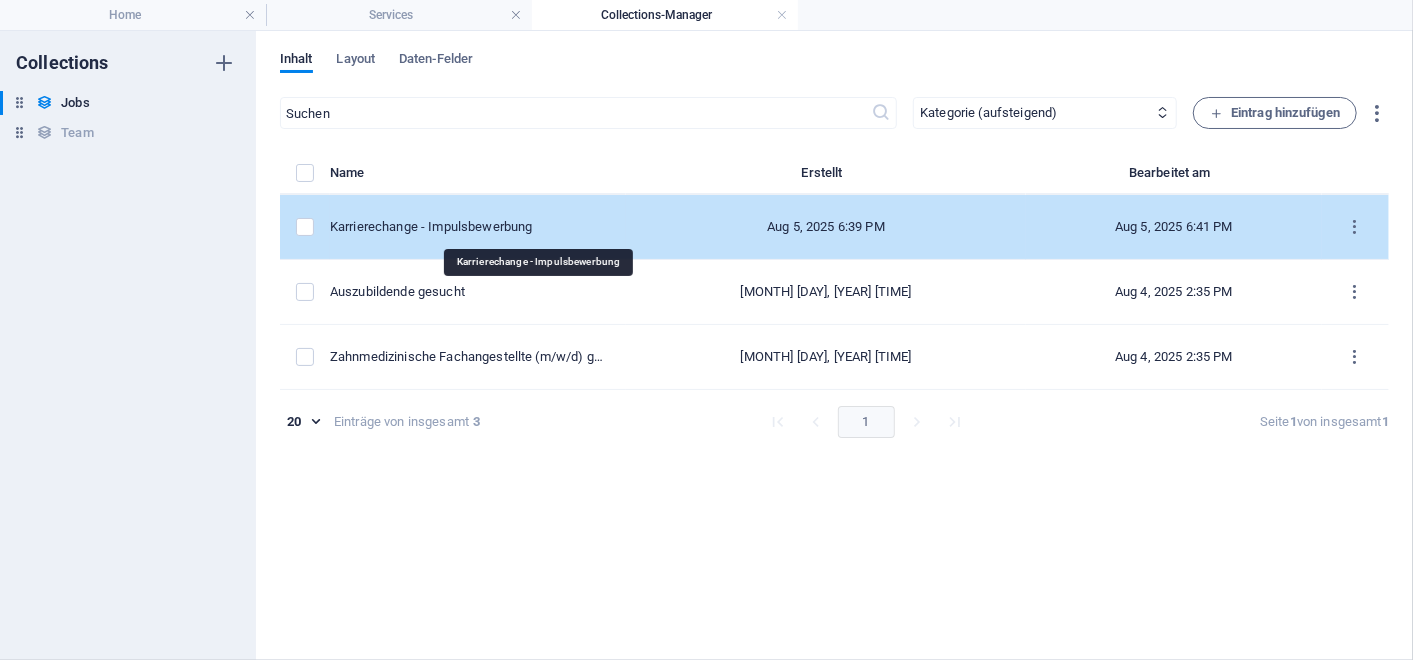 click on "Karrierechange - Impulsbewerbung" at bounding box center (470, 227) 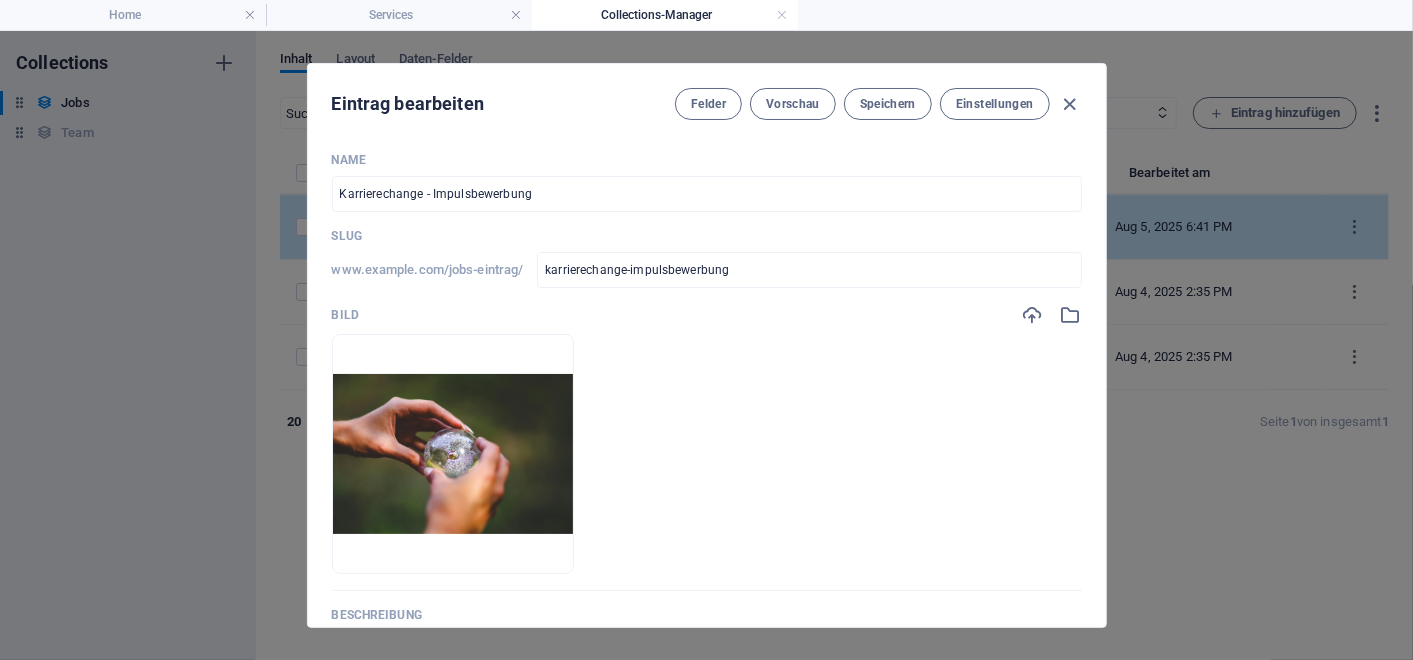 click on "Name Karrierechange - Impulsbewerbung ​ Slug www.example.com/jobs-eintrag/ karrierechange-impulsbewerbung ​ Bild Lege Dateien hier ab, um sie sofort hochzuladen Beschreibung Formatierung Normal Überschrift 1 Überschrift 2 Überschrift 3 Überschrift 4 Heading 5 Heading 6 Quelltext Schriftart Arial Georgia Impact Tahoma Times New Roman Verdana Open Sans Poppins Schriftgröße 8 9 10 11 12 14 18 24 30 36 48 60 72 96 Fett Kursiv Unterstrichen Durchgestrichen Farben Icons Linksbündig ausrichten Zentriert ausrichten Rechtsbündig ausrichten Blocksatz Unnummerierte Liste Nummerierte Liste Link einfügen Tabelle einfügen Formatierung löschen Denken Sie an einen Jobwechsel? Planen Sie den Wiedereinstieg in den Beruf? <p><strong><span style="color: rgb(20, 84, 148);">Denken Sie an einen Jobwechsel? Planen Sie den Wiedereinstieg in den Beruf?</span></strong></p> Content In CMS bearbeiten Wir sind interessiert. Kategorie Category 1 Category 2 Autor ​ Veröffentlichungsdatum 2025-08-05 ​ Status Published" at bounding box center [707, 700] 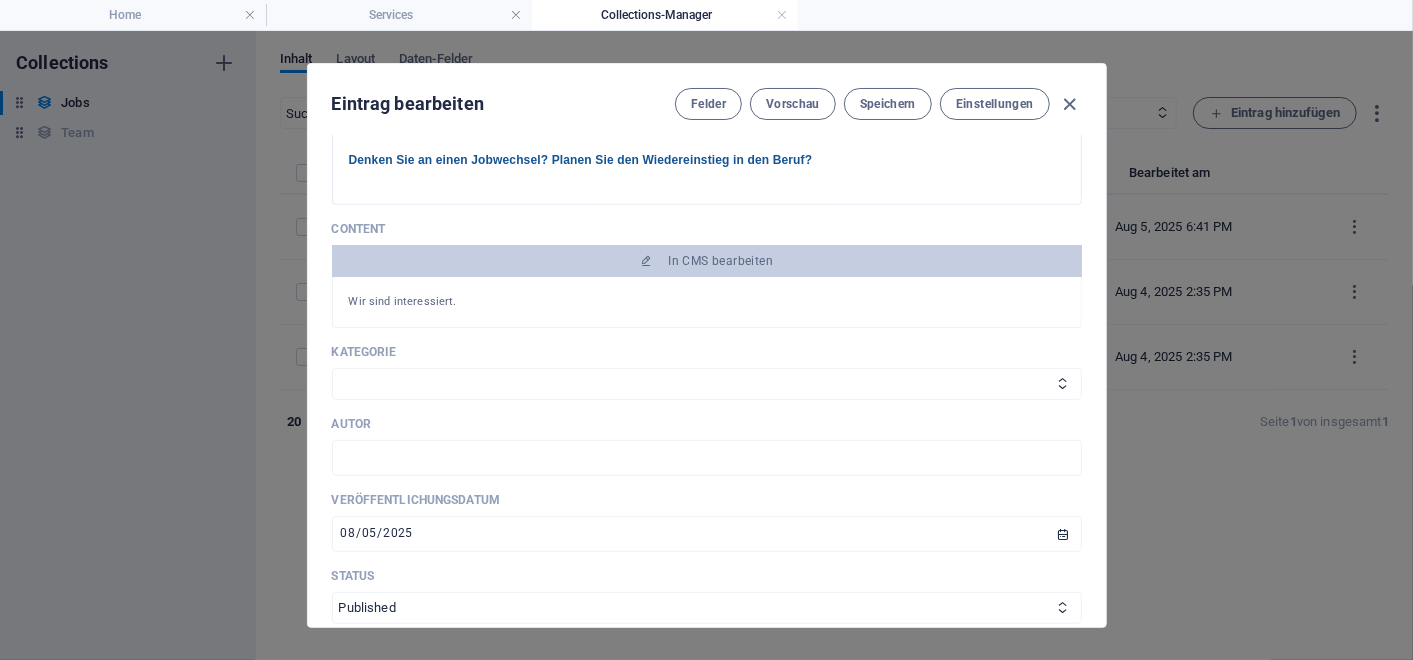 scroll, scrollTop: 530, scrollLeft: 0, axis: vertical 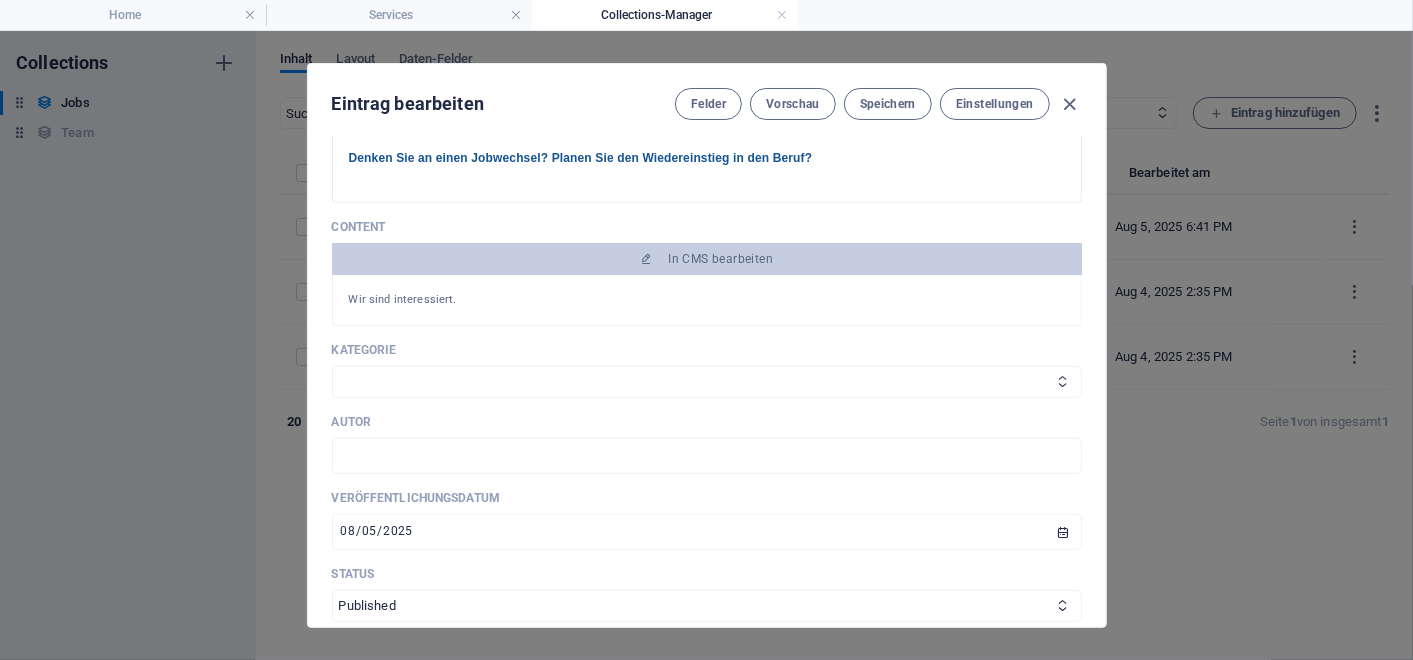 click on "Category 1 Category 2" at bounding box center [707, 382] 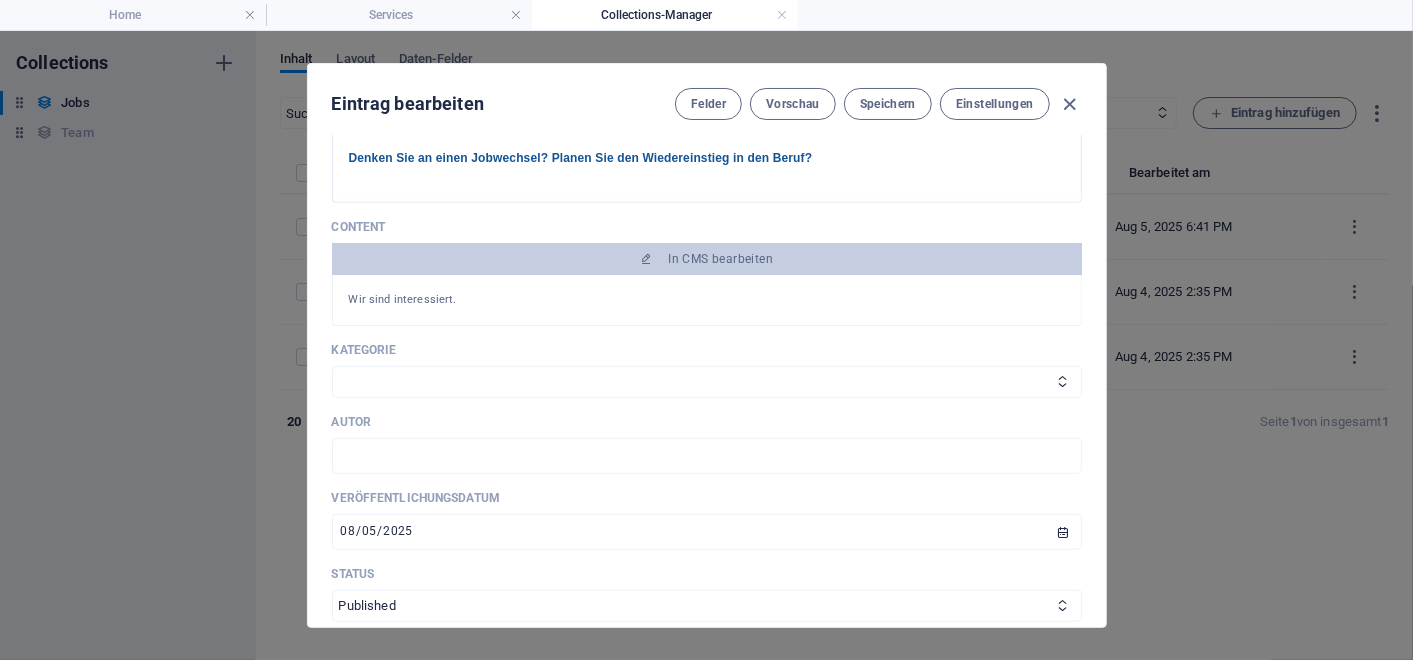select on "Category 2" 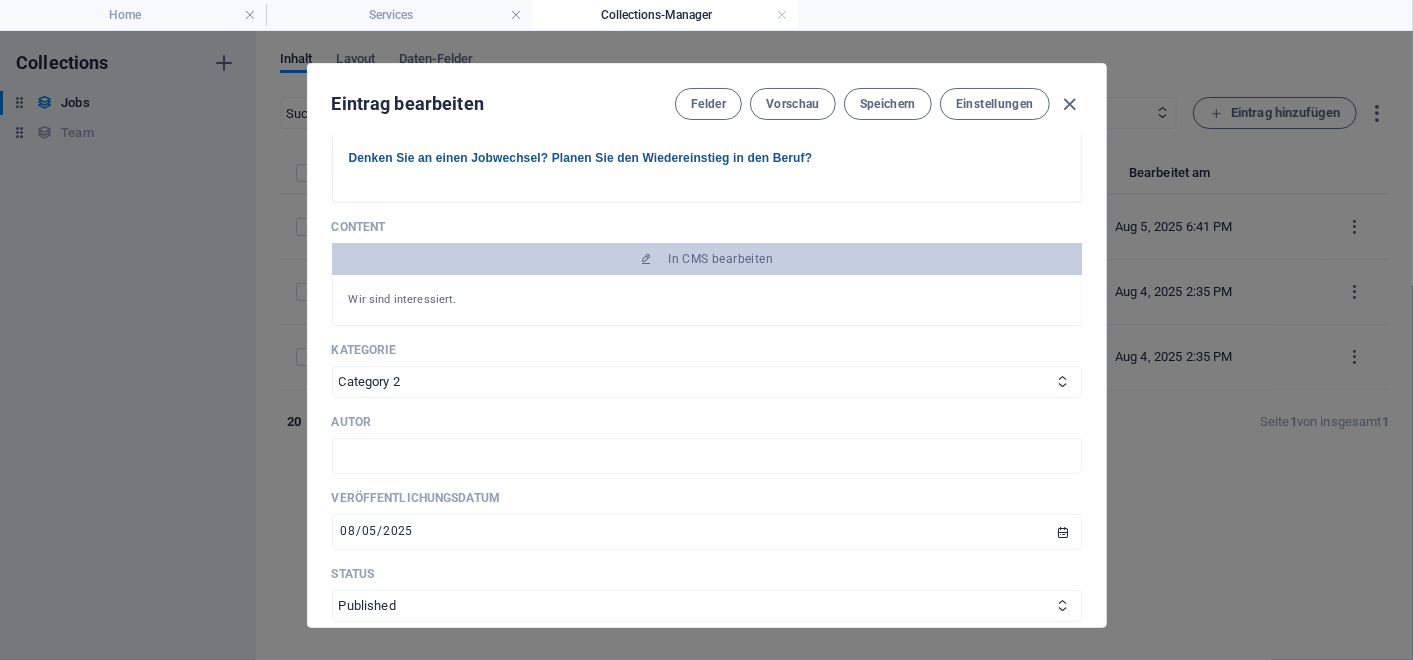 click on "Category 1 Category 2" at bounding box center (707, 382) 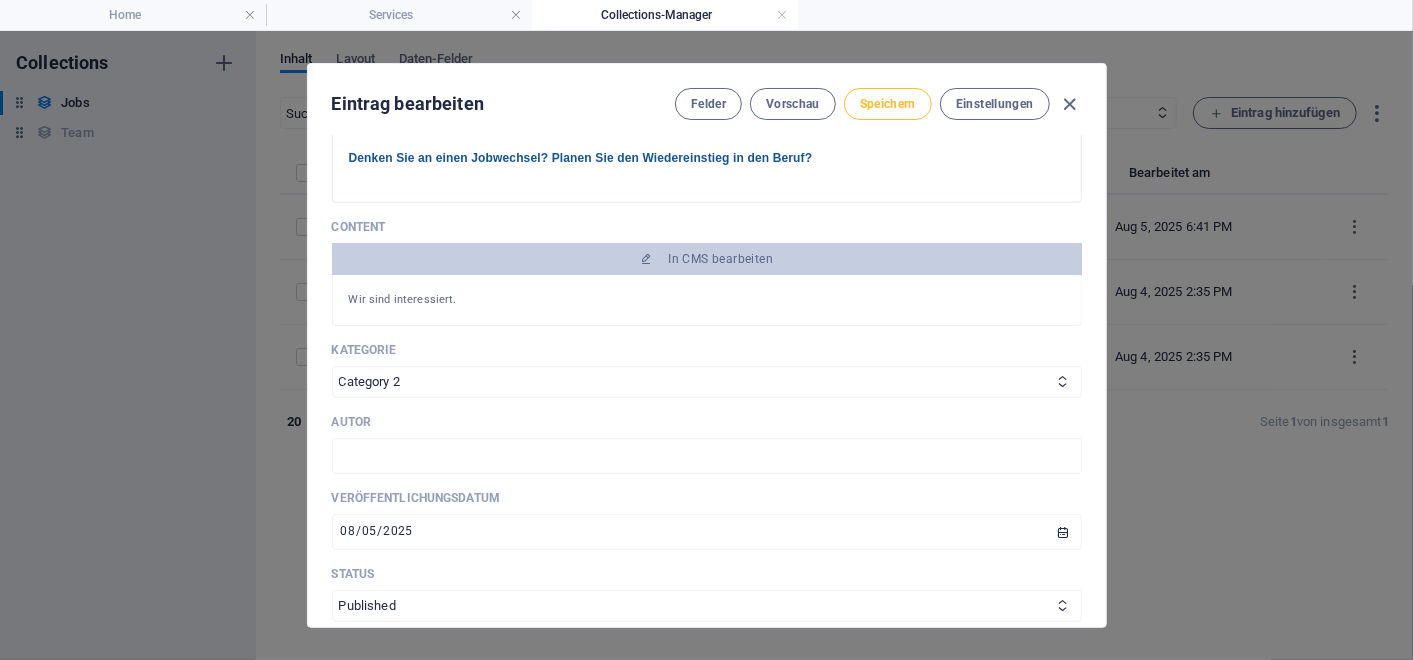click on "Speichern" at bounding box center [888, 104] 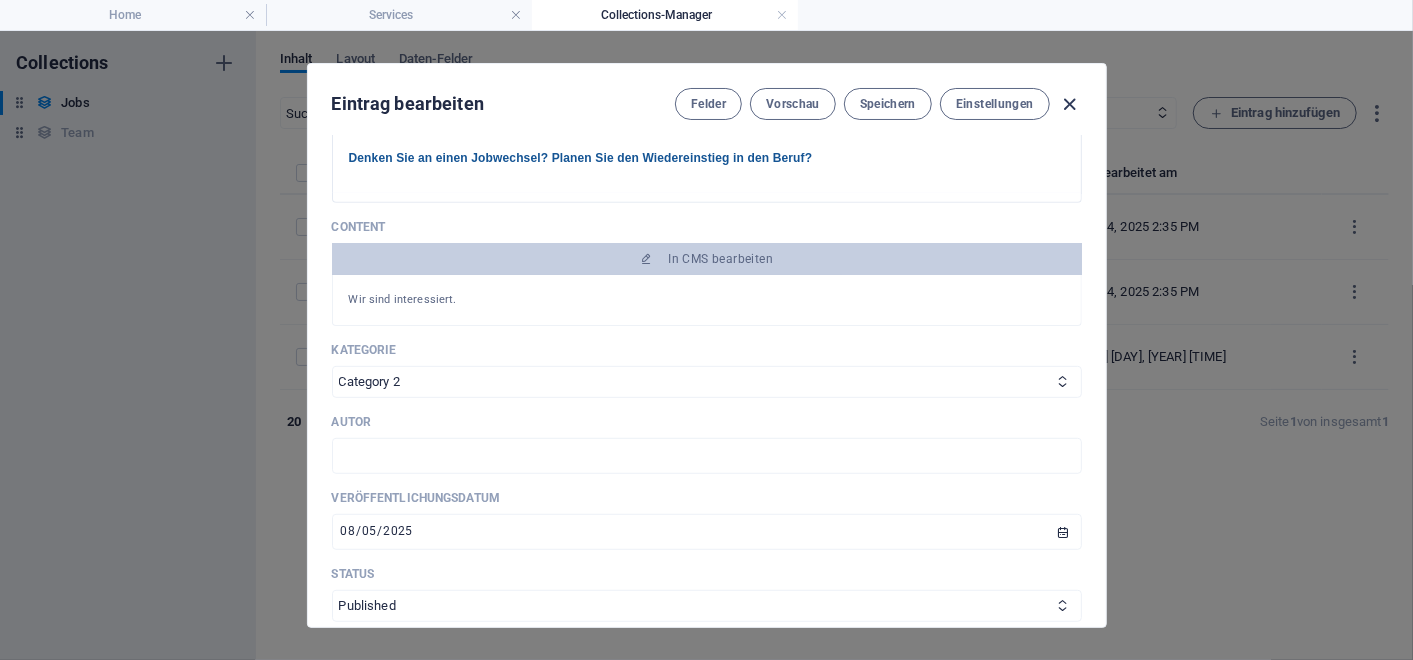 click at bounding box center (1069, 104) 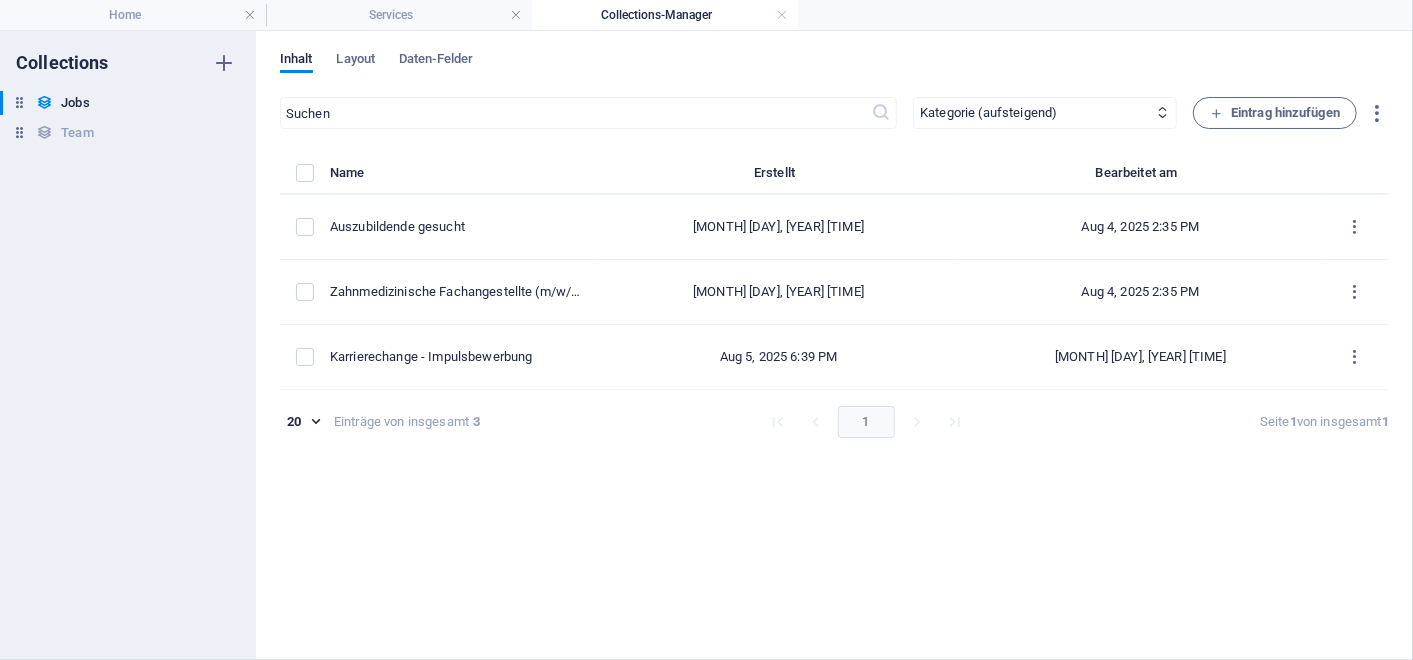 scroll, scrollTop: 451, scrollLeft: 0, axis: vertical 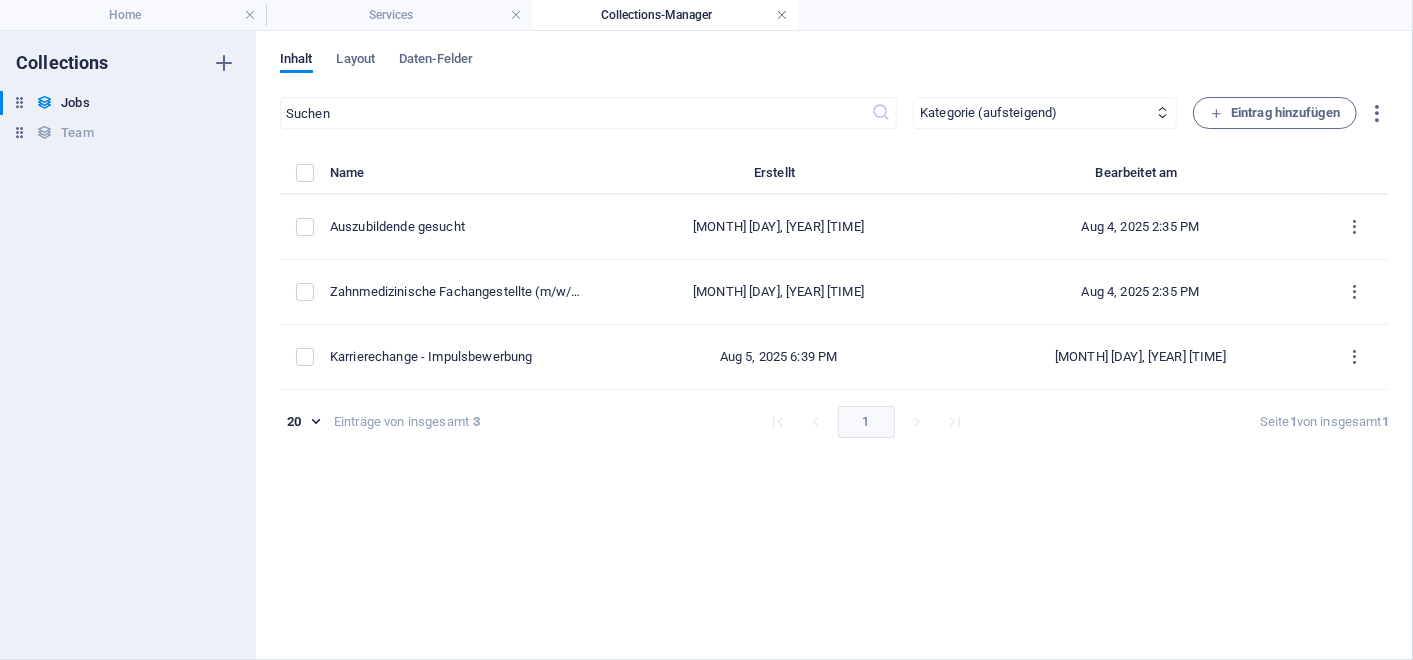 click at bounding box center [782, 15] 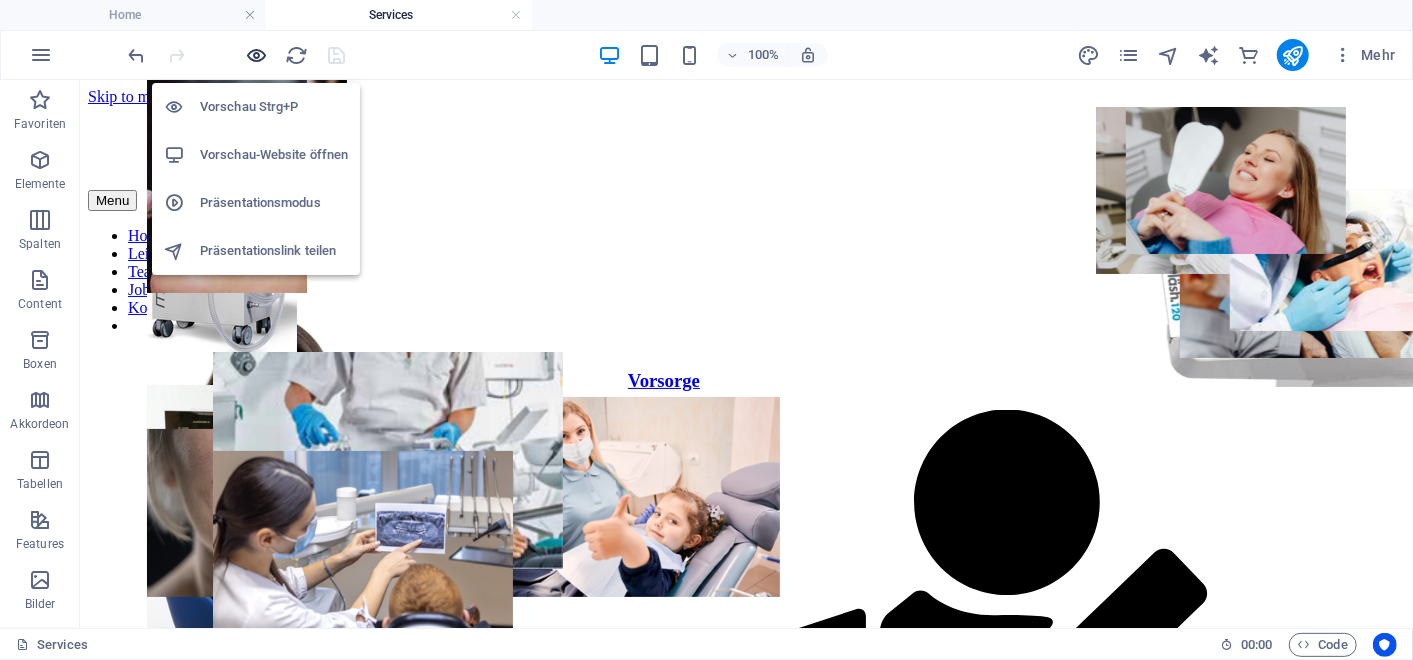 click at bounding box center [257, 55] 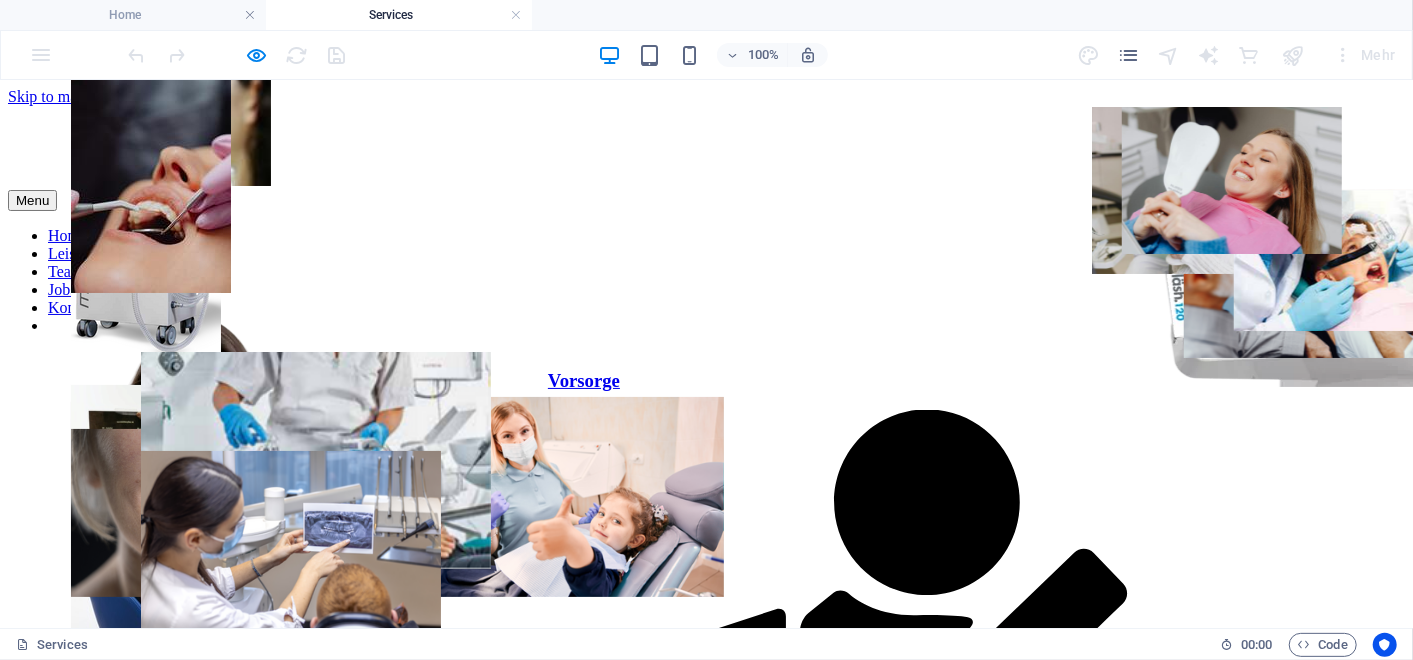 click on "Jobs" at bounding box center (62, 288) 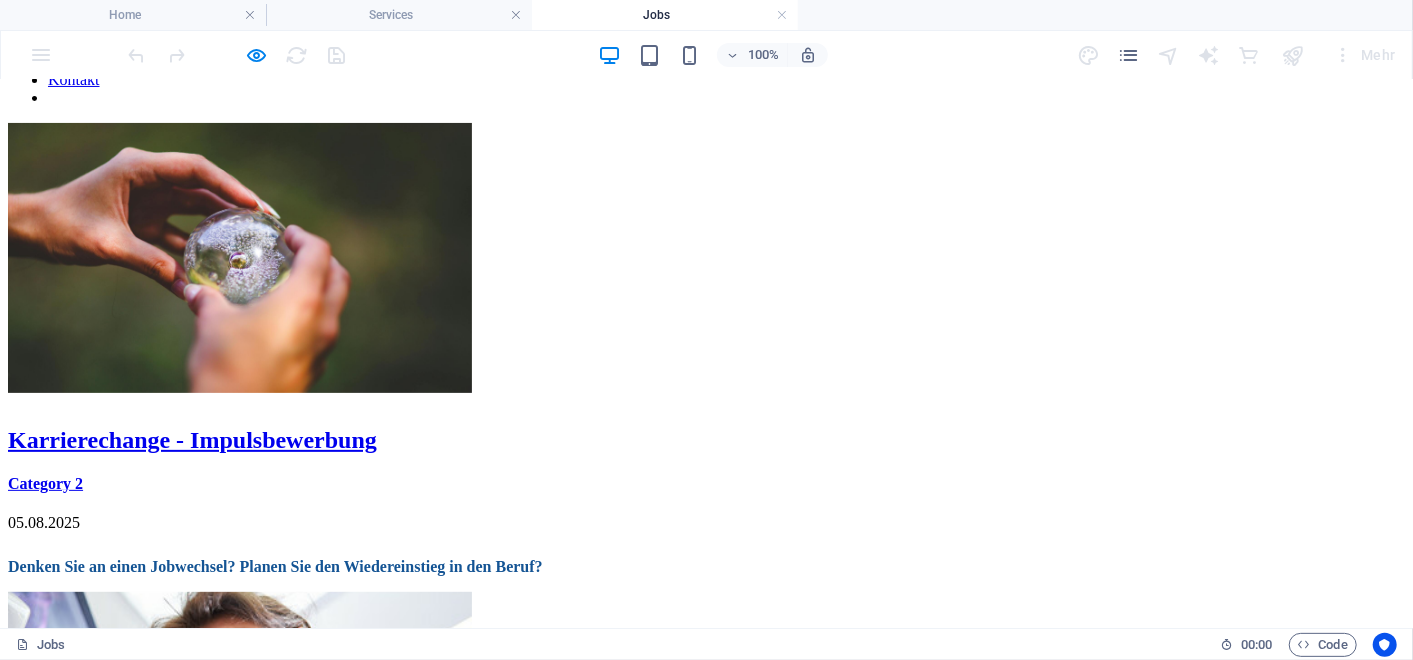 scroll, scrollTop: 225, scrollLeft: 0, axis: vertical 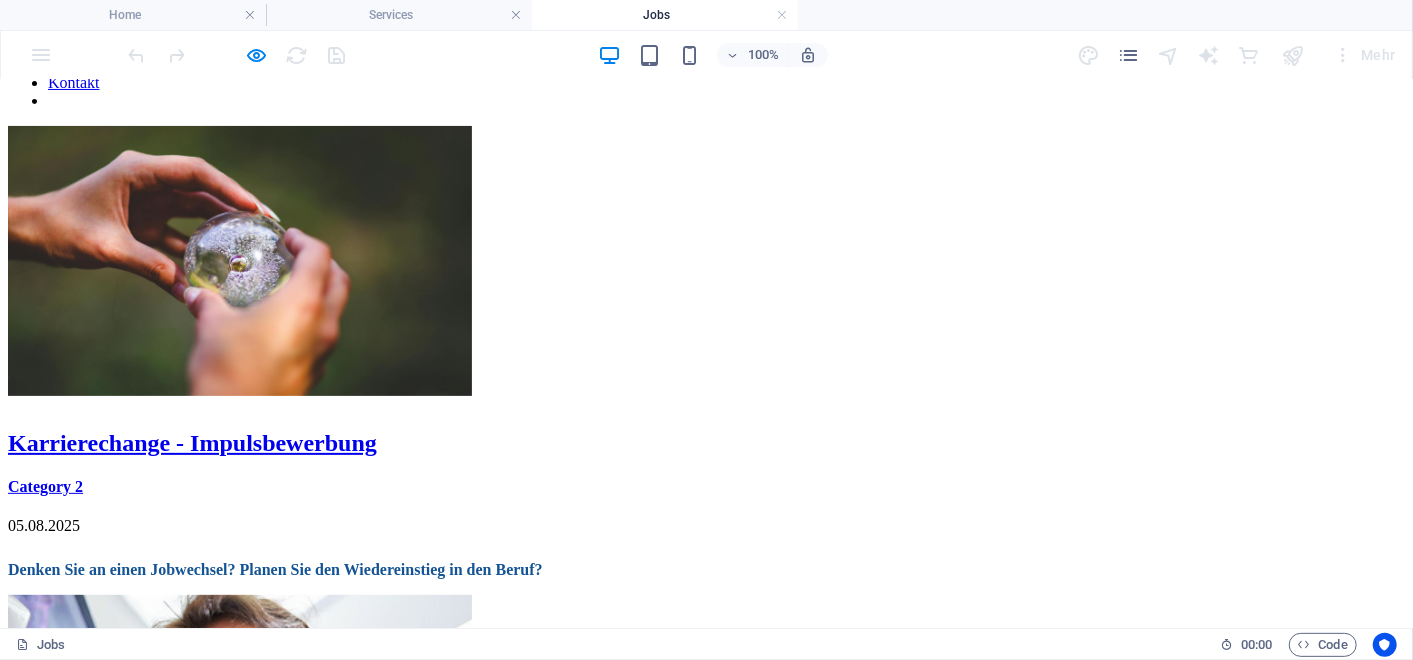 click on "Karrierechange - Impulsbewerbung" at bounding box center (706, 442) 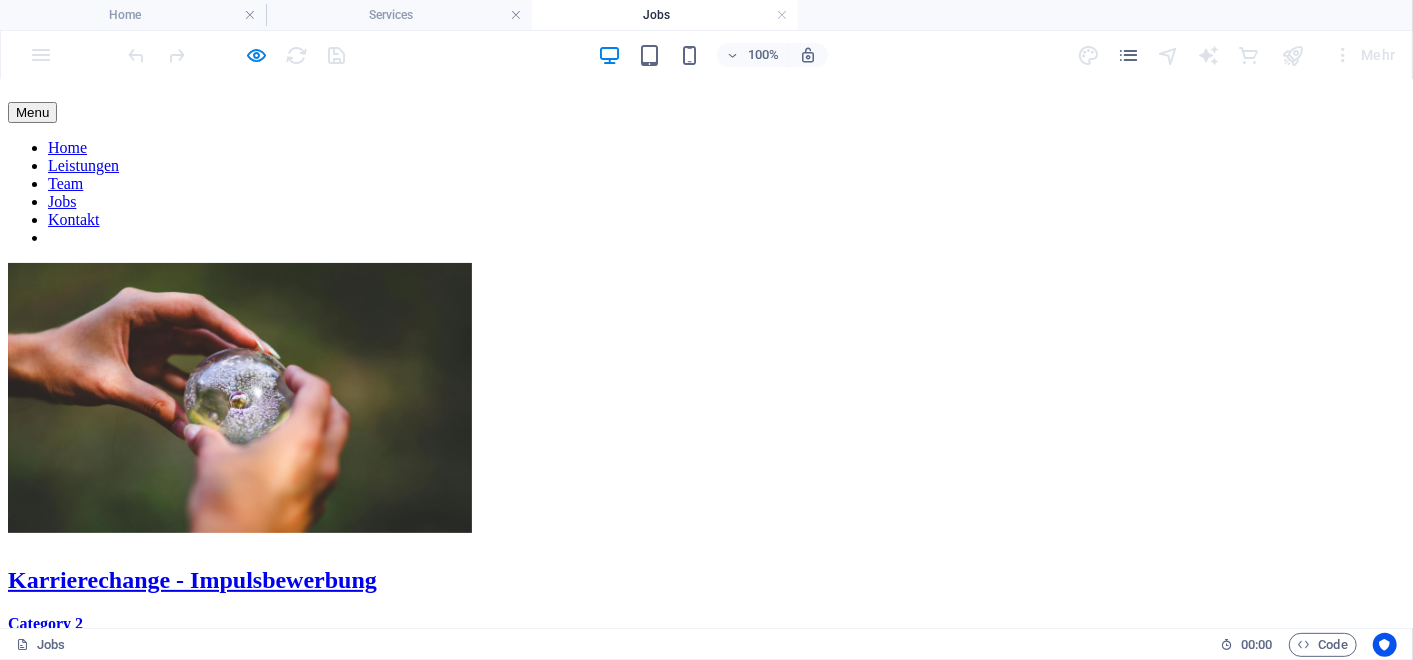 scroll, scrollTop: 0, scrollLeft: 0, axis: both 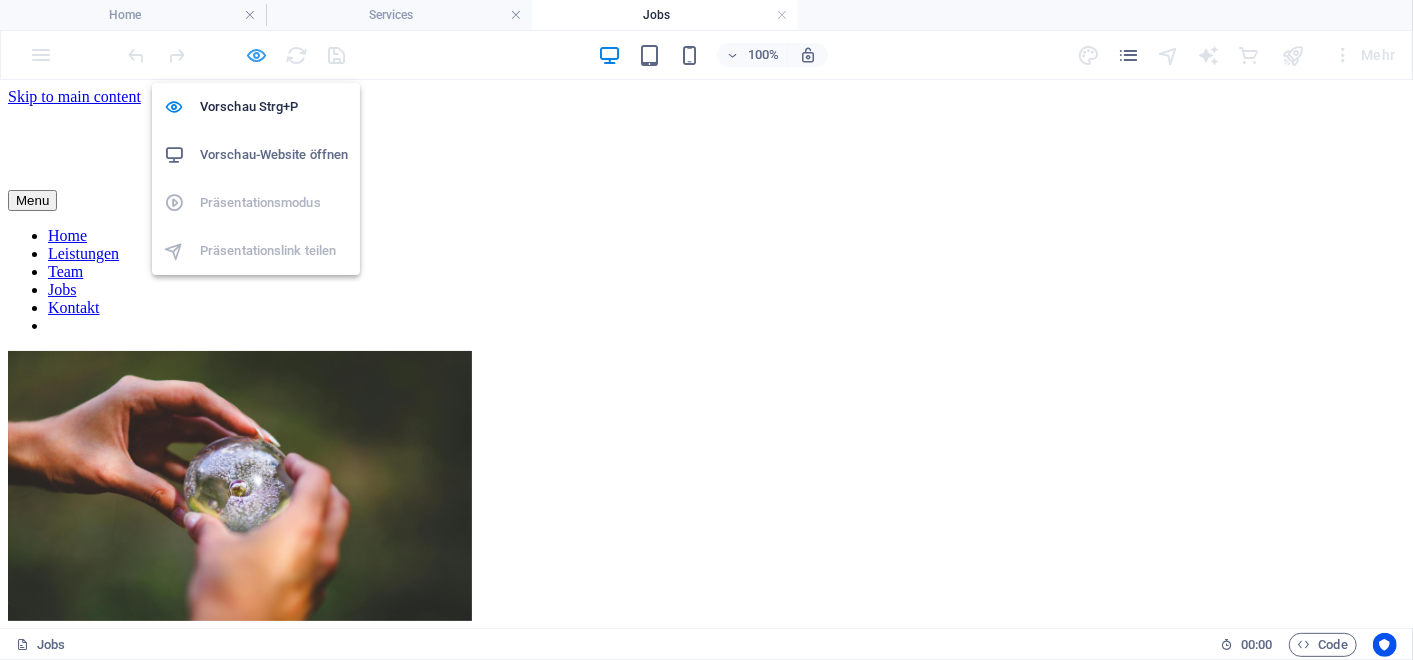 click at bounding box center (257, 55) 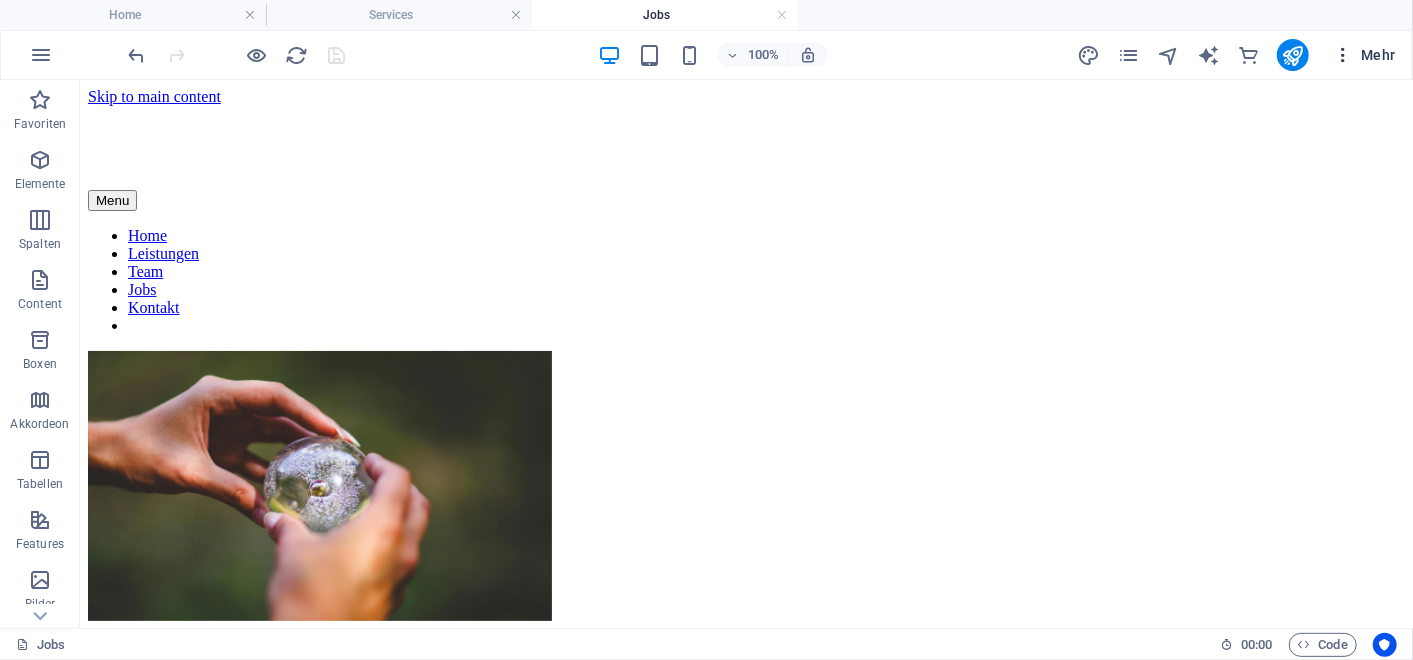 click on "Mehr" at bounding box center [1364, 55] 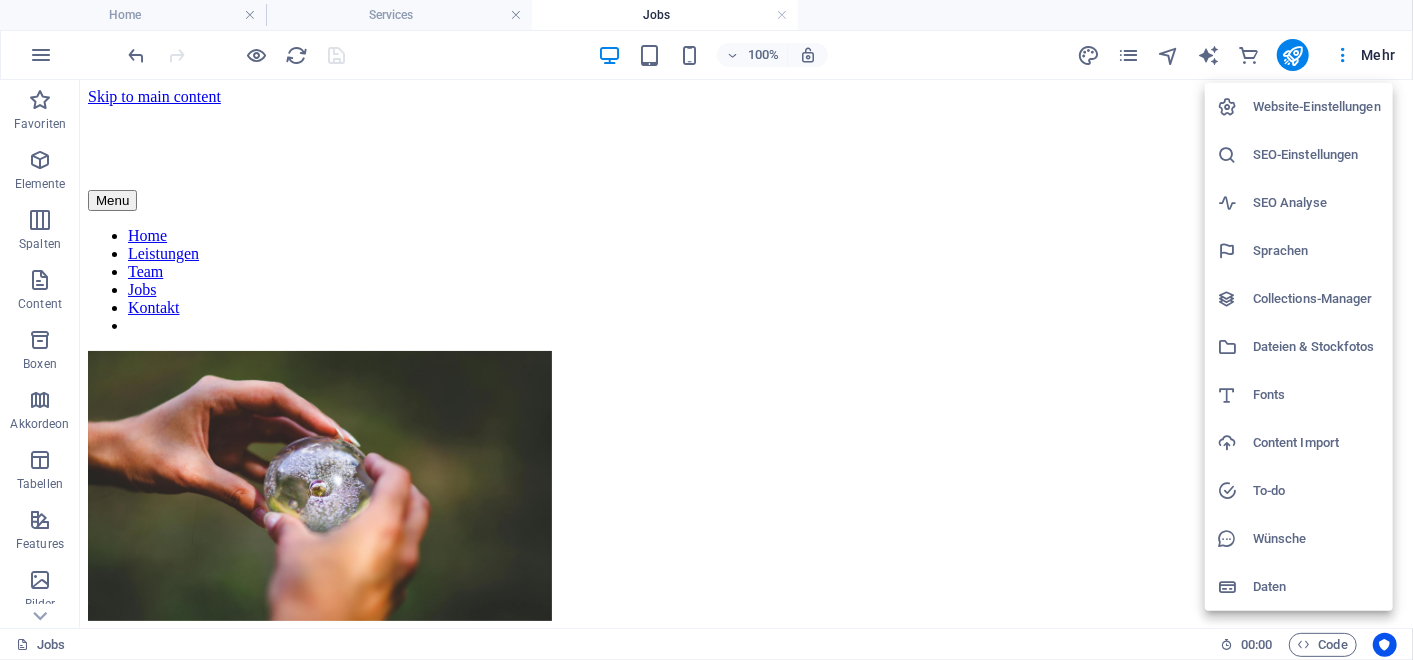 click on "Collections-Manager" at bounding box center (1317, 299) 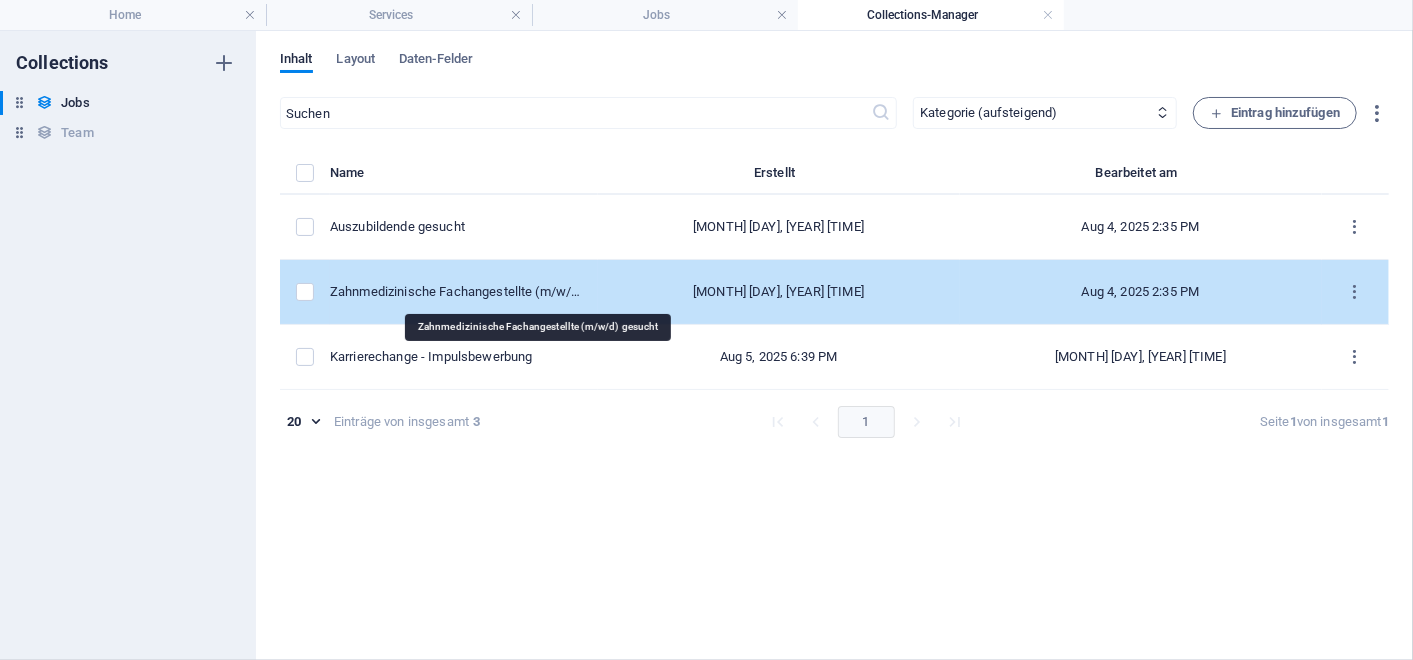 click on "Zahnmedizinische Fachangestellte (m/w/d)  gesucht" at bounding box center [456, 292] 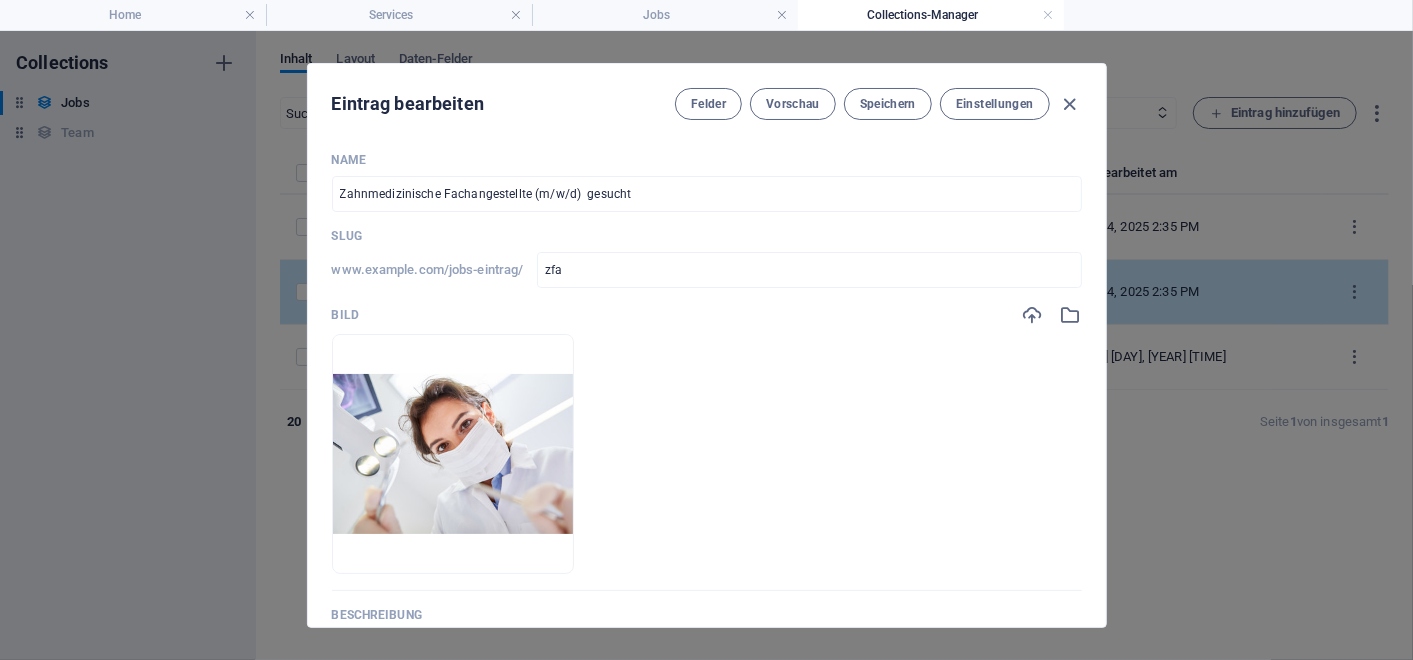 click on "Name Zahnmedizinische Fachangestellte (m/w/d)  gesucht ​ Slug www.example.com/jobs-eintrag/ zfa ​ Bild Lege Dateien hier ab, um sie sofort hochzuladen Beschreibung Formatierung Normal Überschrift 1 Überschrift 2 Überschrift 3 Überschrift 4 Heading 5 Heading 6 Quelltext Schriftart Arial Georgia Impact Tahoma Times New Roman Verdana Open Sans Poppins Schriftgröße 8 9 10 11 12 14 18 24 30 36 48 60 72 96 Fett Kursiv Unterstrichen Durchgestrichen Farben Icons Linksbündig ausrichten Zentriert ausrichten Rechtsbündig ausrichten Blocksatz Unnummerierte Liste Nummerierte Liste Link einfügen Tabelle einfügen Formatierung löschen Wir suchen zum nächstmöglichen Zeitpunkt qualifizierte Verstärkung in Voll- oder Teilzeit. <p>Wir suchen zum nächstmöglichen Zeitpunkt qualifizierte Verstärkung in Voll- oder Teilzeit.</p> Content In CMS bearbeiten Wir suchen zum nächstmöglichen Zeitpunkt qualifizierte Verstärkung in Voll- oder Teilzeit. Aufgaben Qualifikation Benefits   [NAME] (email  Autor" at bounding box center (707, 759) 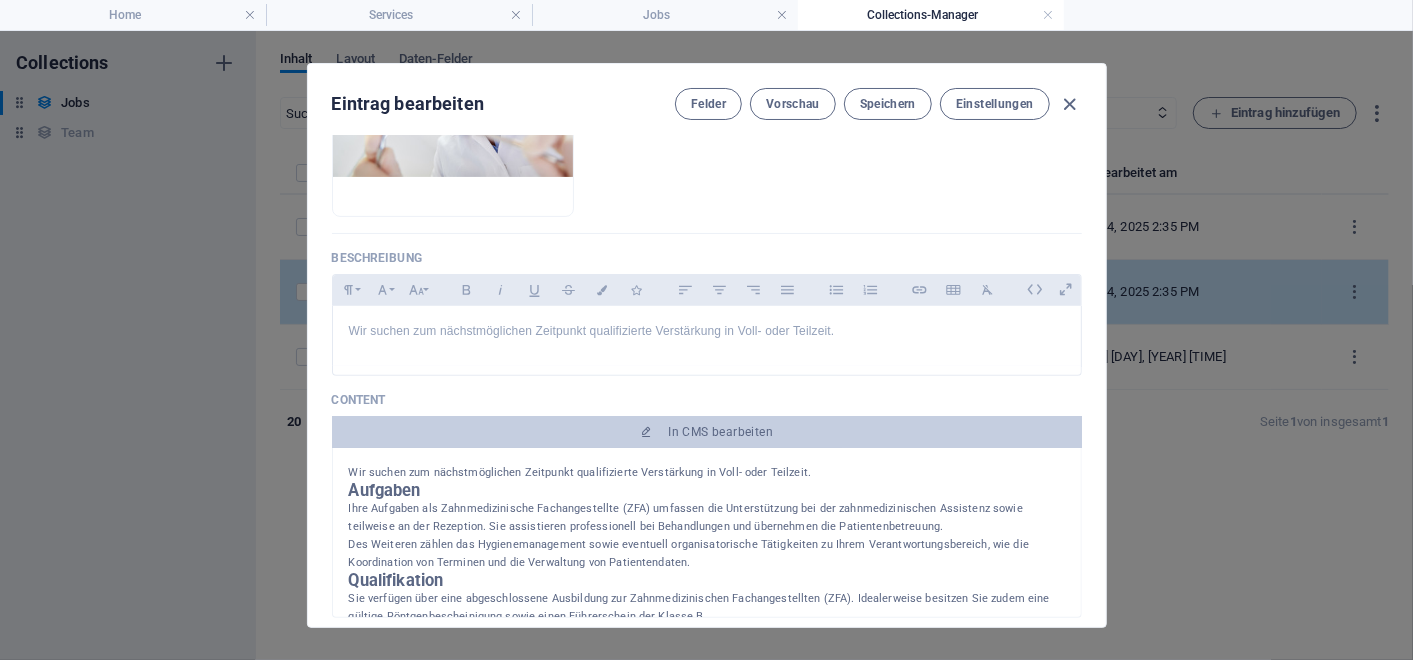 scroll, scrollTop: 351, scrollLeft: 0, axis: vertical 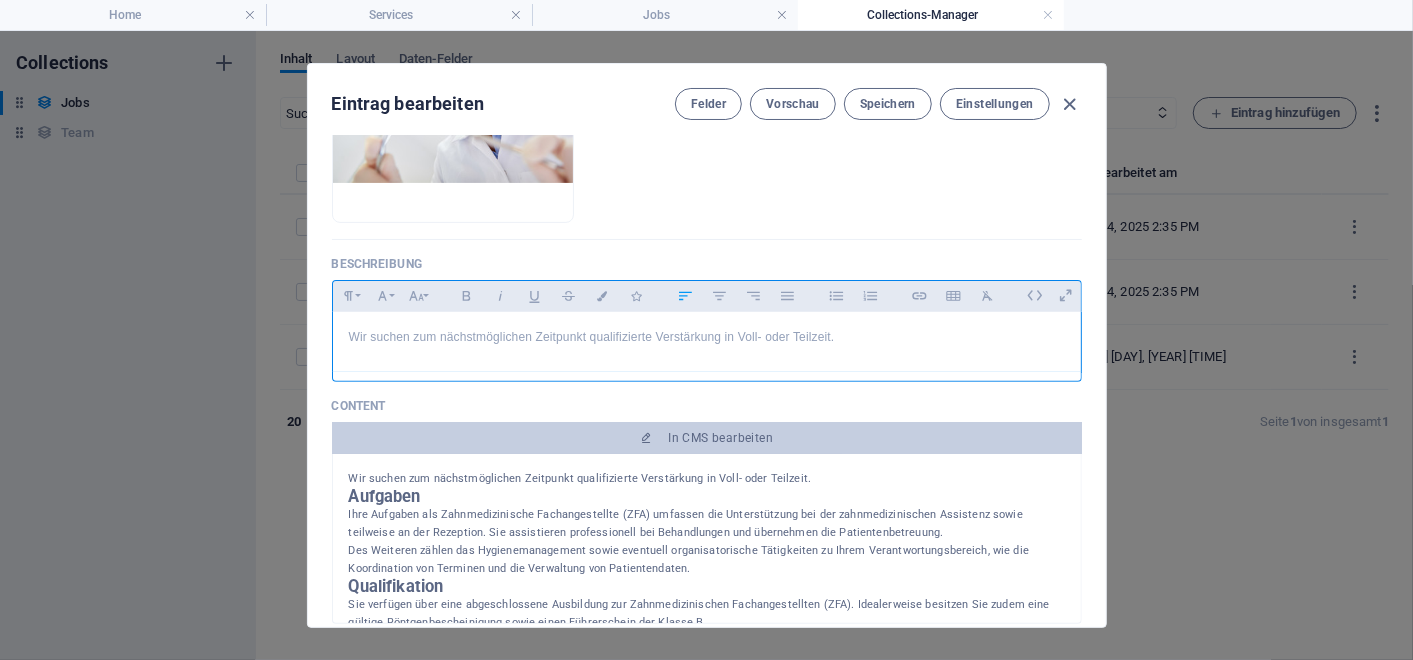 click on "Wir suchen zum nächstmöglichen Zeitpunkt qualifizierte Verstärkung in Voll- oder Teilzeit." at bounding box center (707, 337) 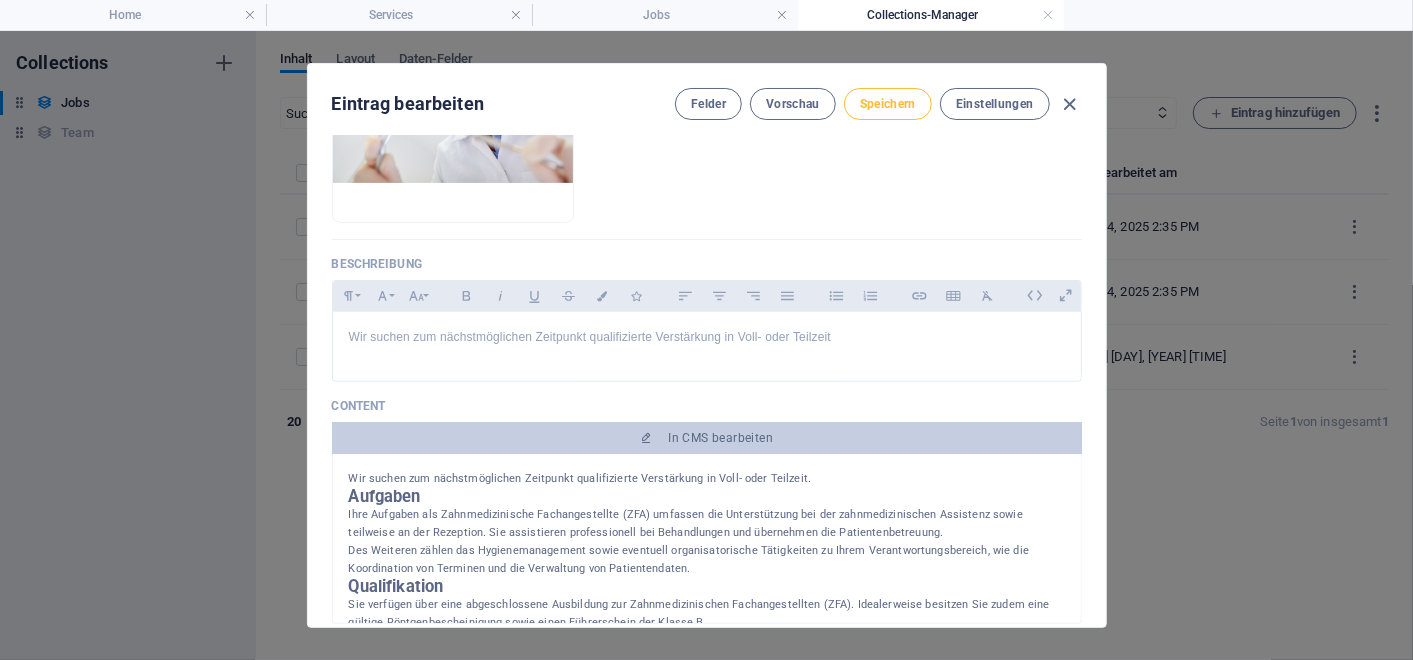 click on "Speichern" at bounding box center [888, 104] 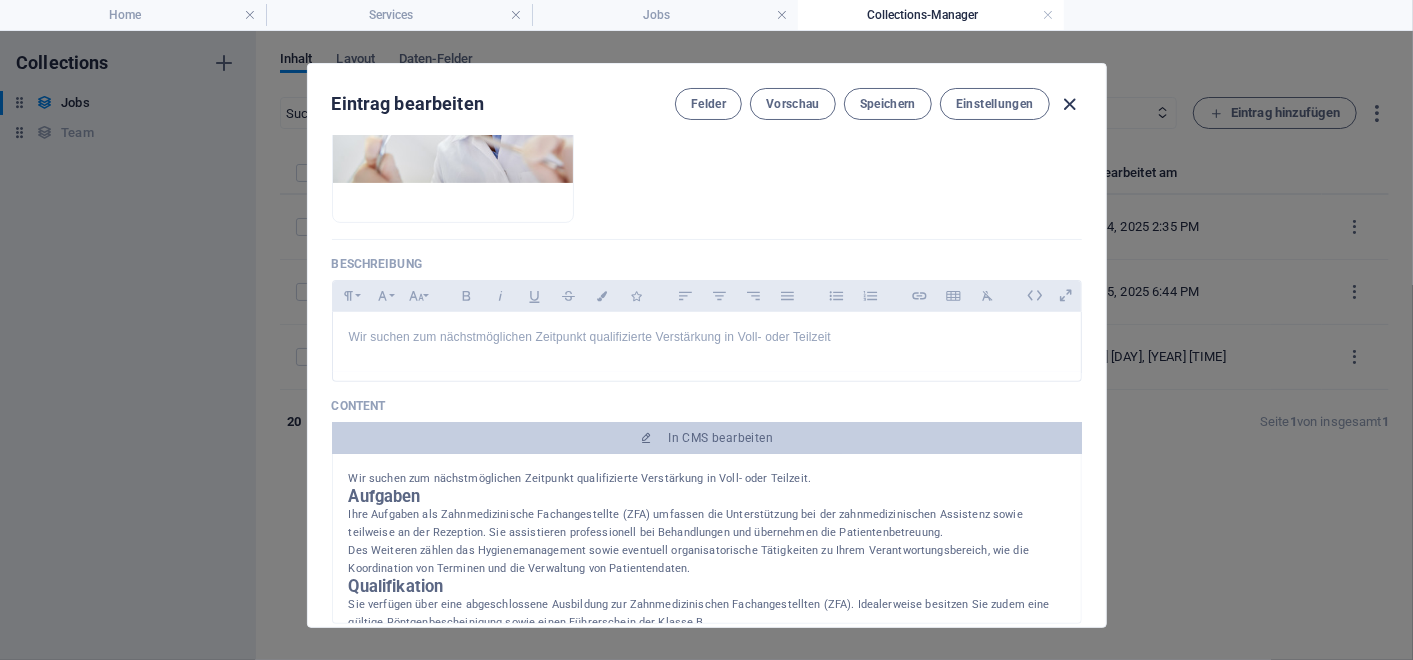 click at bounding box center (1069, 104) 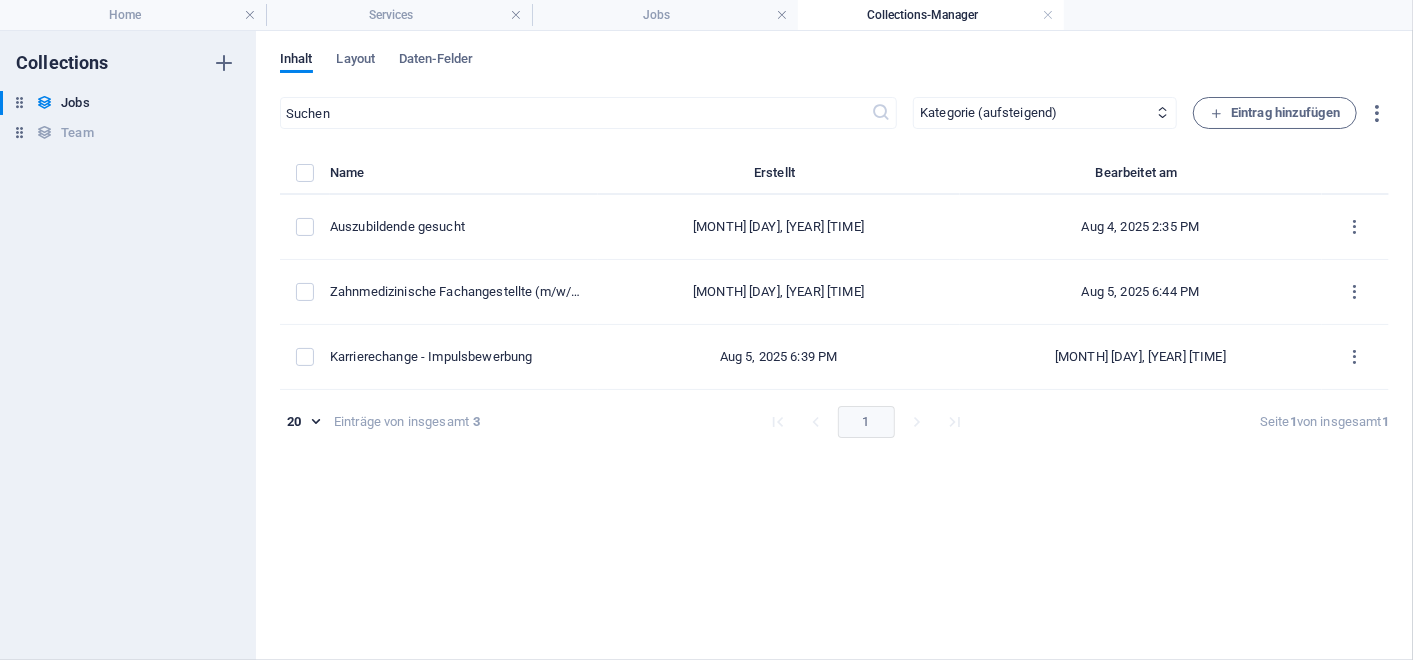 type on "2025-08-05" 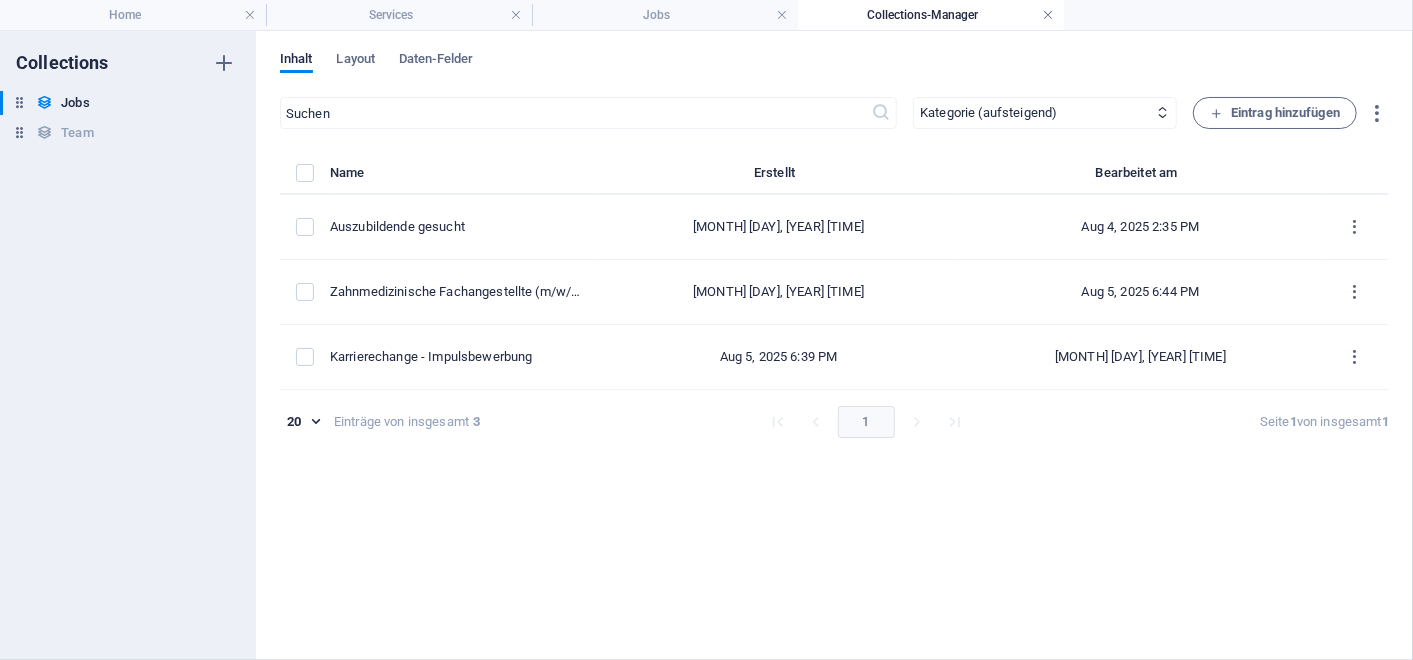 click at bounding box center (1048, 15) 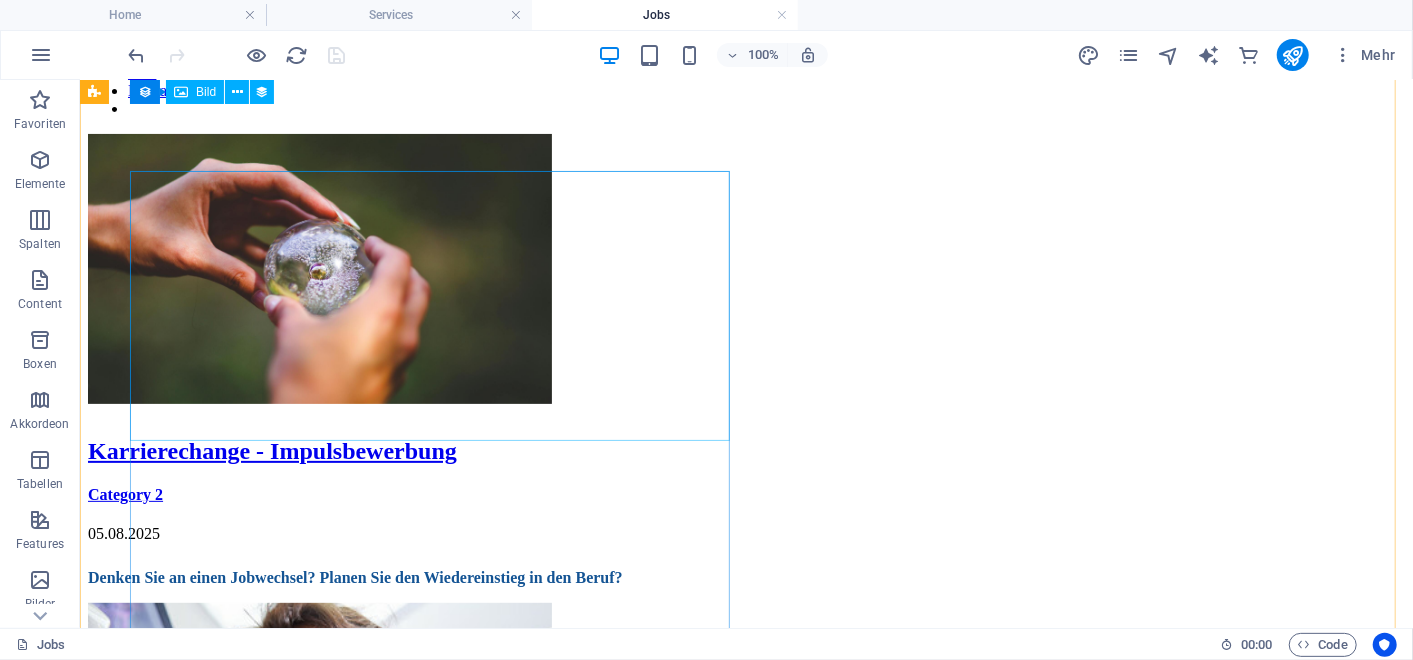 scroll, scrollTop: 0, scrollLeft: 0, axis: both 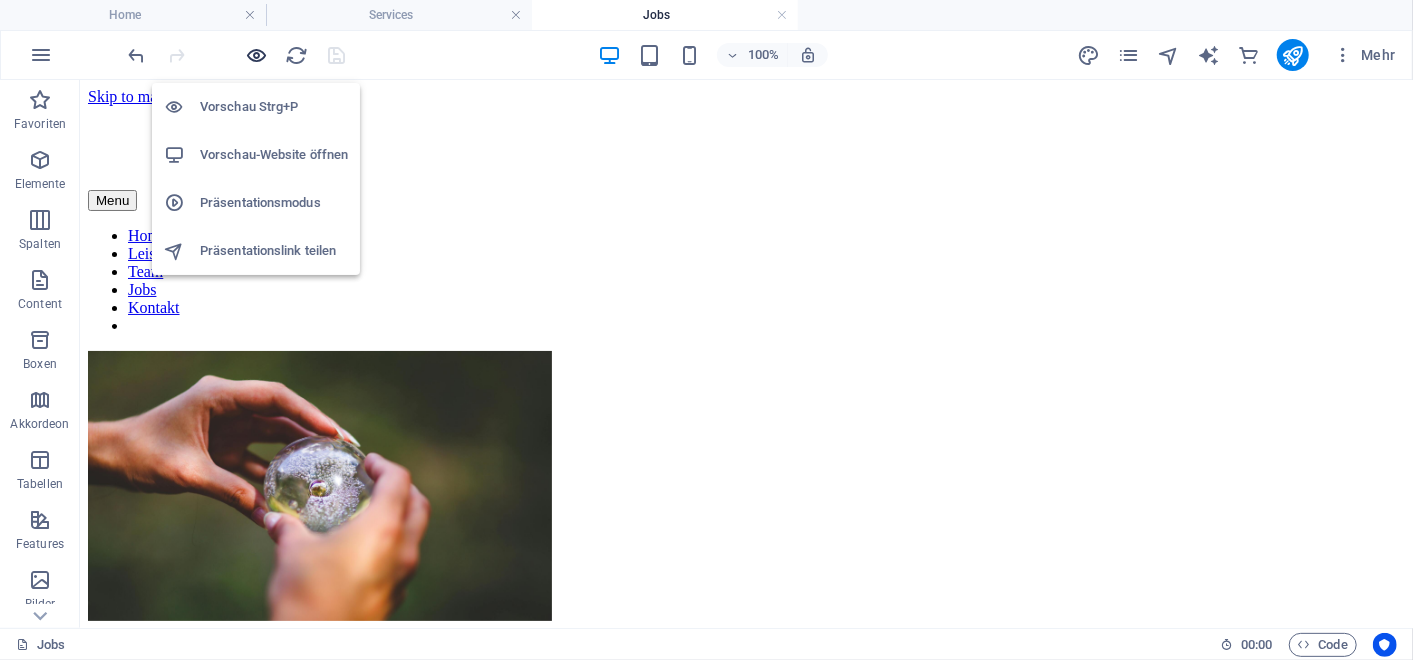 click at bounding box center [257, 55] 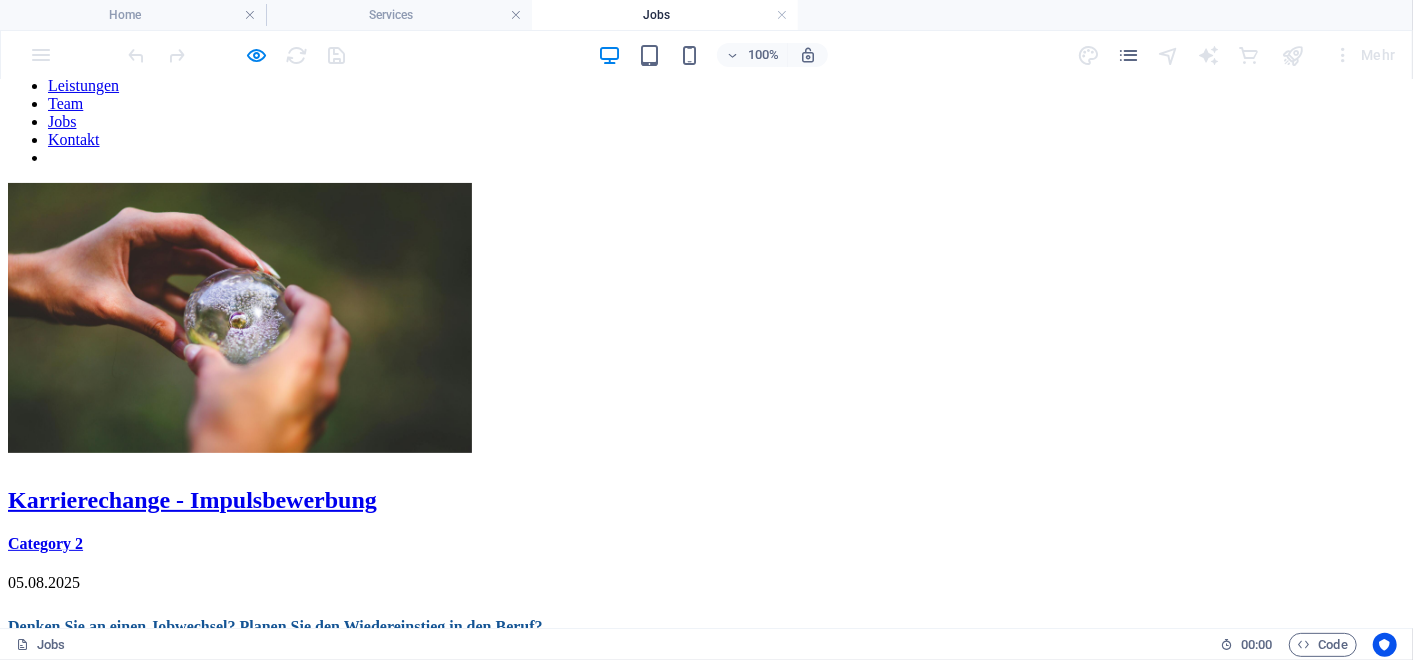 scroll, scrollTop: 177, scrollLeft: 0, axis: vertical 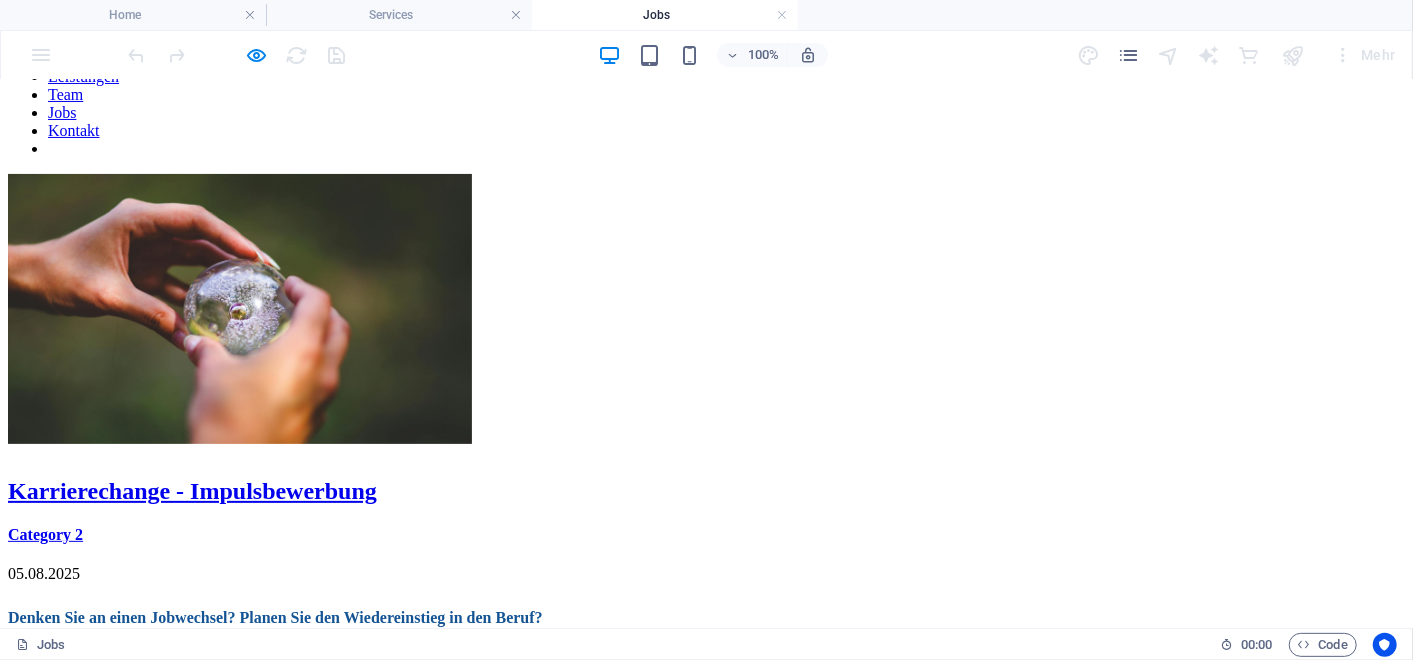 click on "Karrierechange - Impulsbewerbung" at bounding box center [192, 490] 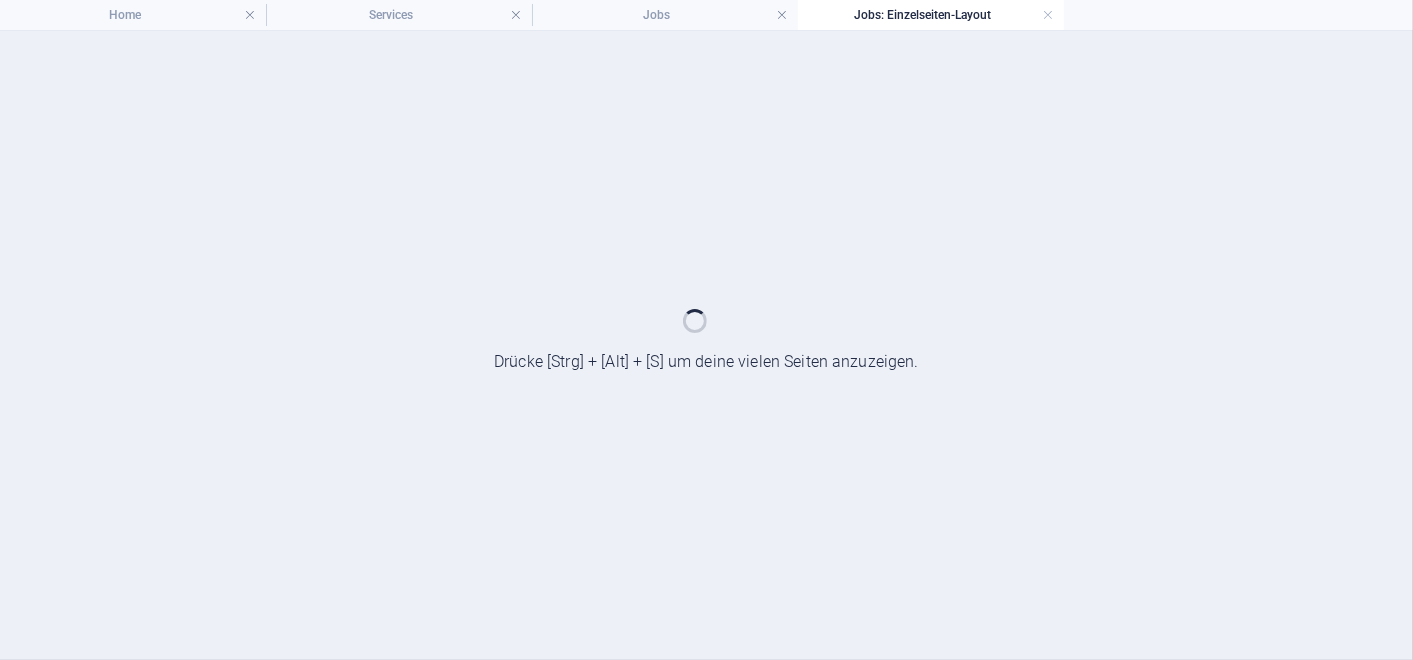 scroll, scrollTop: 0, scrollLeft: 0, axis: both 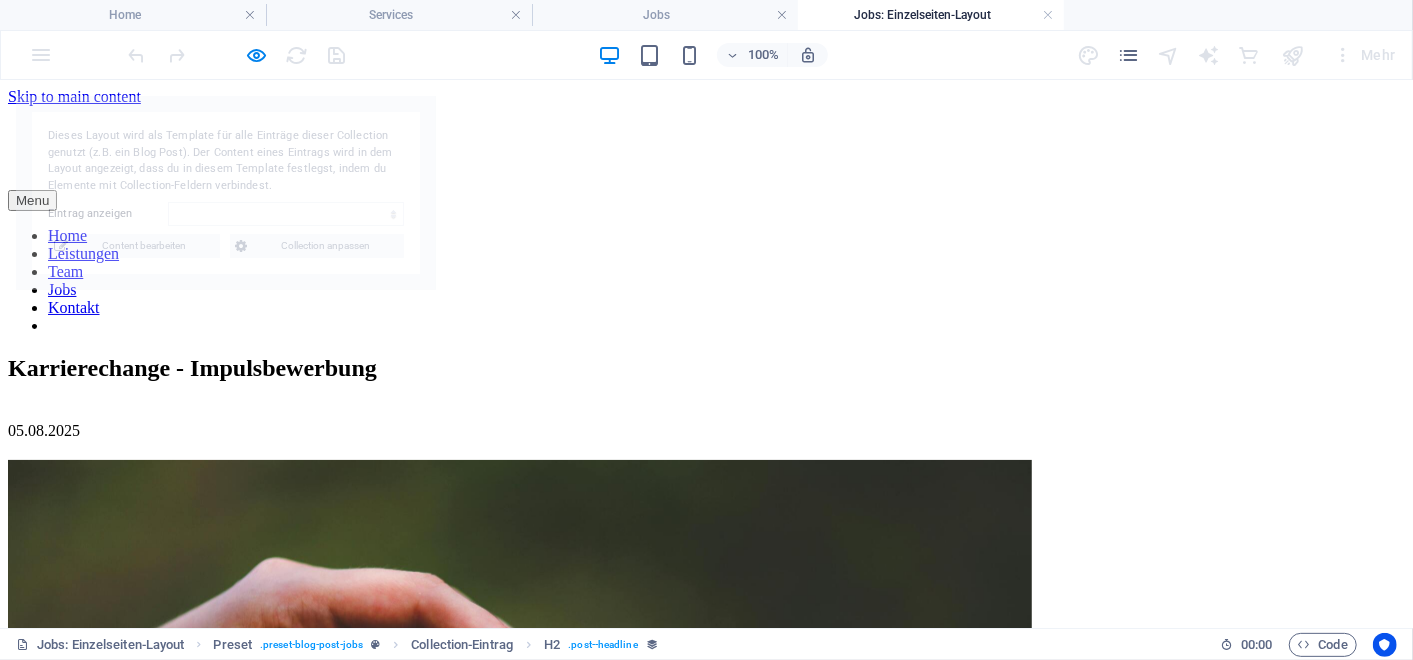 select on "[HASH]" 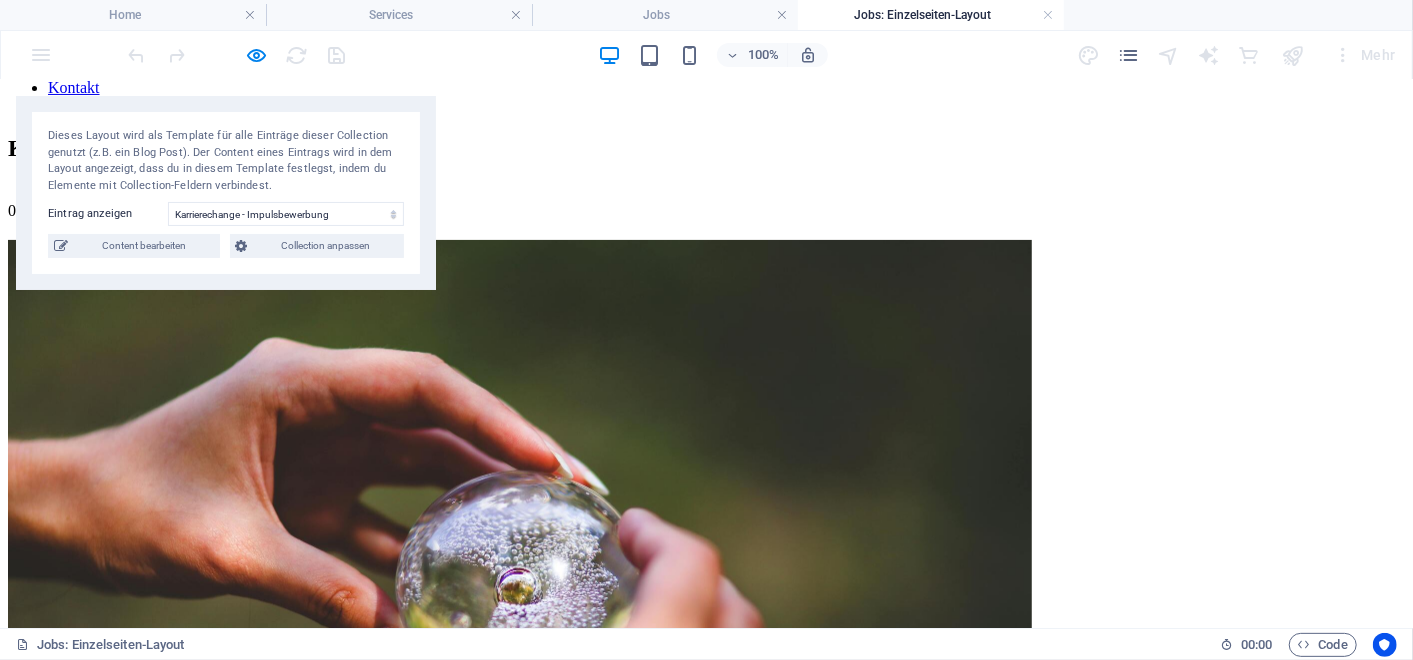 scroll, scrollTop: 217, scrollLeft: 0, axis: vertical 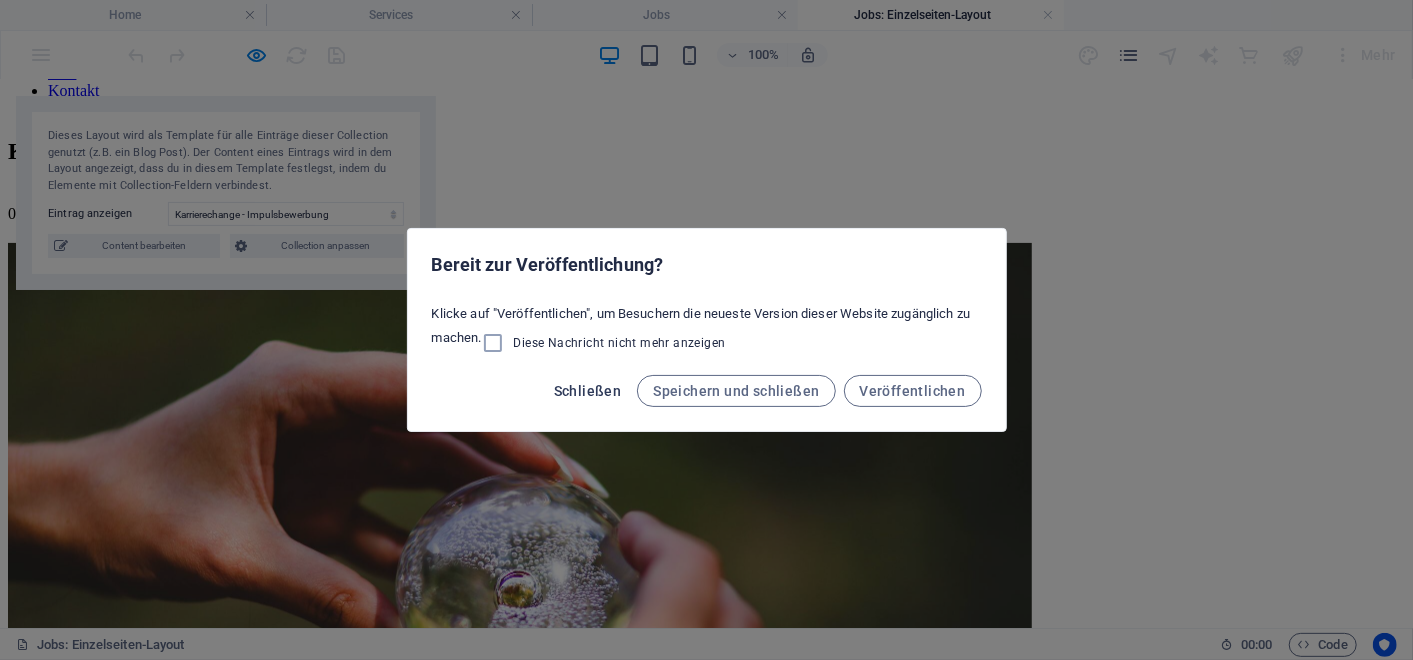 click on "Schließen" at bounding box center (588, 391) 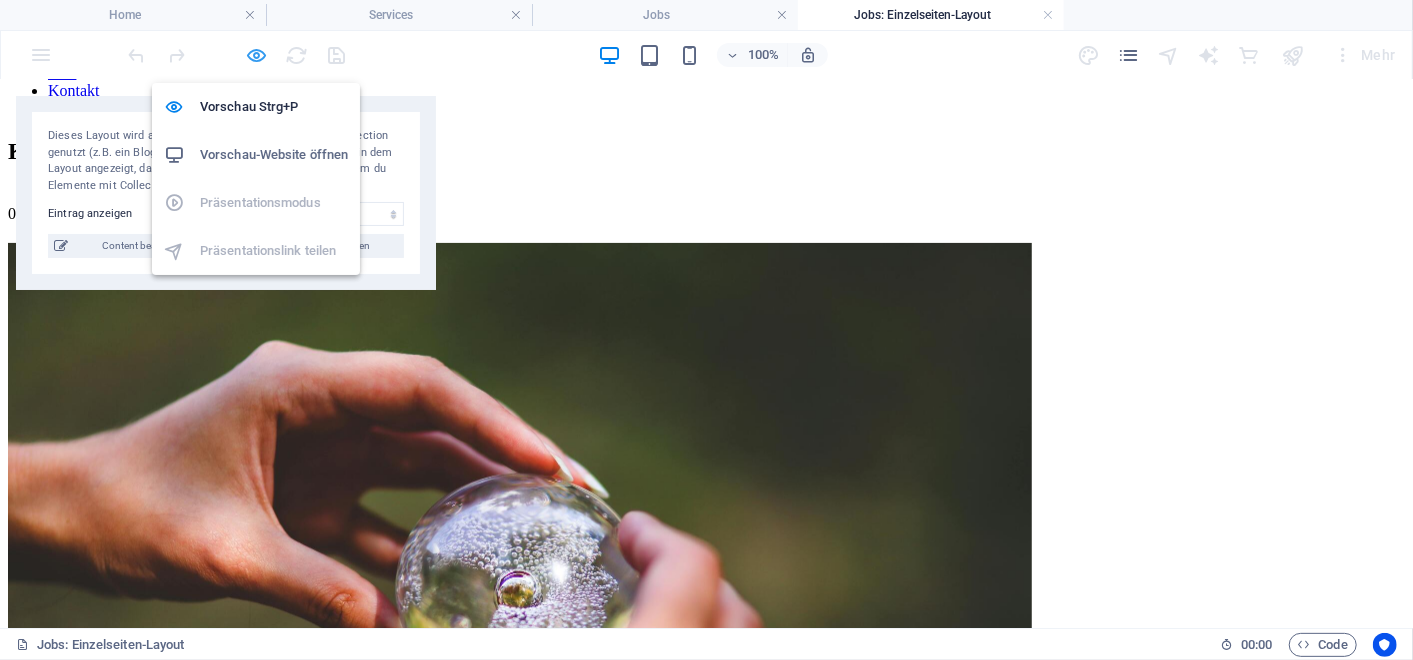 click at bounding box center [257, 55] 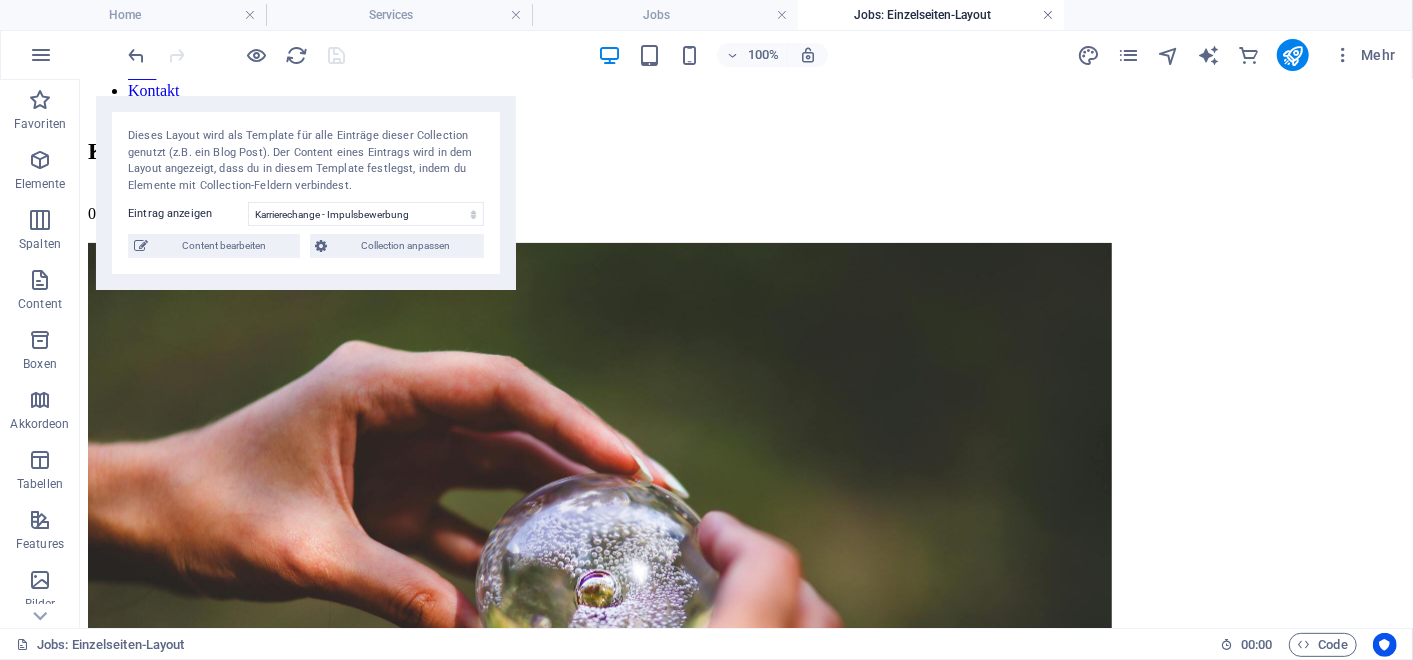 click at bounding box center (1048, 15) 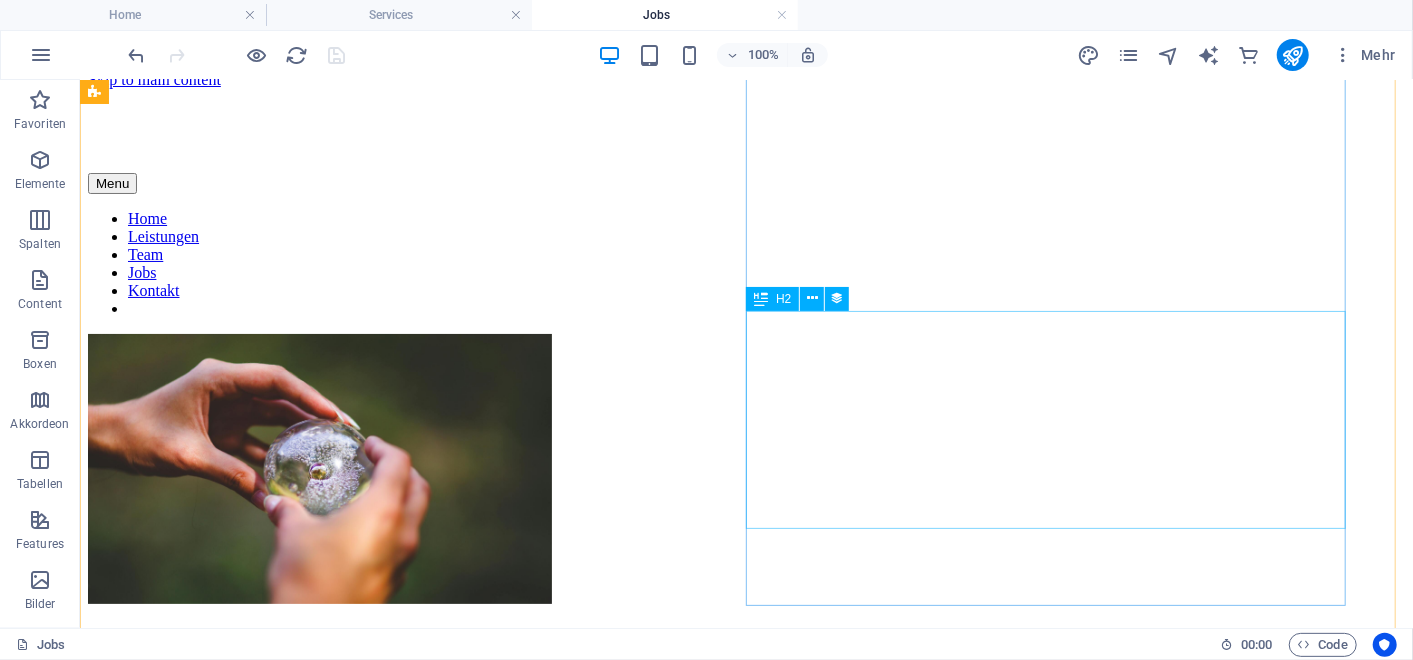 scroll, scrollTop: 0, scrollLeft: 0, axis: both 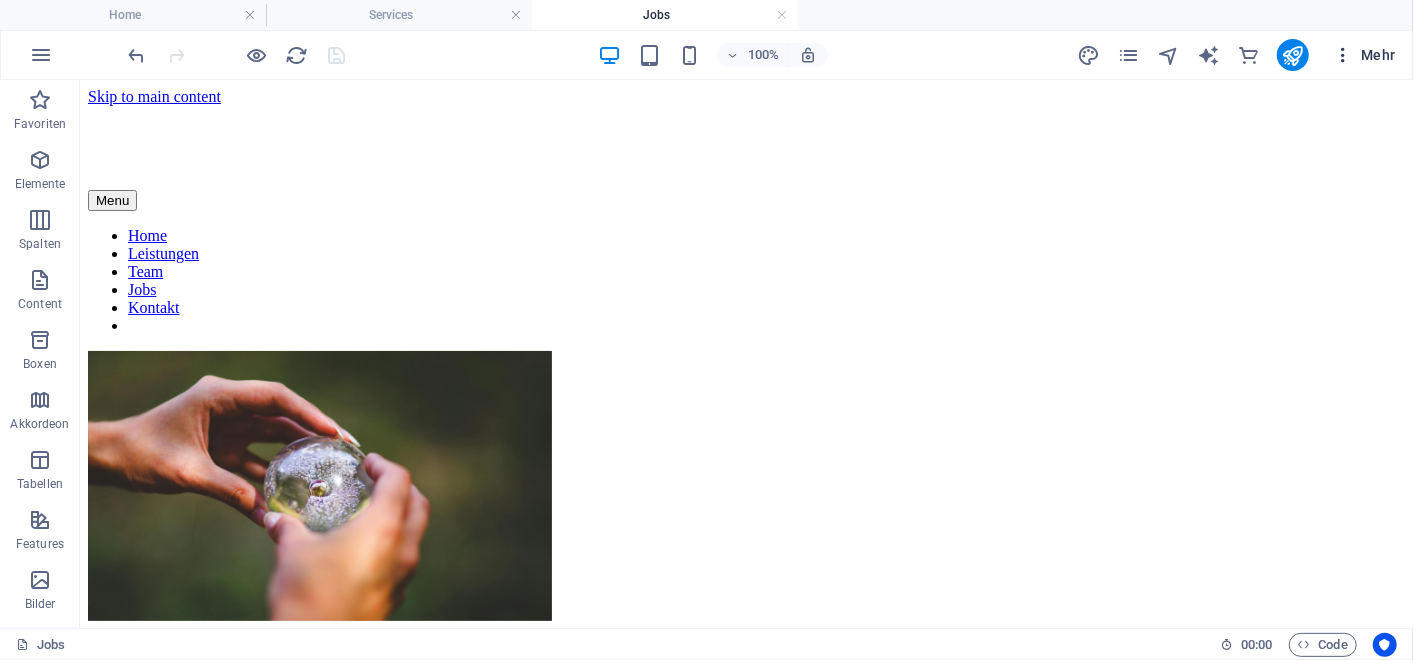 click on "Mehr" at bounding box center (1364, 55) 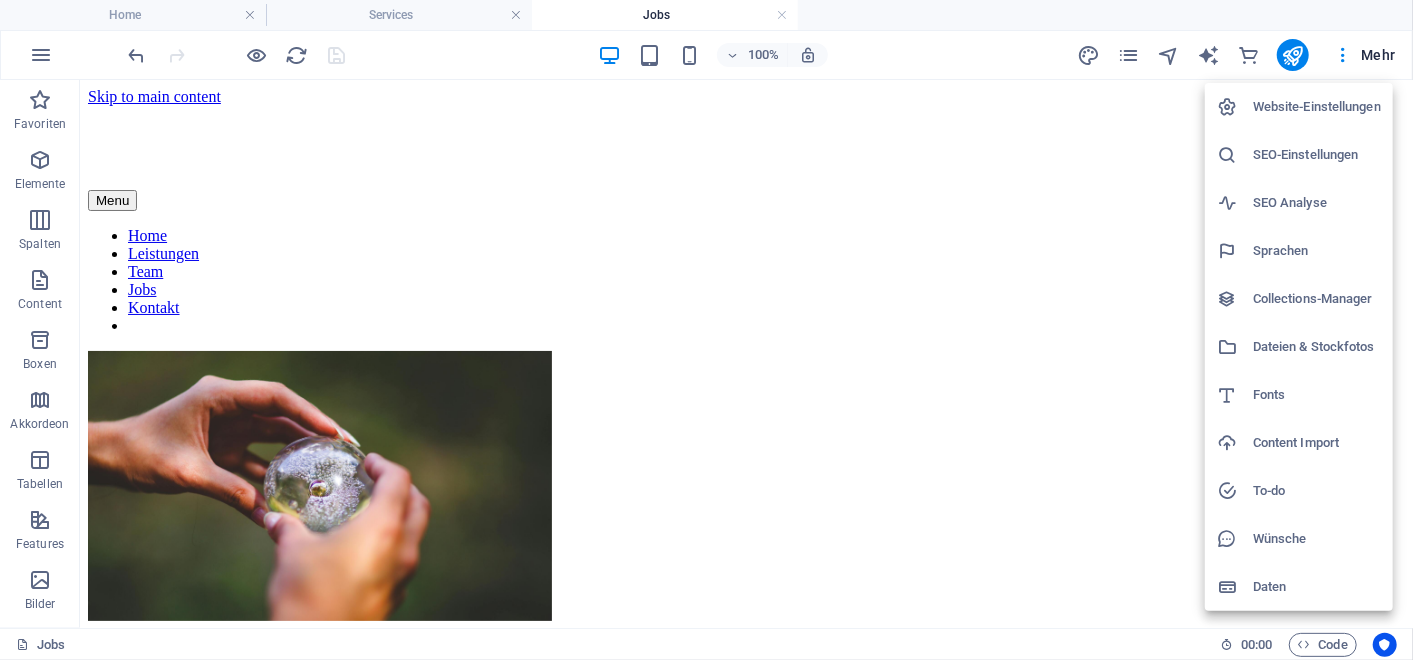 click on "Collections-Manager" at bounding box center (1317, 299) 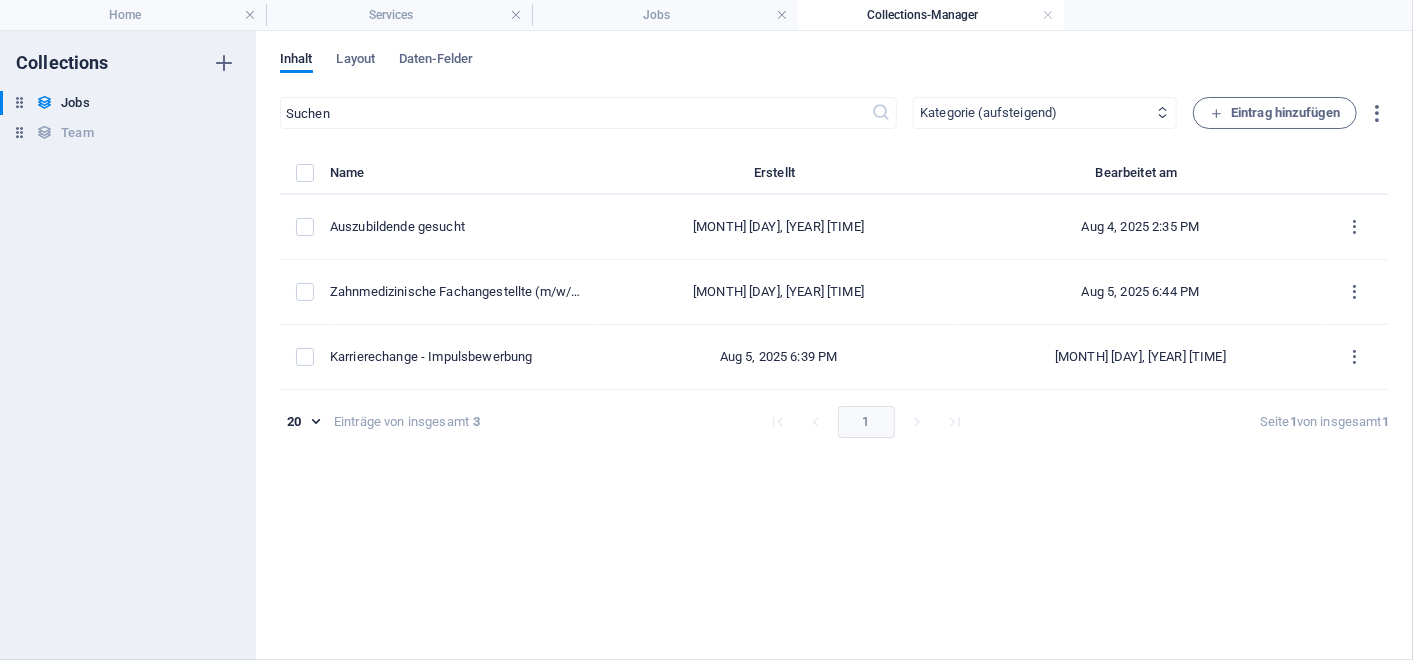 click on "Neueste zuerst Älteste zuerst Zuletzt bearbeitet Name (aufsteigend) Name (absteigend) Slug (aufsteigend) Slug (absteigend) Kategorie (aufsteigend) Kategorie (absteigend) Autor (aufsteigend) Autor (absteigend) Veröffentlichungsdatum (aufsteigend) Veröffentlichungsdatum (absteigend) Status (aufsteigend) Status (absteigend)" at bounding box center [1045, 113] 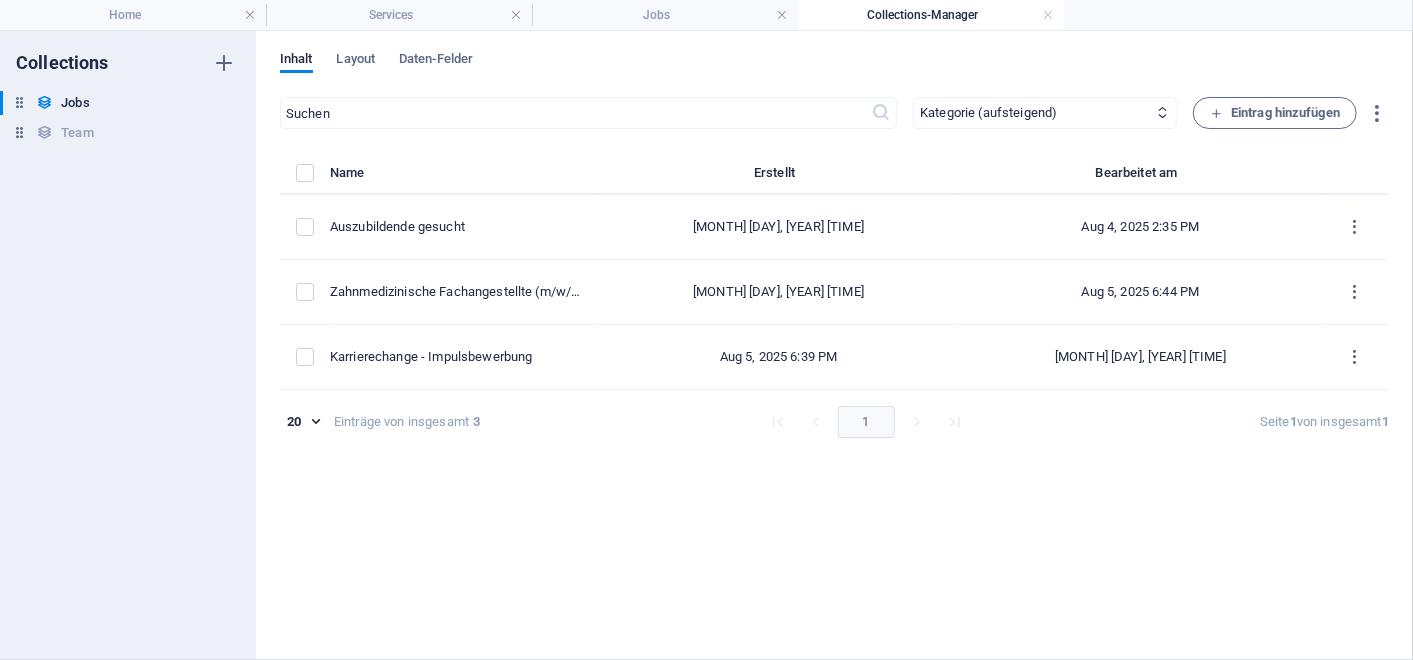 select on "columns.slug_ASC" 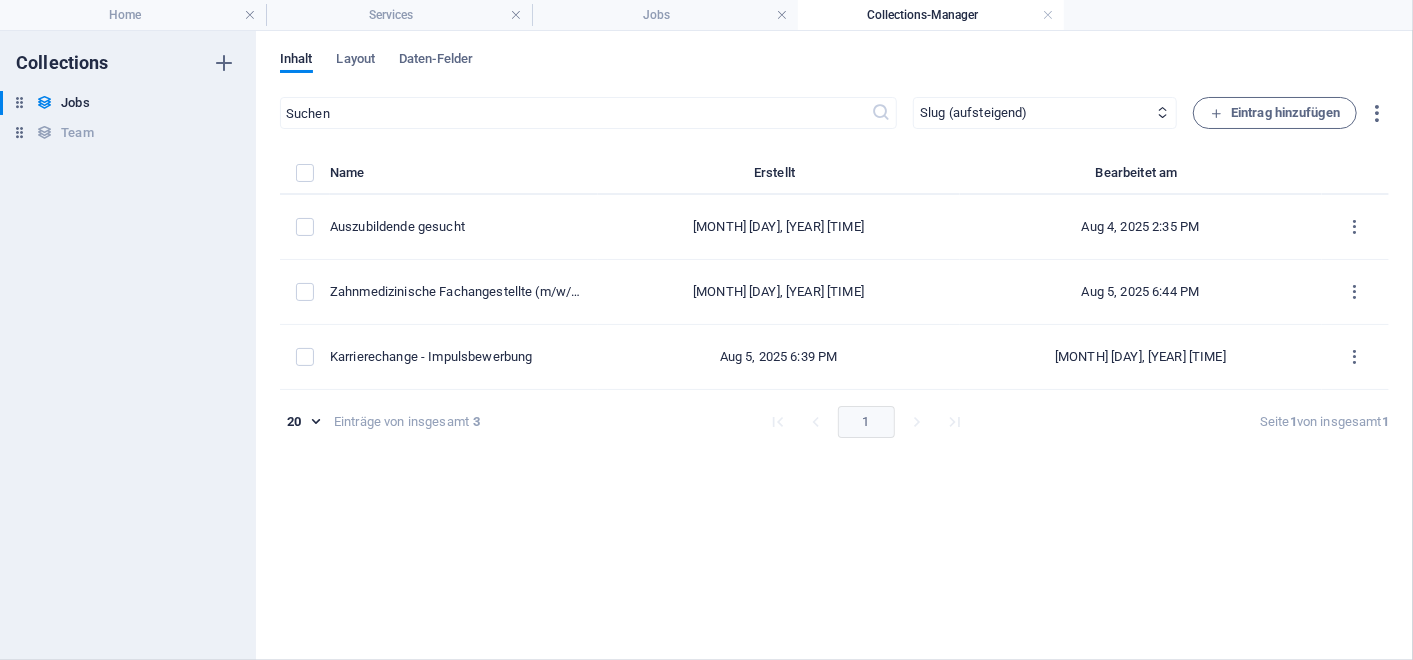 click on "Neueste zuerst Älteste zuerst Zuletzt bearbeitet Name (aufsteigend) Name (absteigend) Slug (aufsteigend) Slug (absteigend) Kategorie (aufsteigend) Kategorie (absteigend) Autor (aufsteigend) Autor (absteigend) Veröffentlichungsdatum (aufsteigend) Veröffentlichungsdatum (absteigend) Status (aufsteigend) Status (absteigend)" at bounding box center [1045, 113] 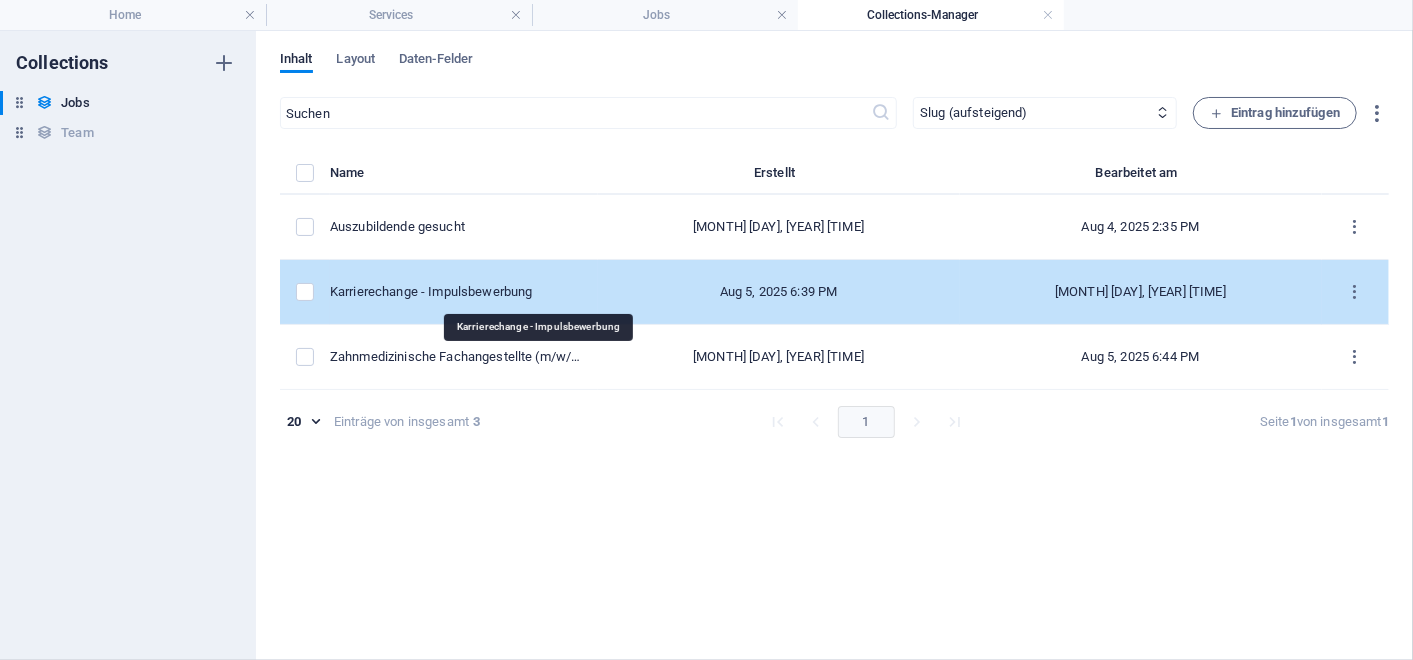 click on "Karrierechange - Impulsbewerbung" at bounding box center (456, 292) 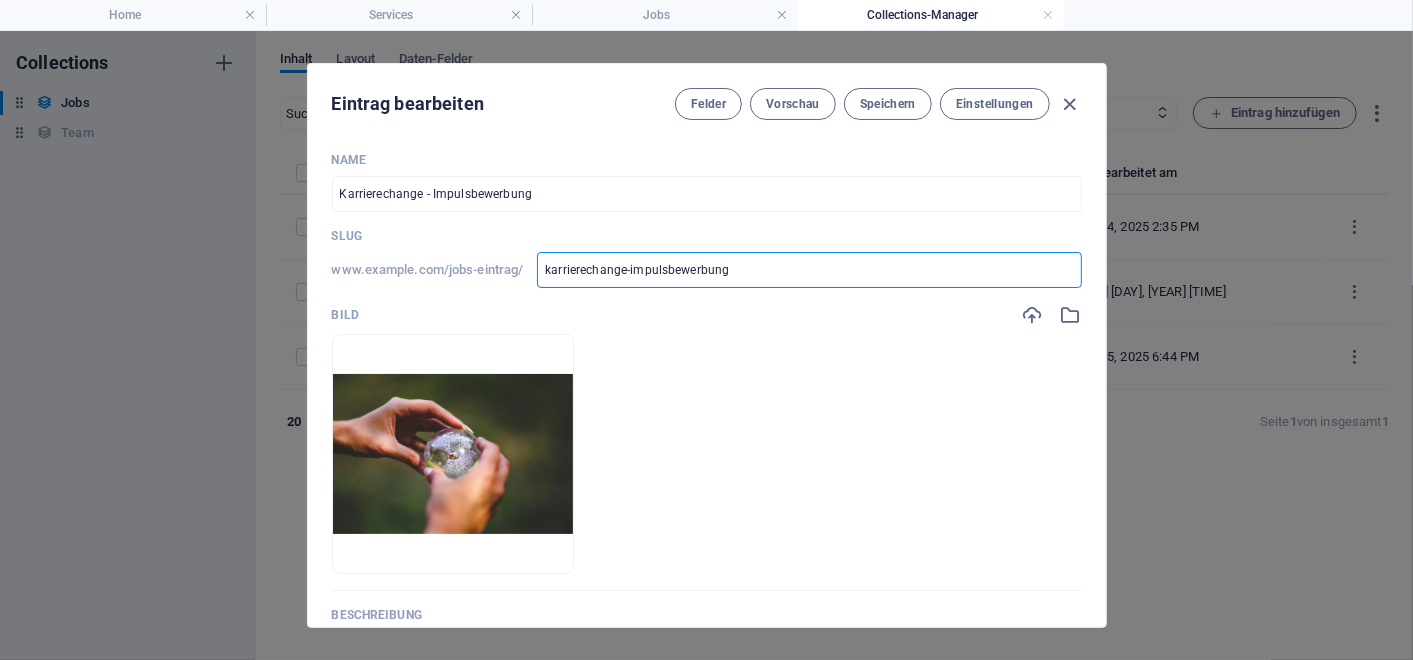 type on "[NUMBER]karrierechange-impulsbewerbung" 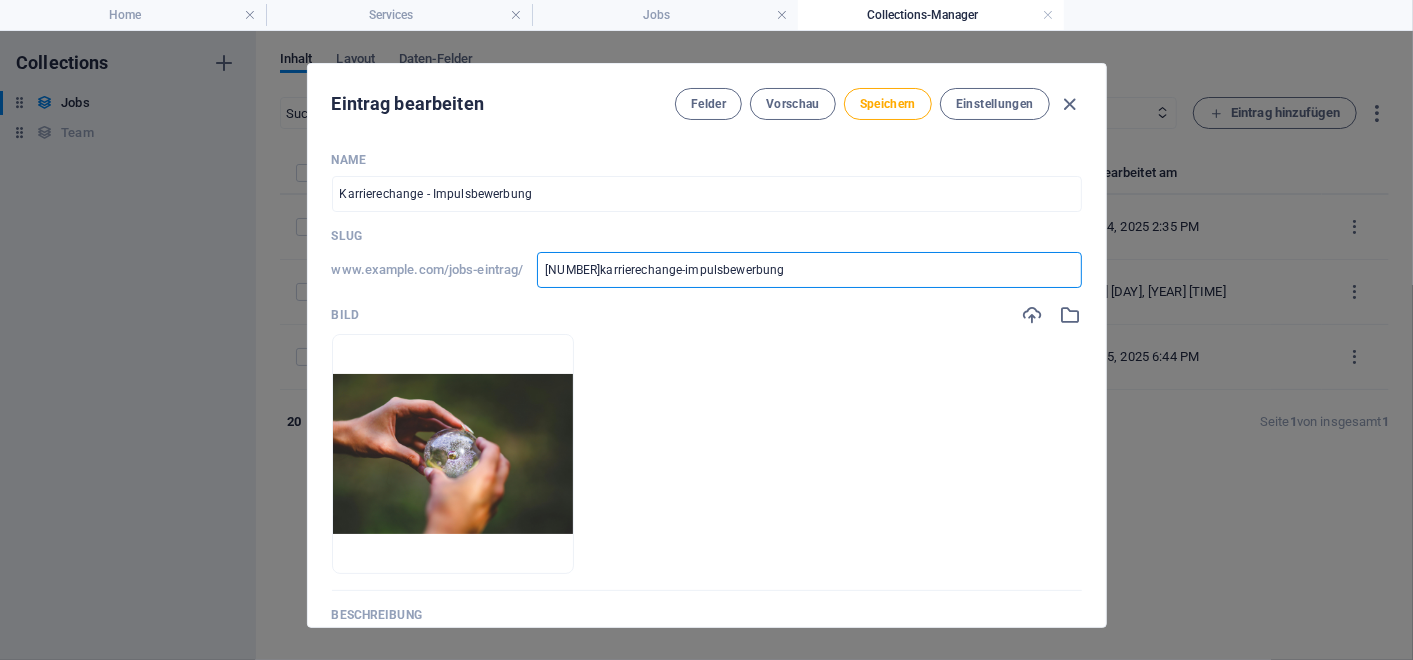 type on "90[FIRSTNAME]change-impulsbewerbung" 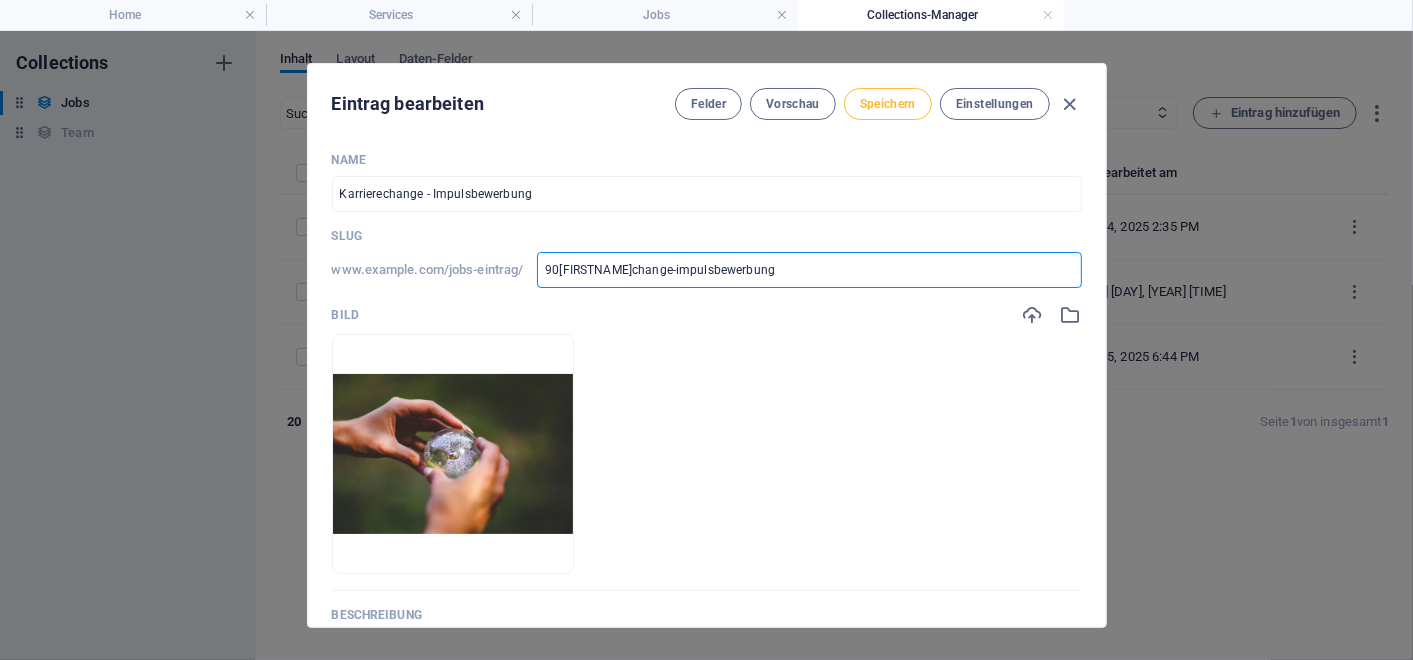 type on "90[FIRSTNAME]change-impulsbewerbung" 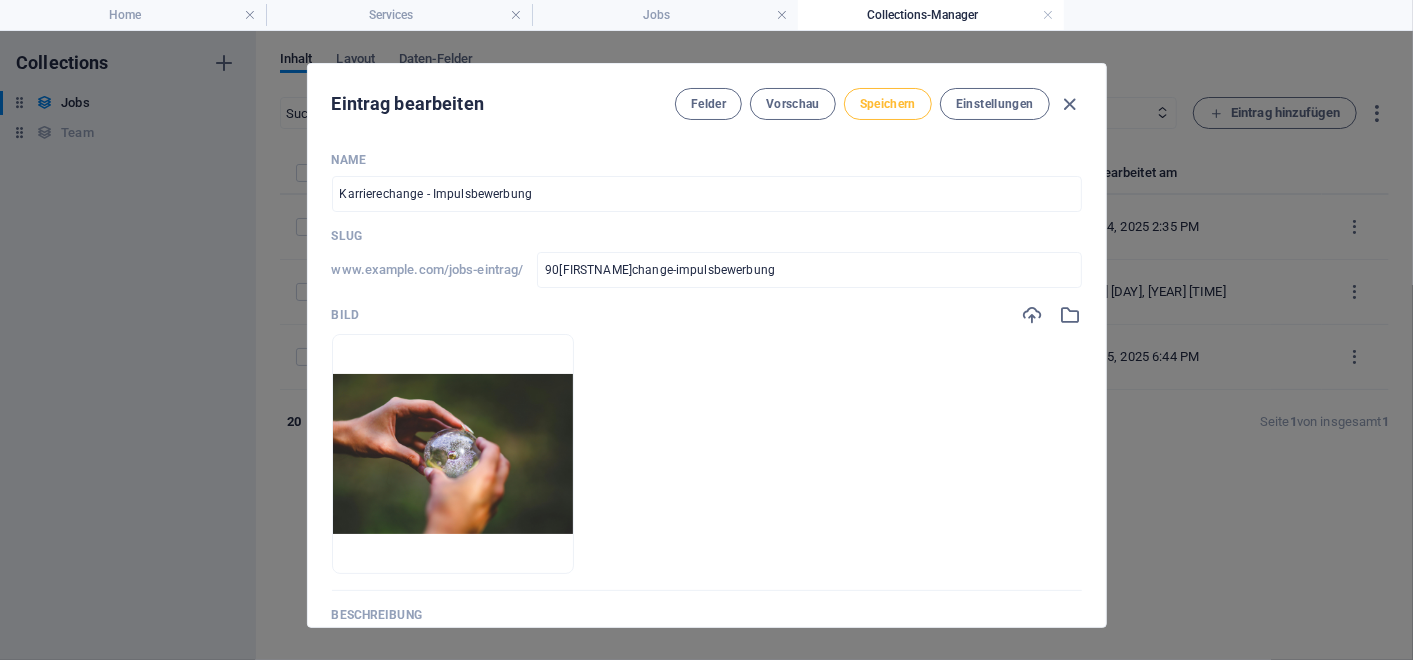 click on "Speichern" at bounding box center [888, 104] 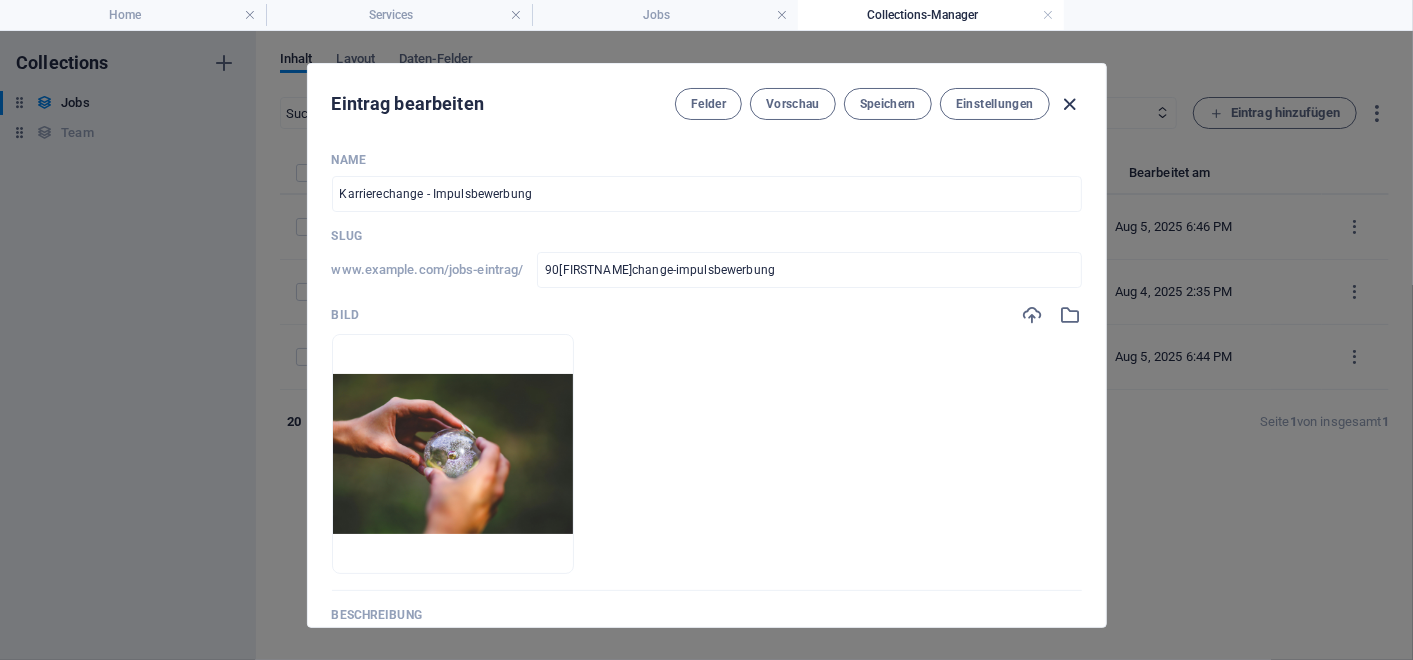 click at bounding box center [1069, 104] 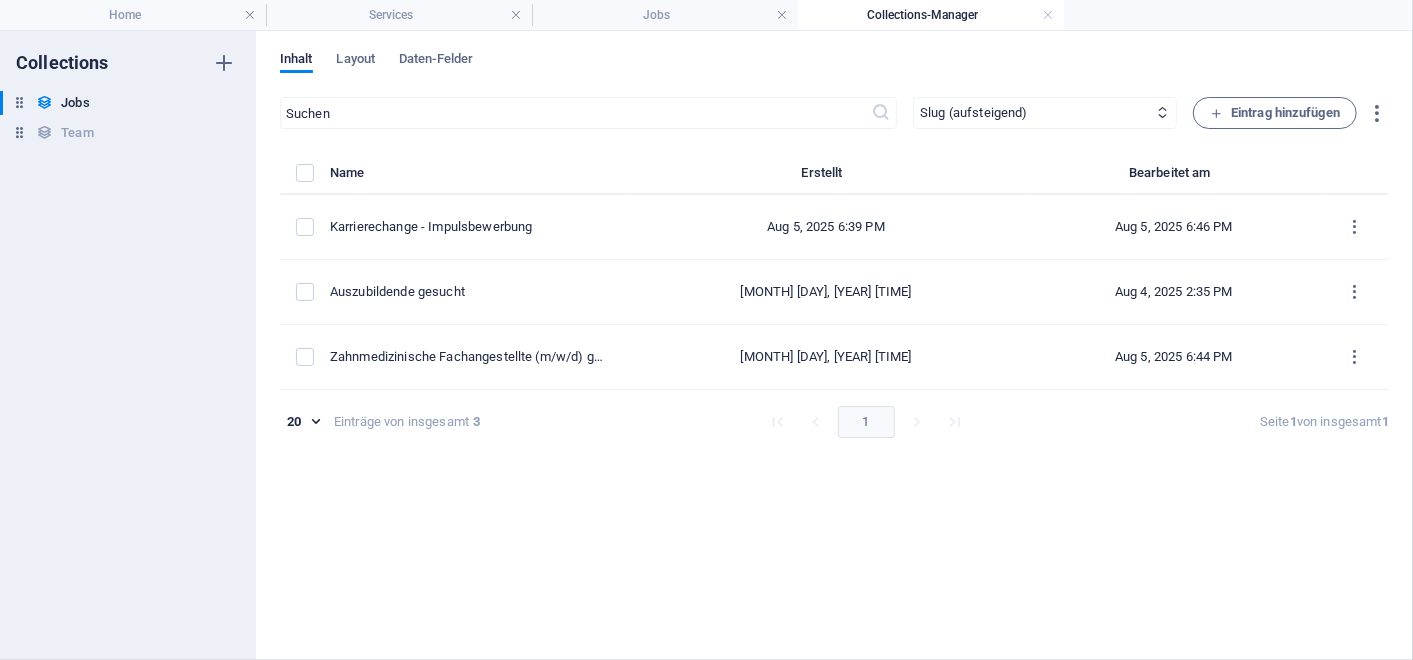 type on "90[FIRSTNAME]change-impulsbewerbung" 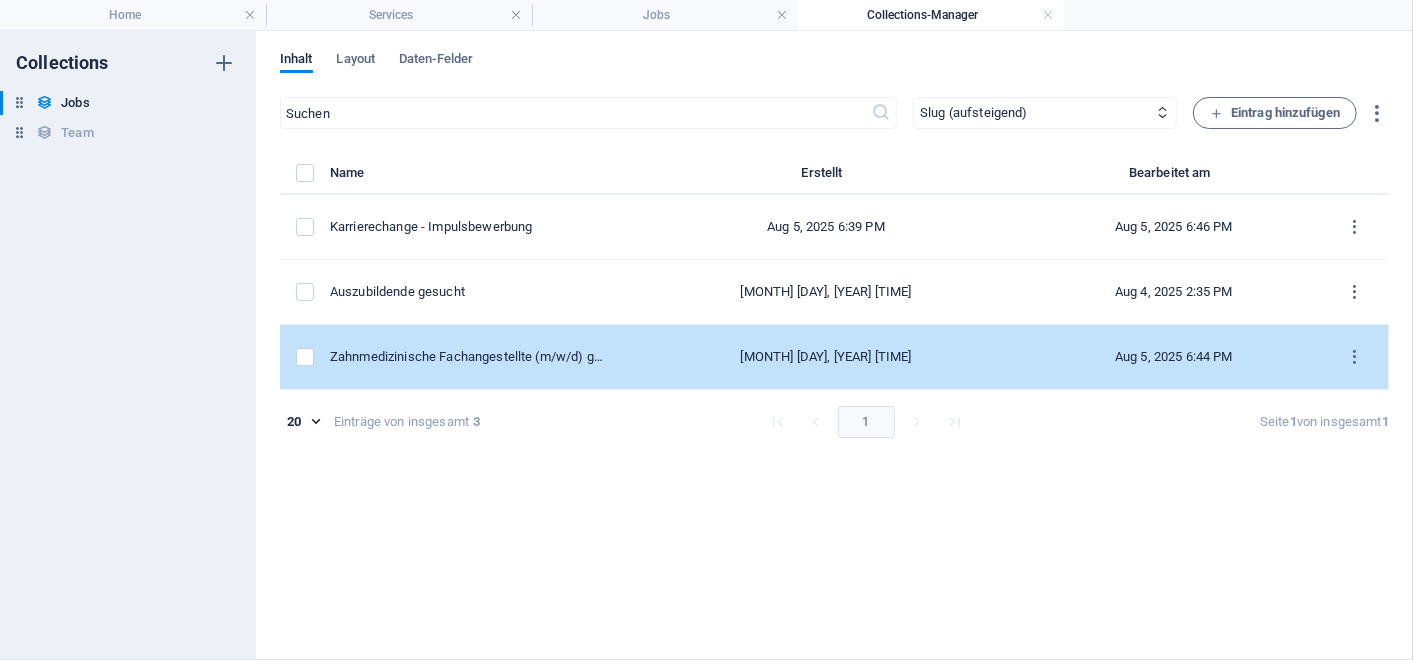 click on "[MONTH] [DAY], [YEAR] [TIME]" at bounding box center (826, 357) 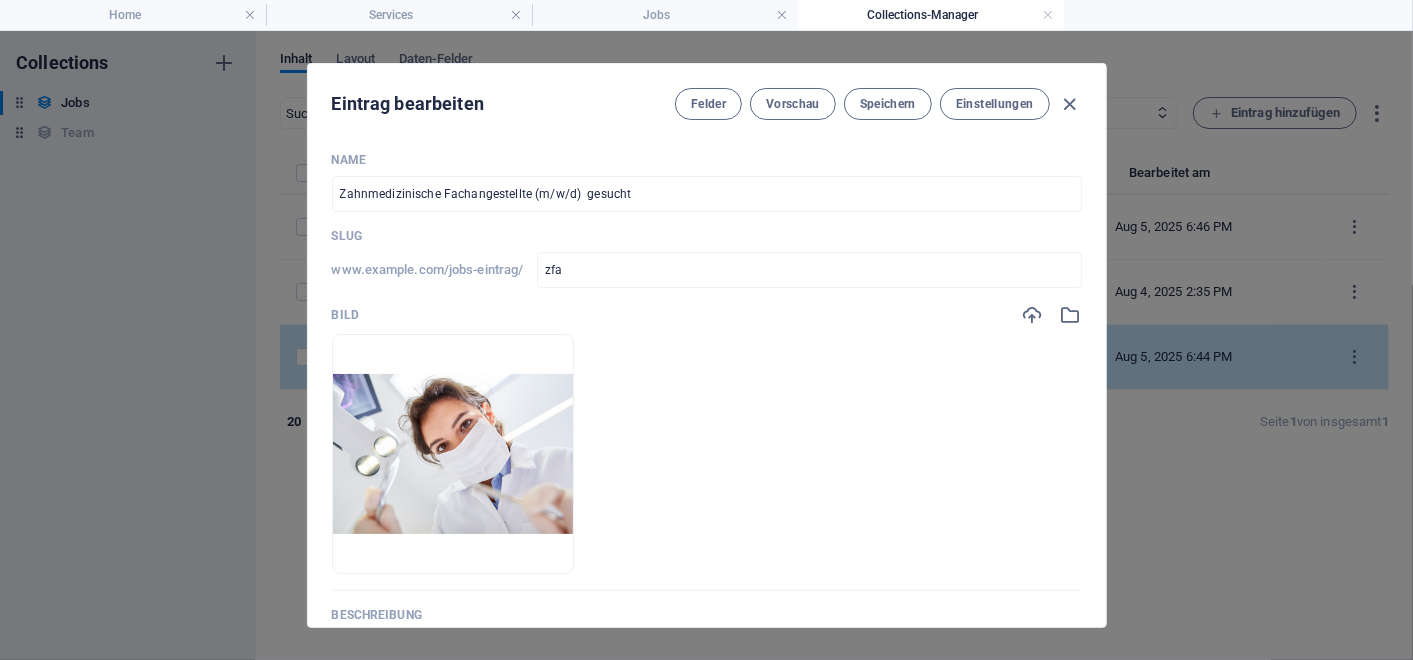 click on "Lege Dateien hier ab, um sie sofort hochzuladen" at bounding box center (707, 454) 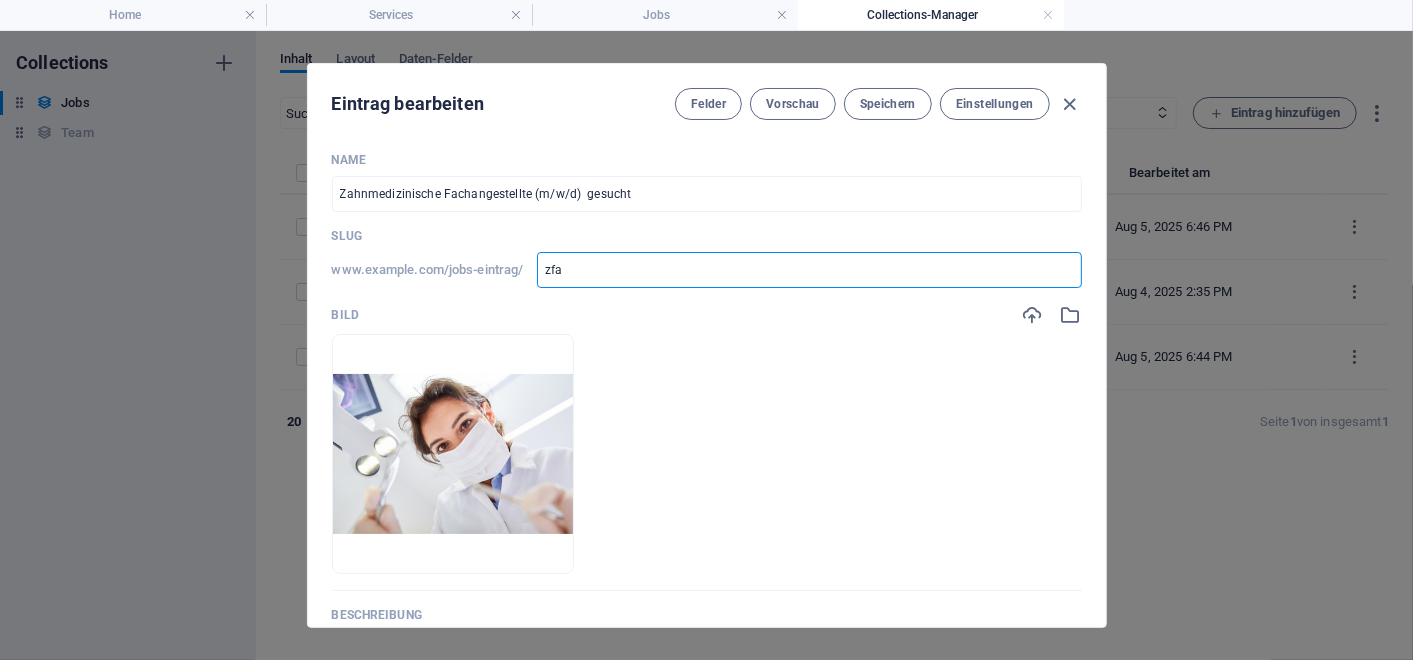 drag, startPoint x: 802, startPoint y: 345, endPoint x: 642, endPoint y: 262, distance: 180.24706 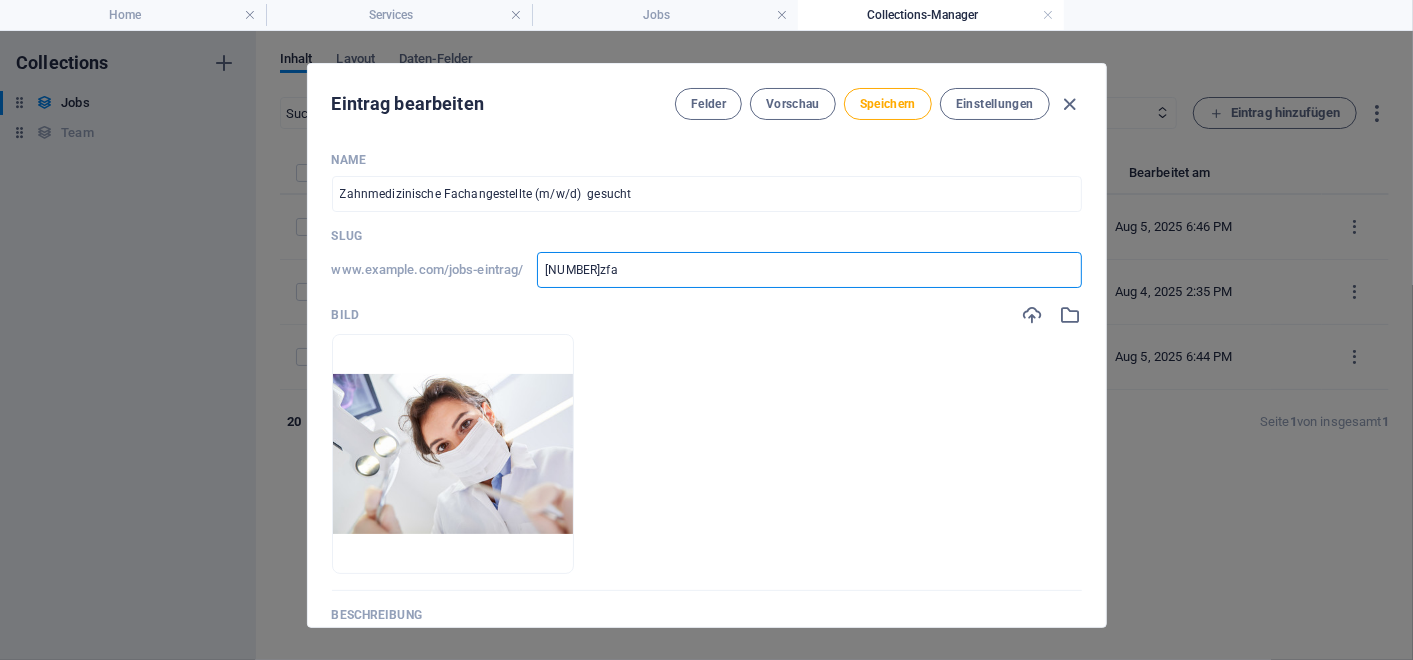 type on "[NUMBER]zfa" 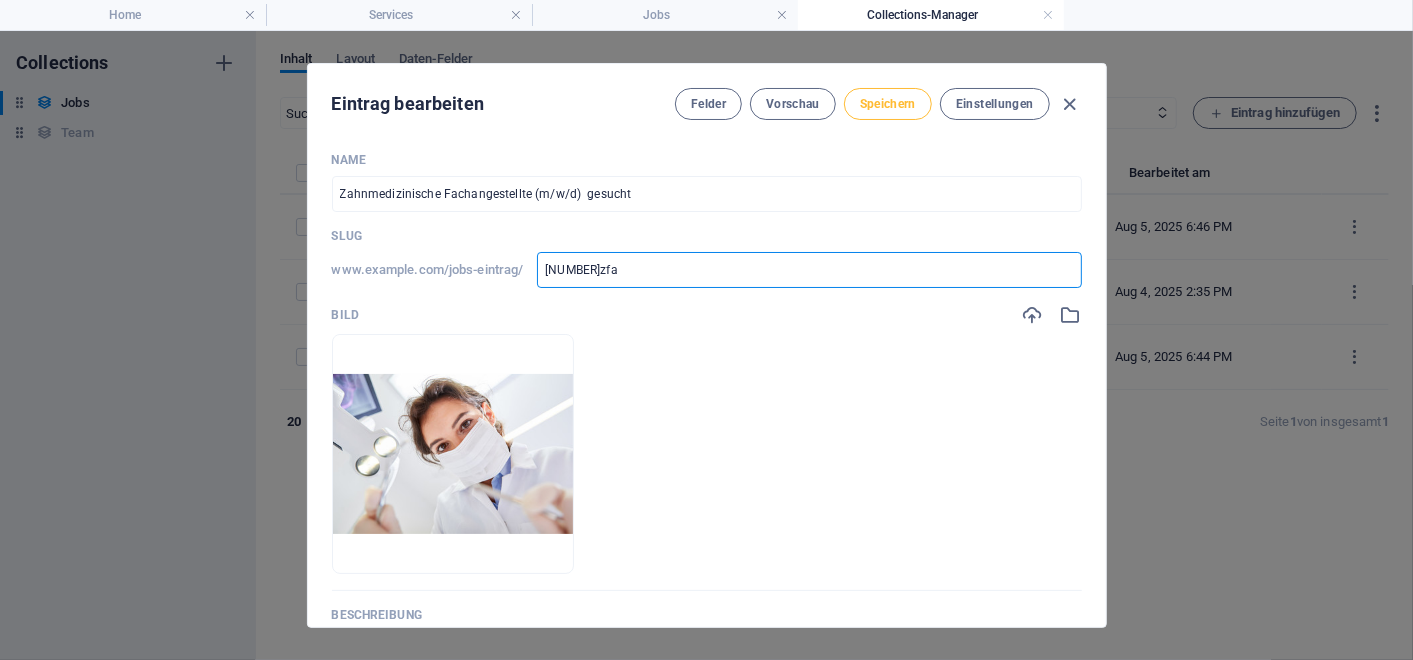 type on "[NUMBER]zfa" 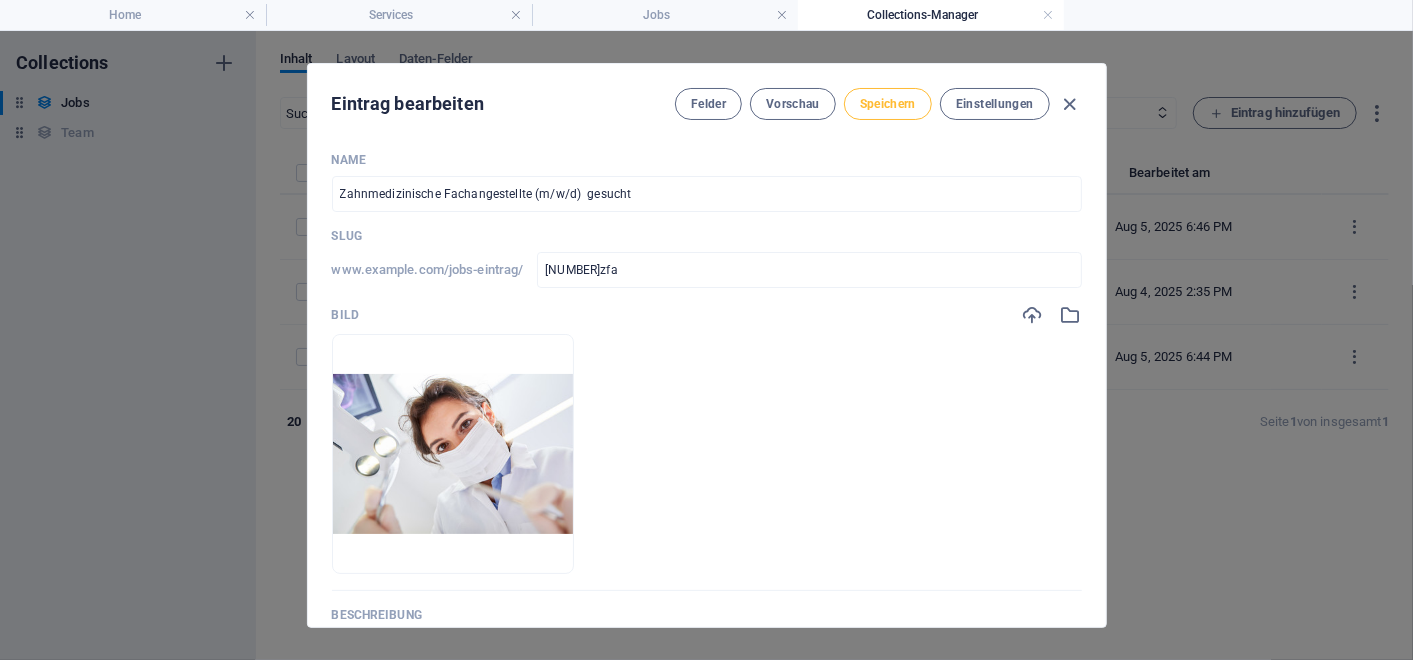 click on "Speichern" at bounding box center (888, 104) 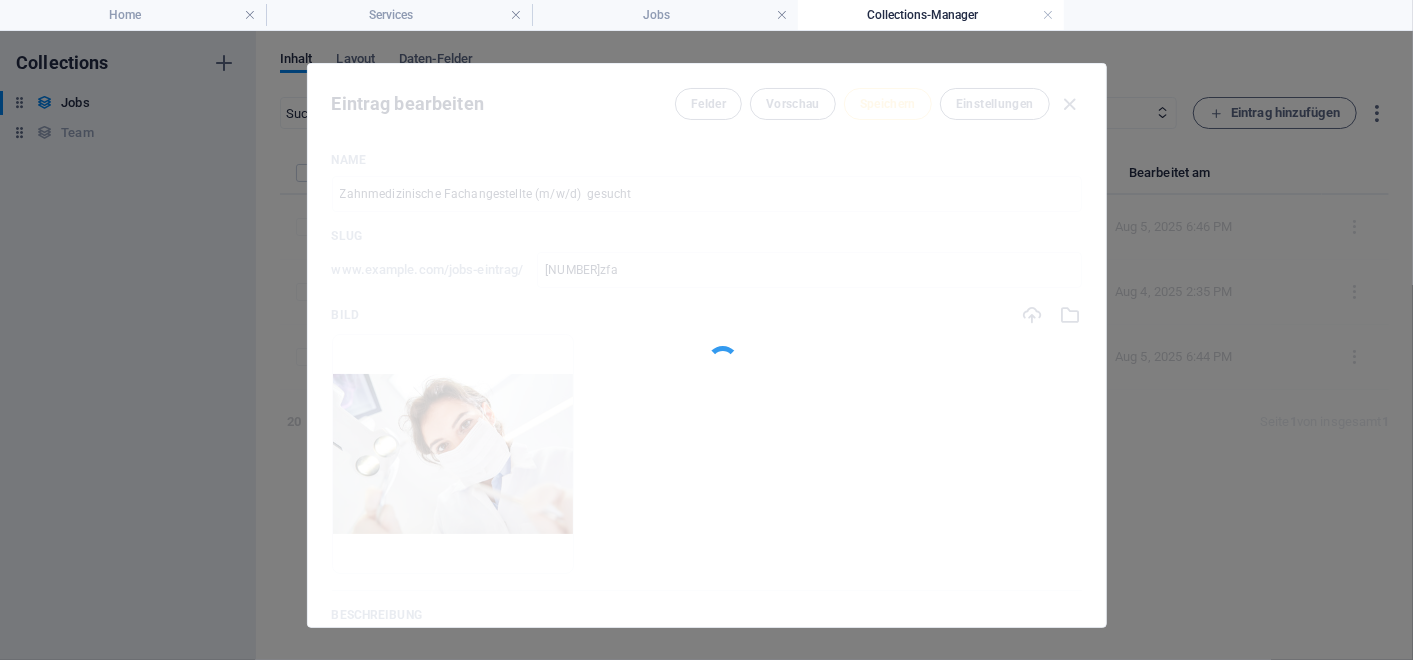 type on "[NUMBER]zfa" 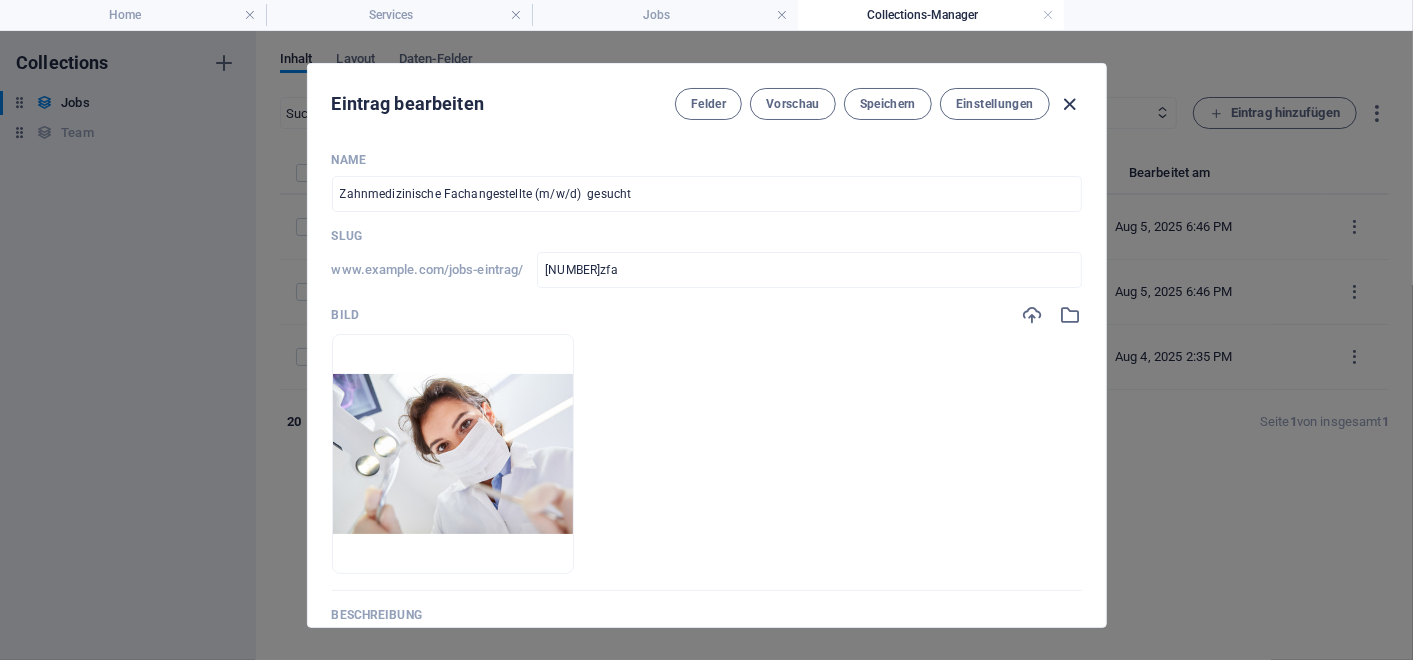 click at bounding box center [1069, 104] 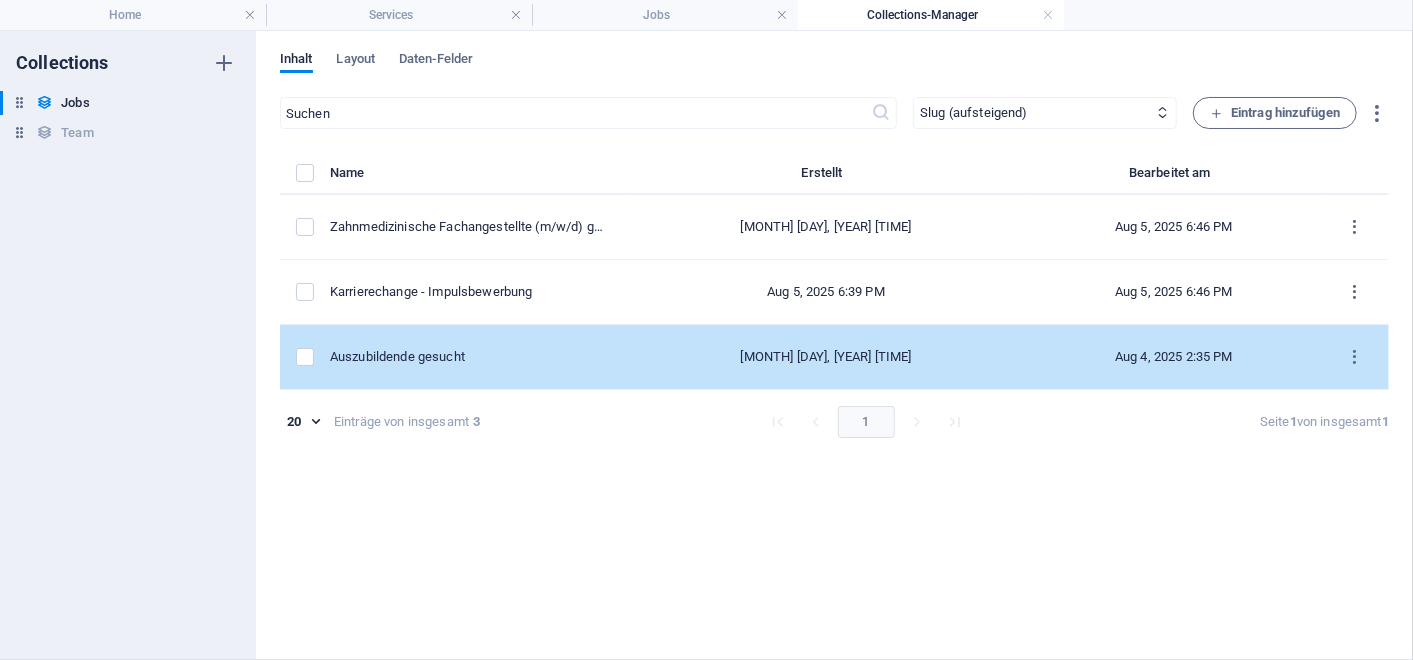 click on "[MONTH] [DAY], [YEAR] [TIME]" at bounding box center (826, 357) 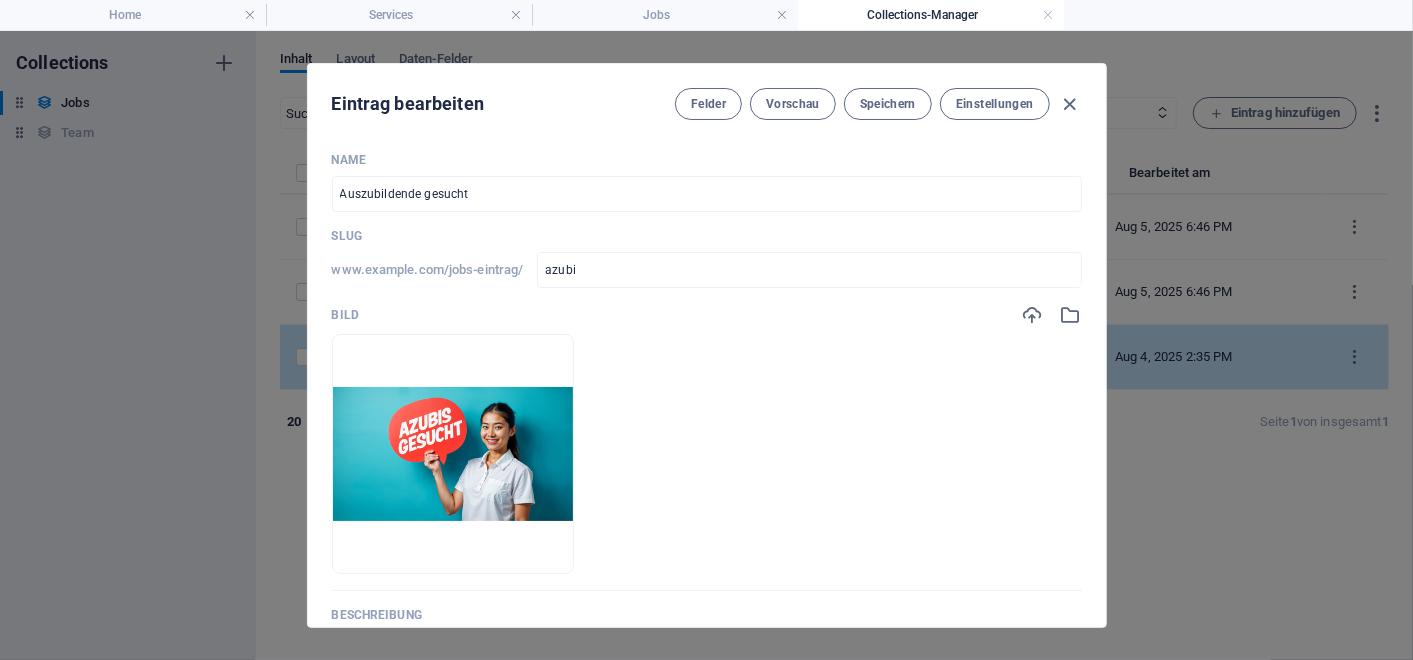 click on "Lege Dateien hier ab, um sie sofort hochzuladen" at bounding box center [707, 454] 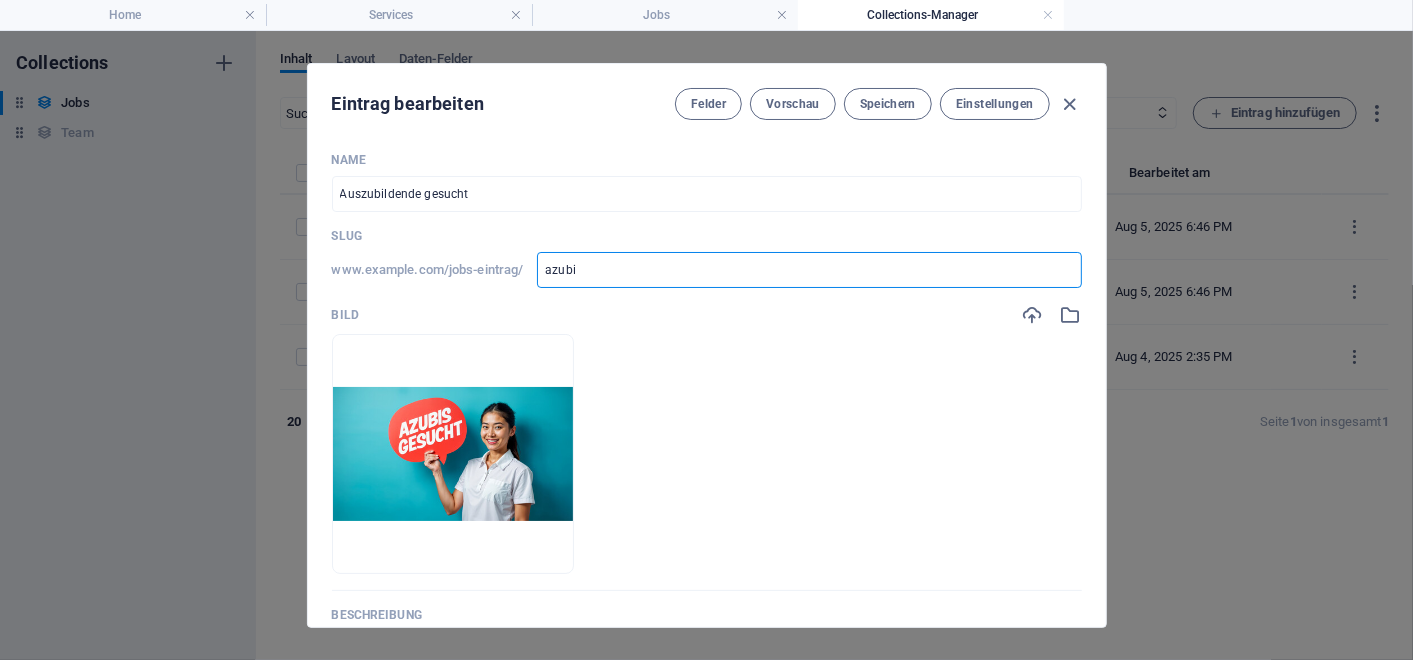 type on "8azubi" 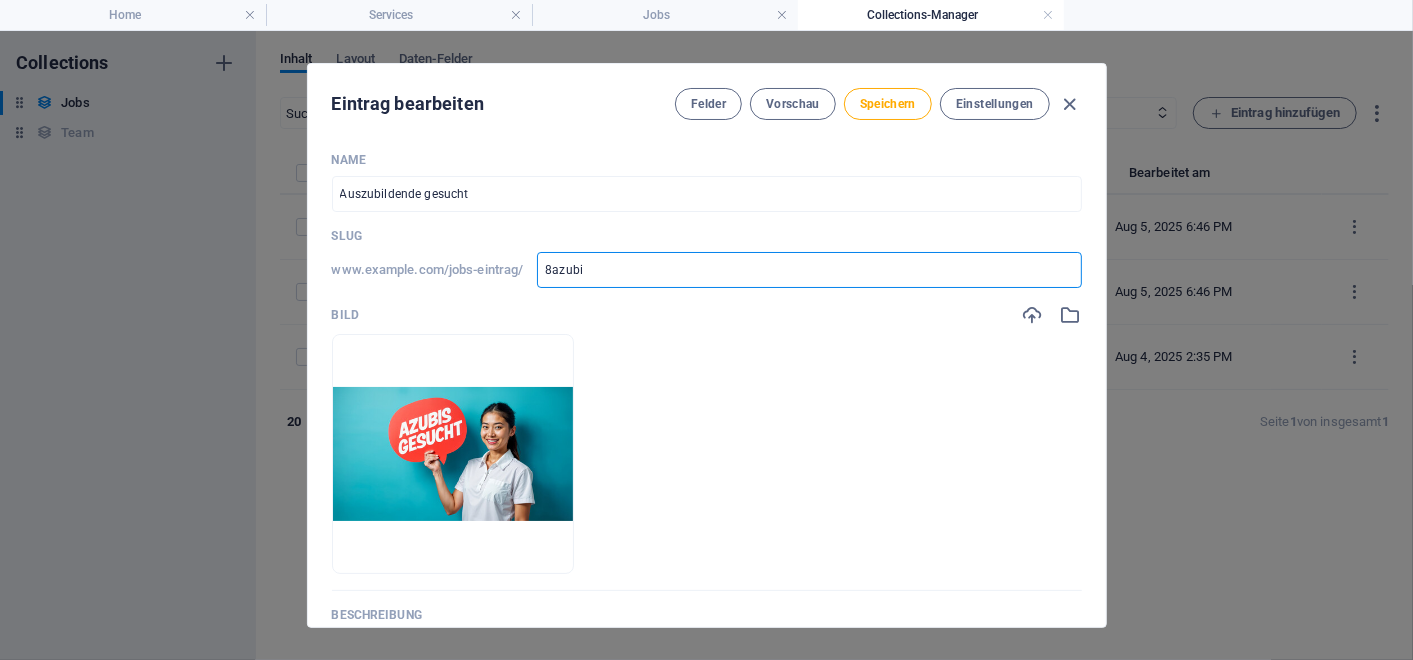 type on "80azubi" 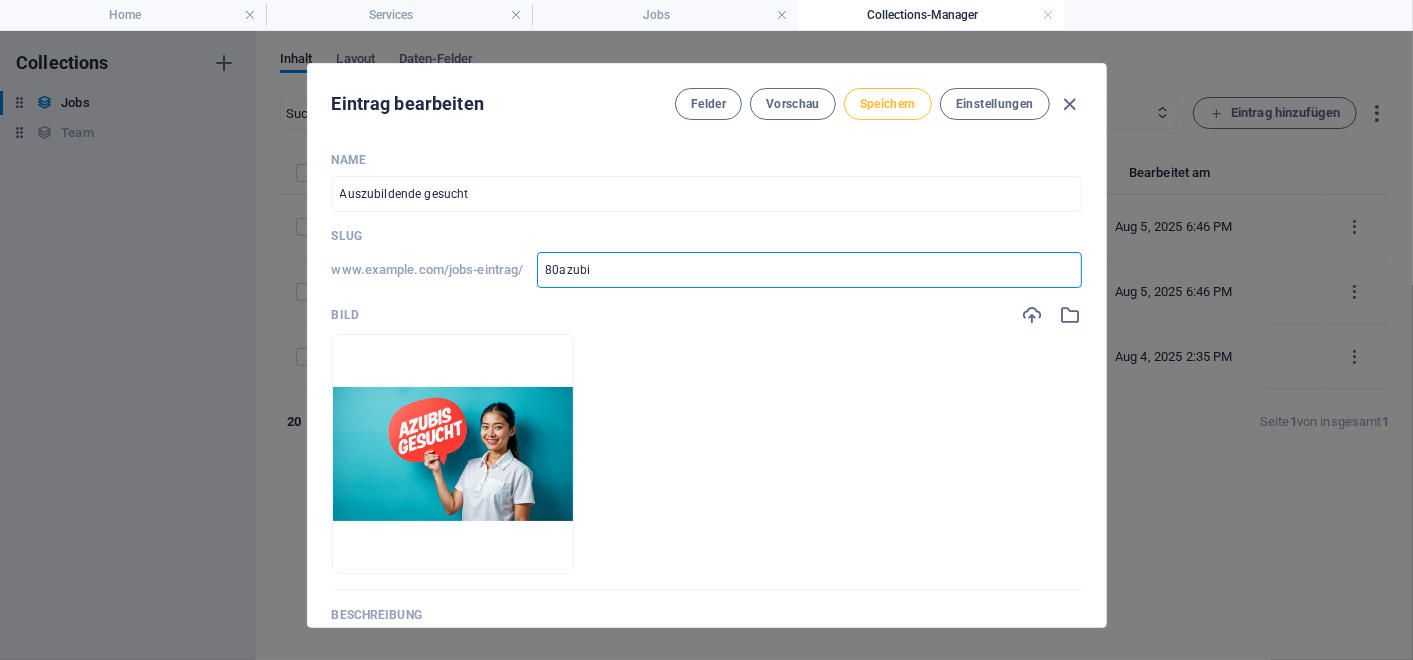type on "80azubi" 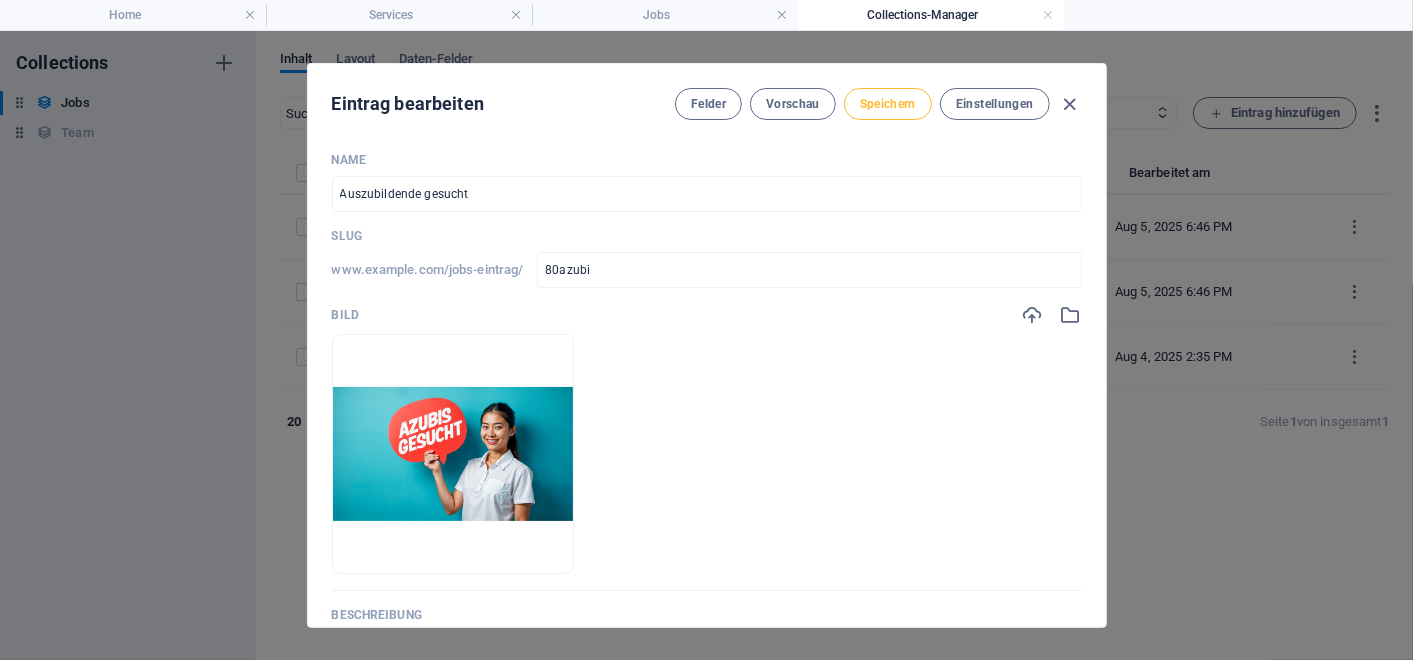 click on "Speichern" at bounding box center [888, 104] 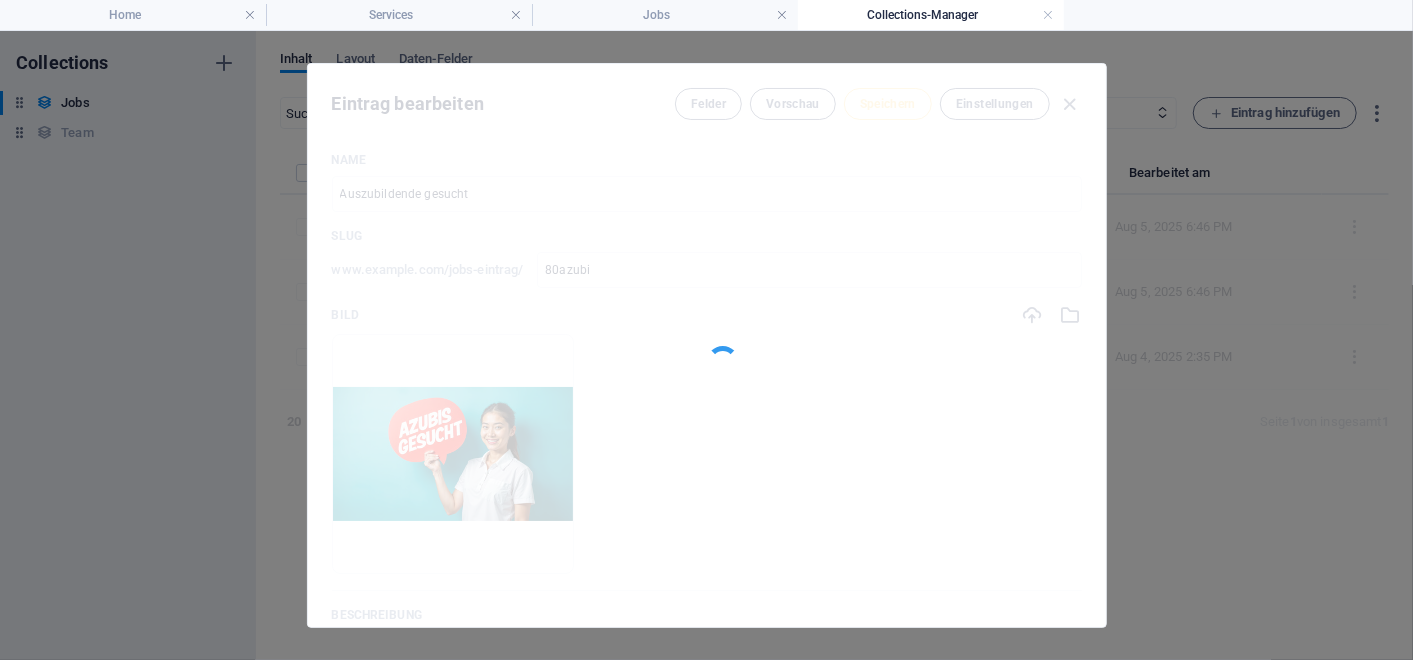 type on "80azubi" 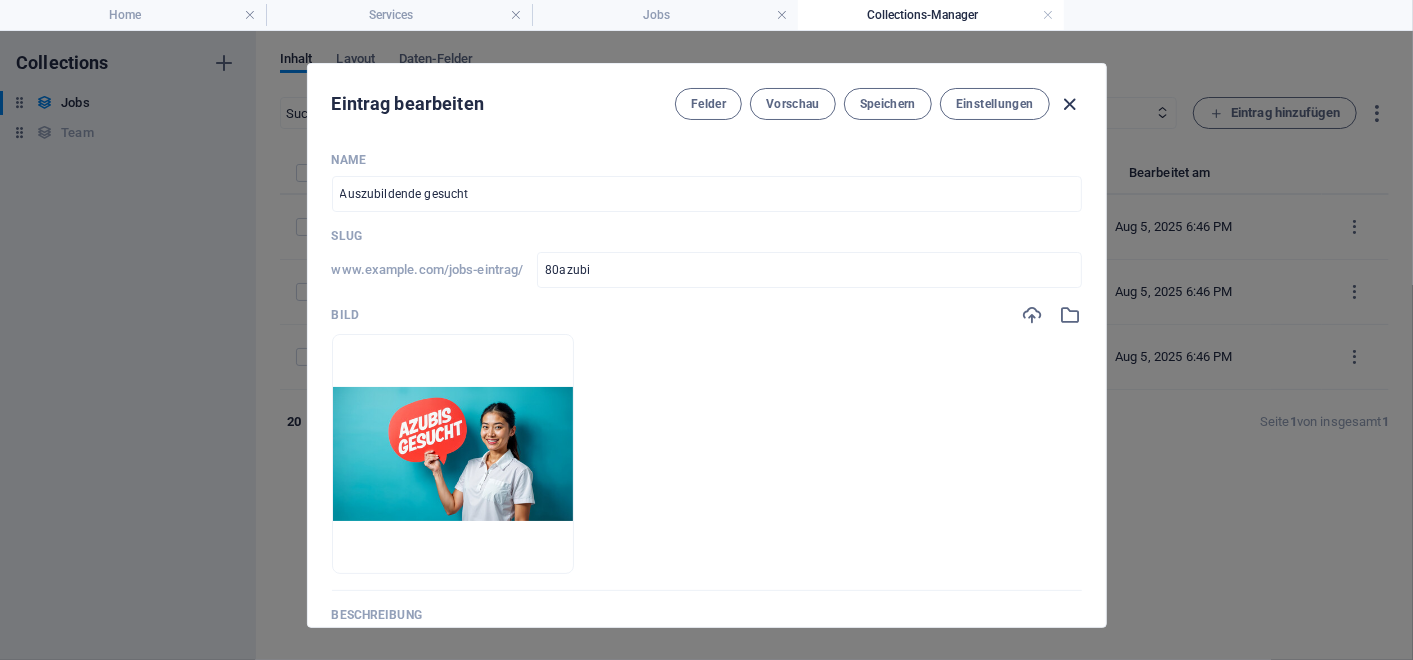 click at bounding box center (1069, 104) 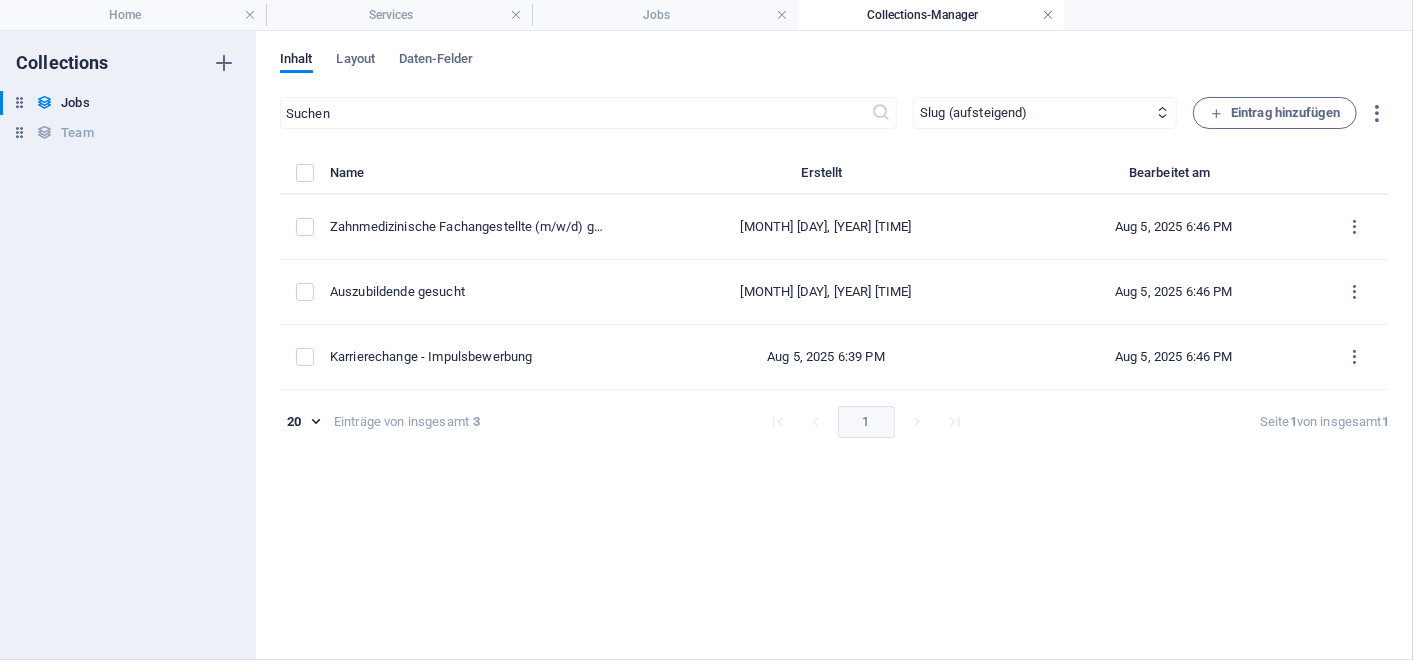 click at bounding box center [1048, 15] 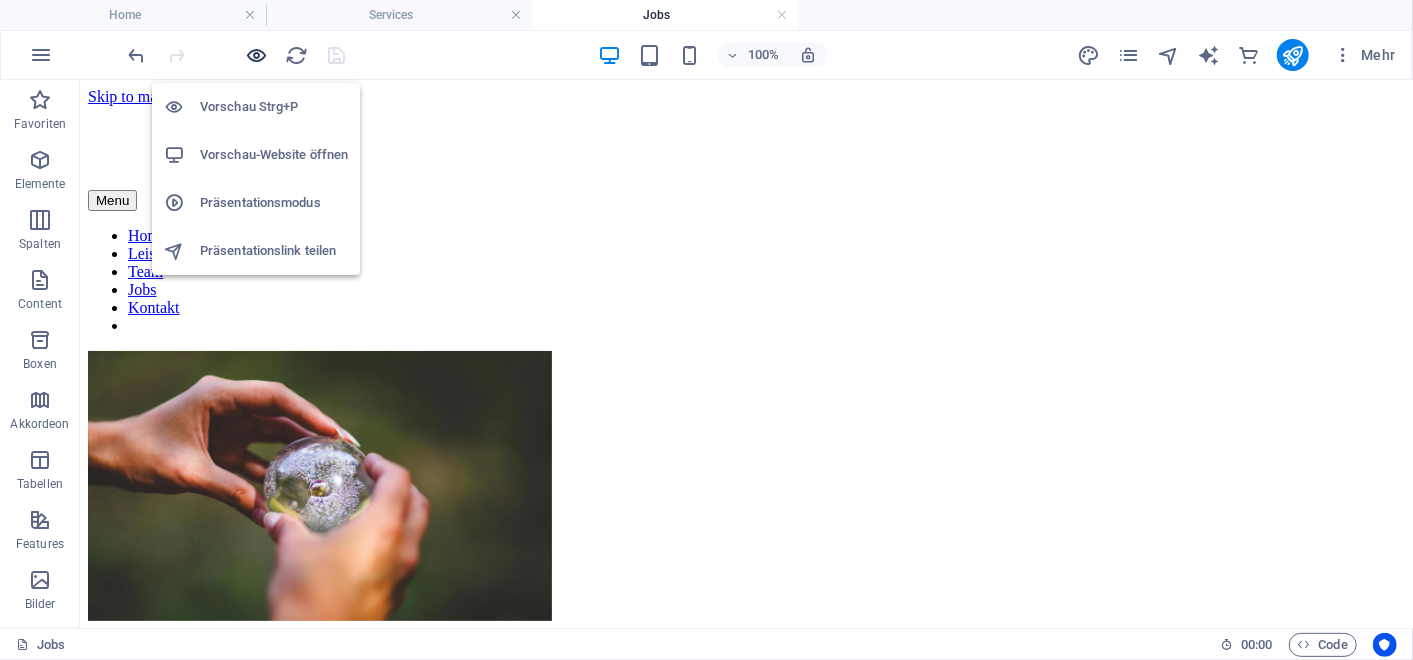 click at bounding box center (257, 55) 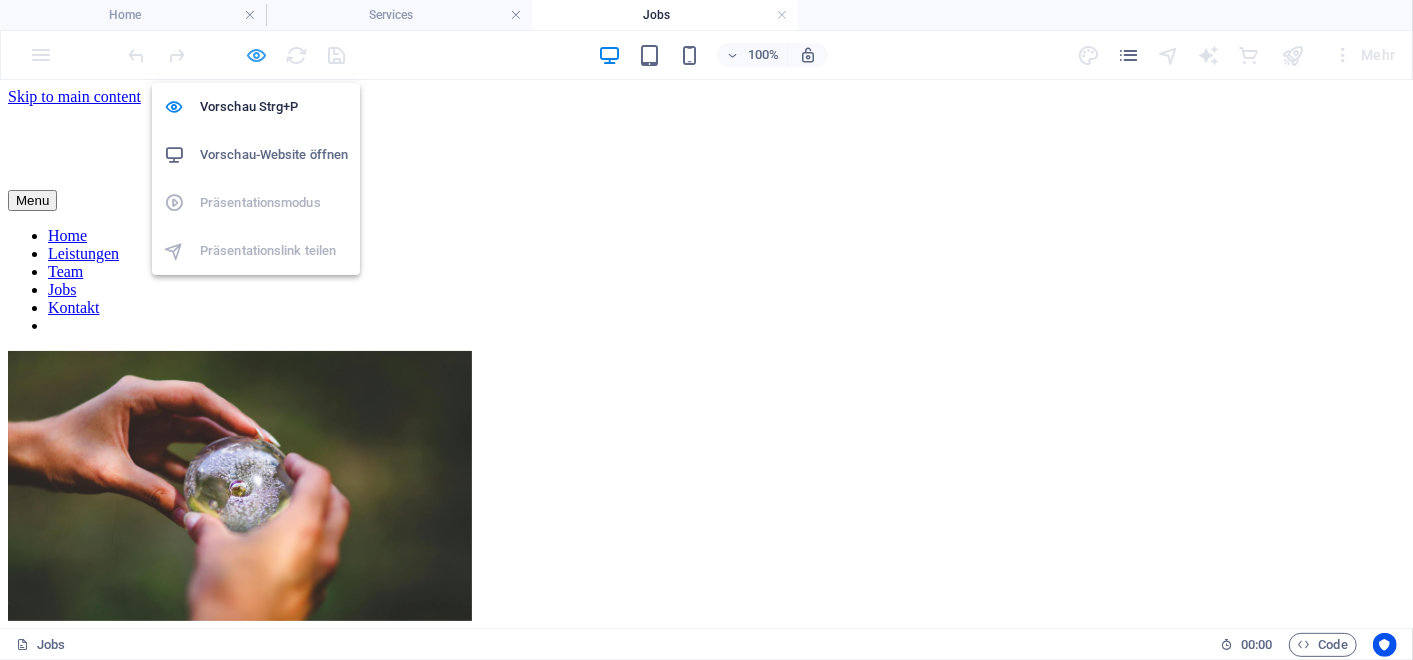 click at bounding box center (257, 55) 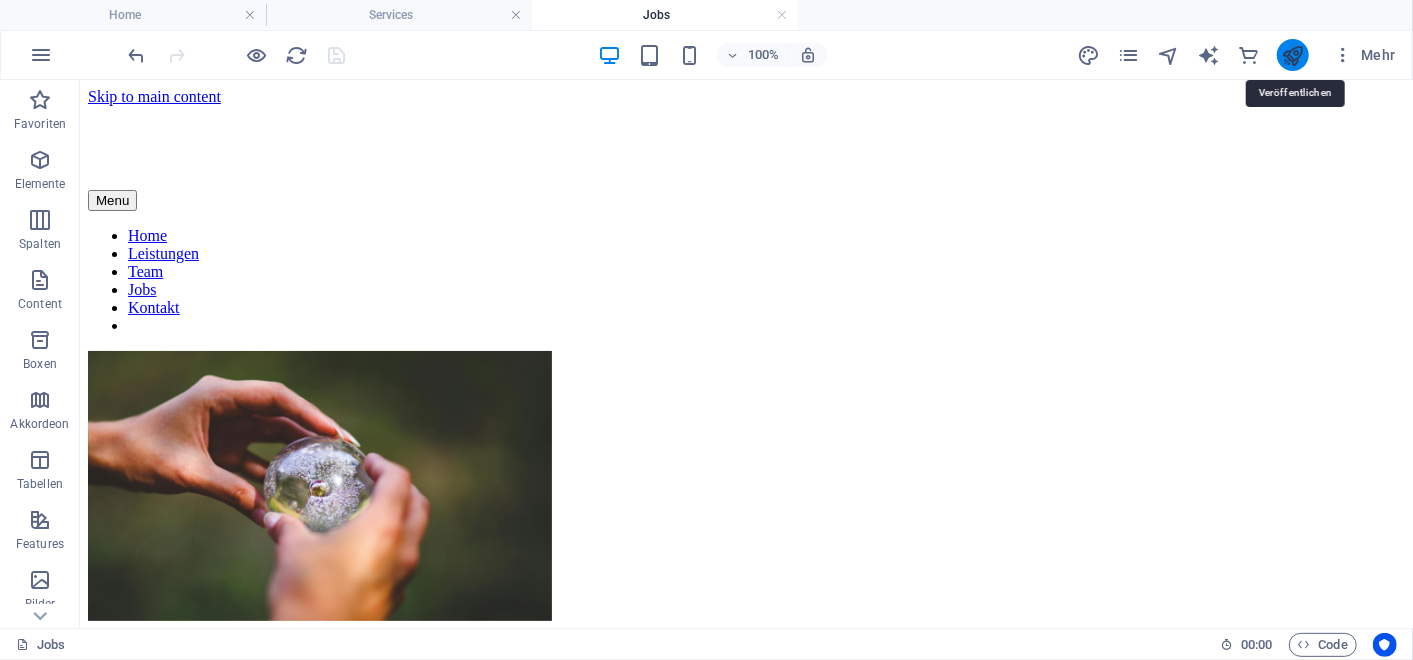 click at bounding box center (1292, 55) 